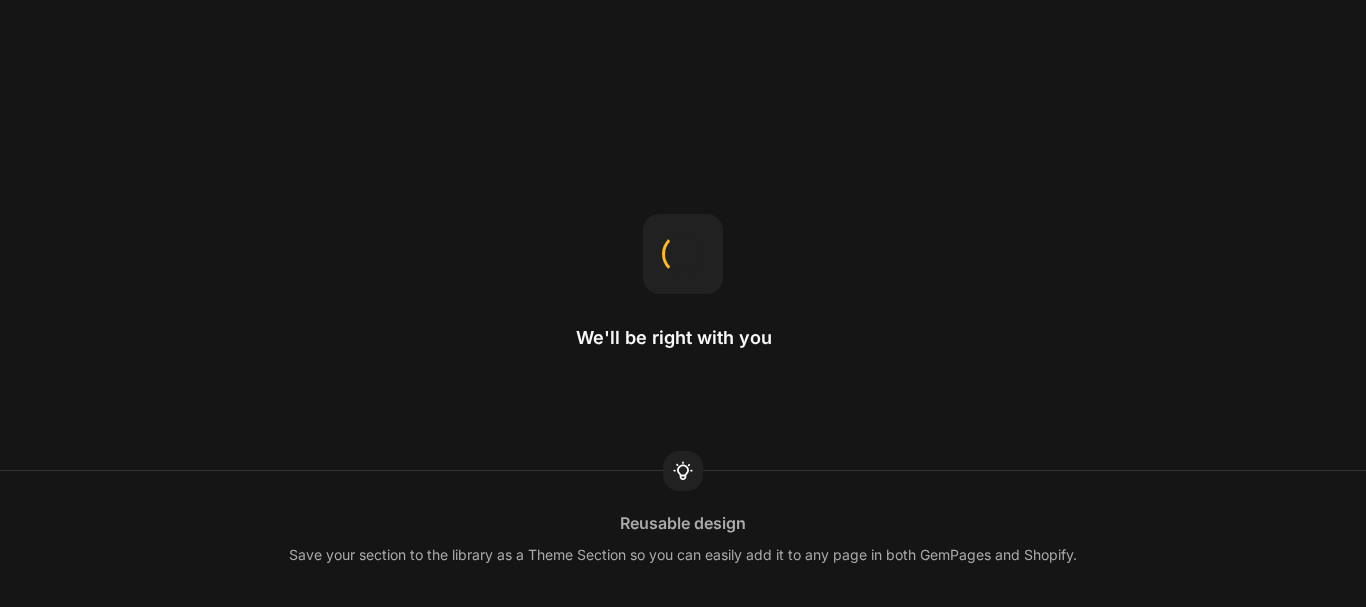 scroll, scrollTop: 0, scrollLeft: 0, axis: both 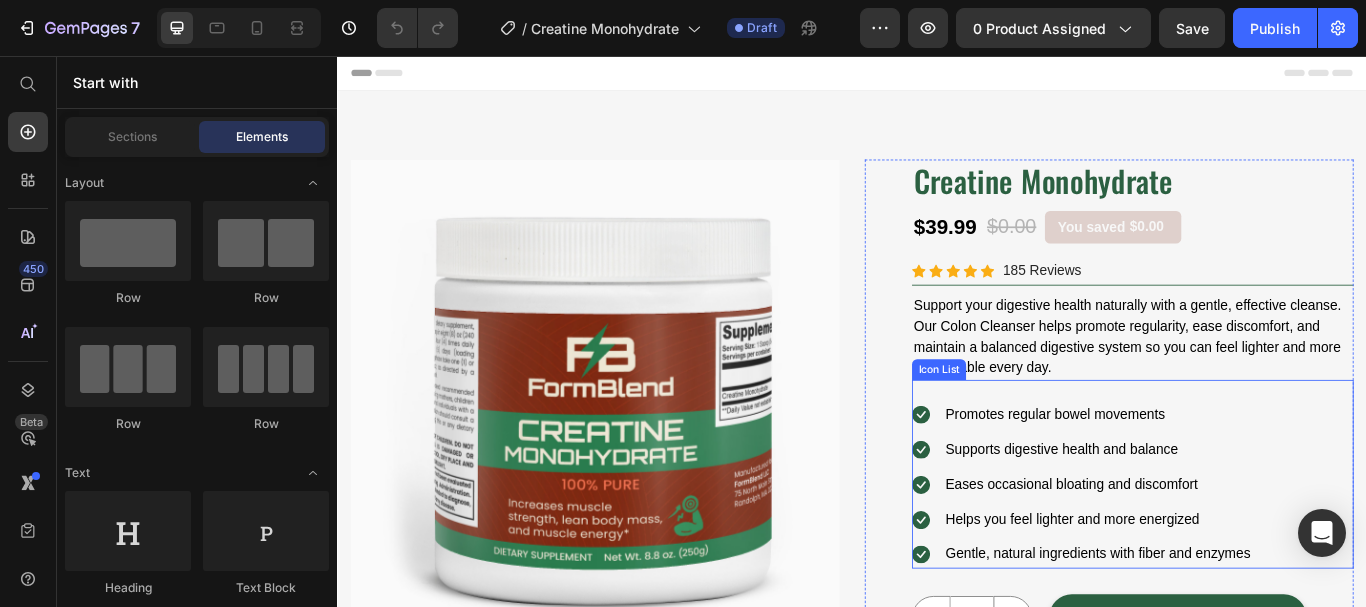 click on "Icon List" at bounding box center [1038, 422] 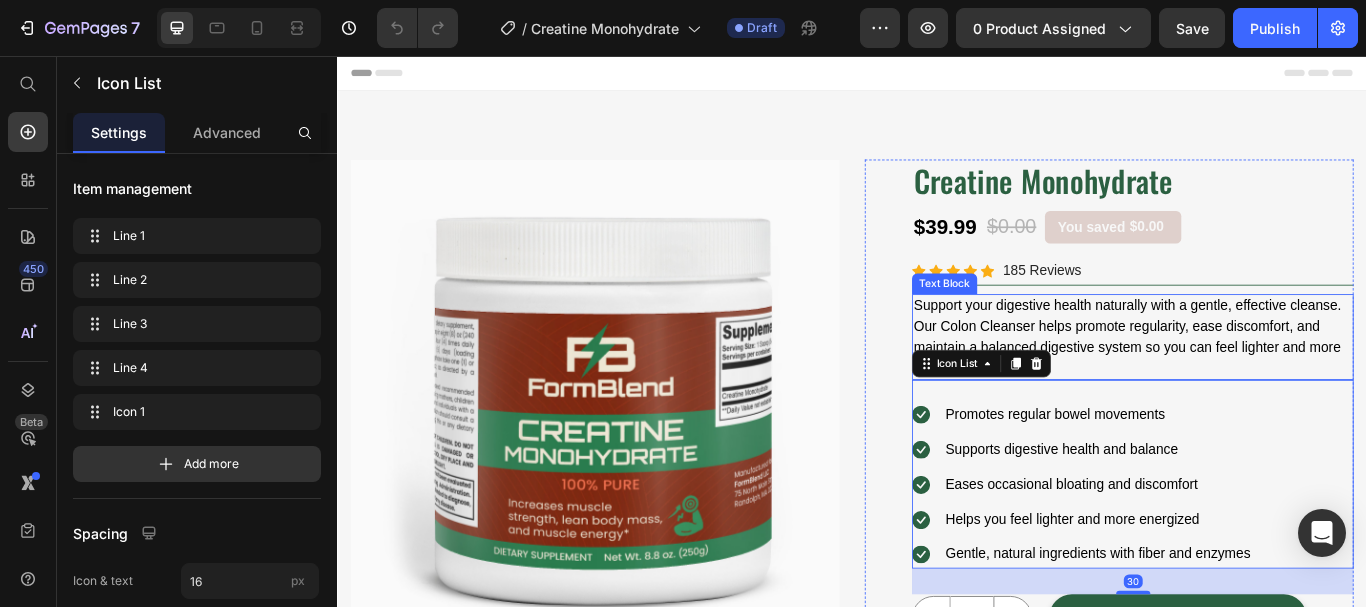 click on "Support your digestive health naturally with a gentle, effective cleanse. Our Colon Cleanser helps promote regularity, ease discomfort, and maintain a balanced digestive system so you can feel lighter and more comfortable every day." at bounding box center (1264, 384) 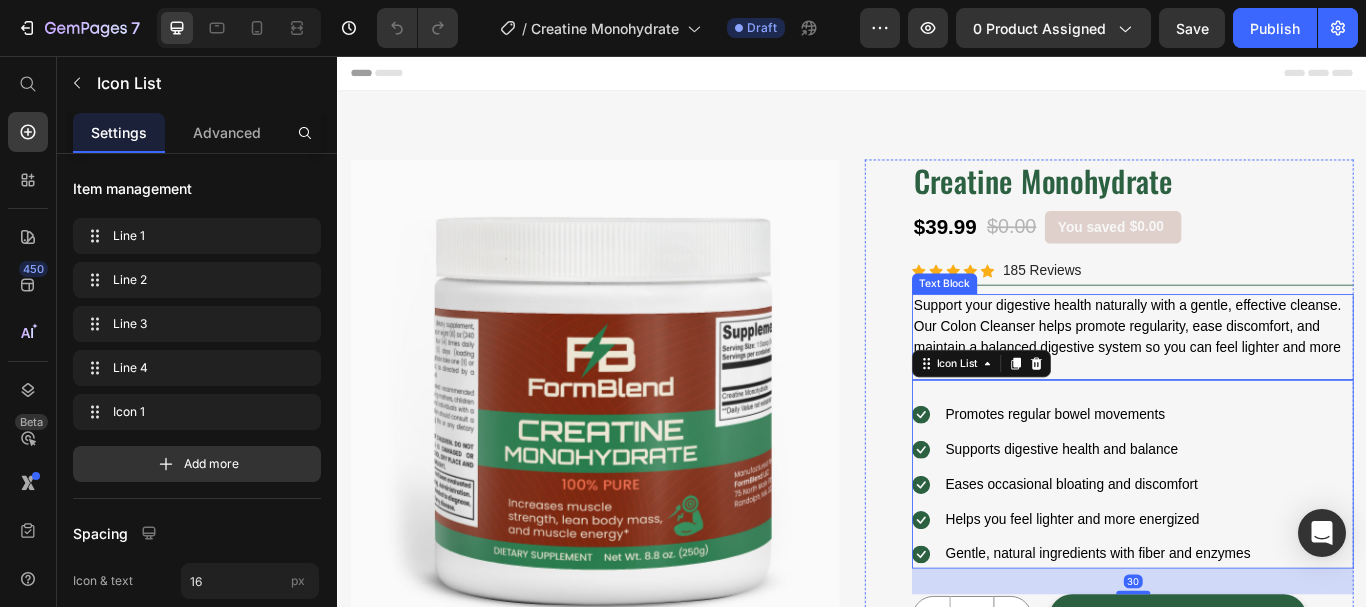 click on "Support your digestive health naturally with a gentle, effective cleanse. Our Colon Cleanser helps promote regularity, ease discomfort, and maintain a balanced digestive system so you can feel lighter and more comfortable every day." at bounding box center [1264, 384] 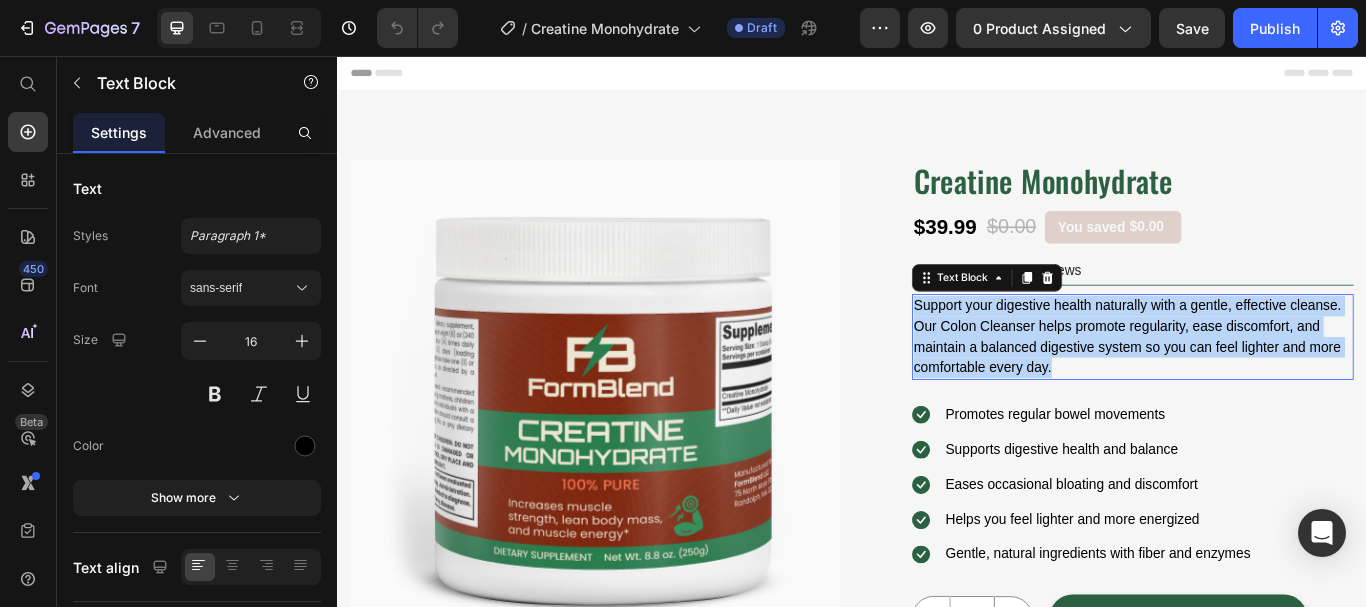 click on "Support your digestive health naturally with a gentle, effective cleanse. Our Colon Cleanser helps promote regularity, ease discomfort, and maintain a balanced digestive system so you can feel lighter and more comfortable every day." at bounding box center [1264, 384] 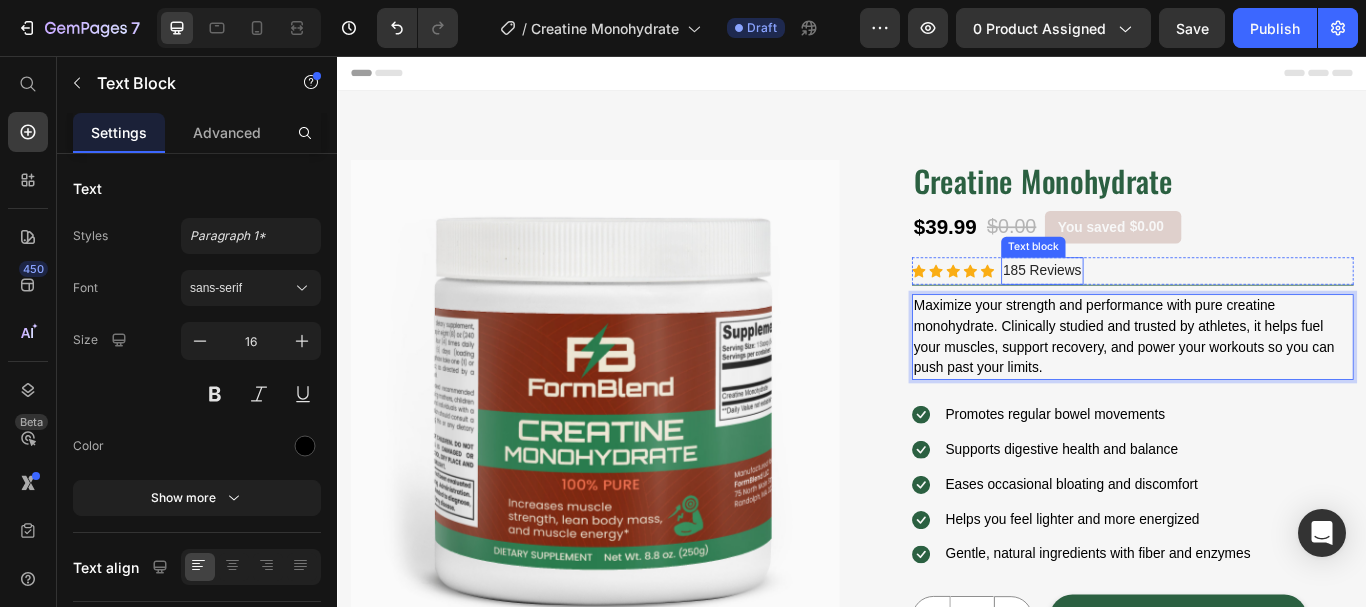 click on "185 Reviews" at bounding box center (1159, 307) 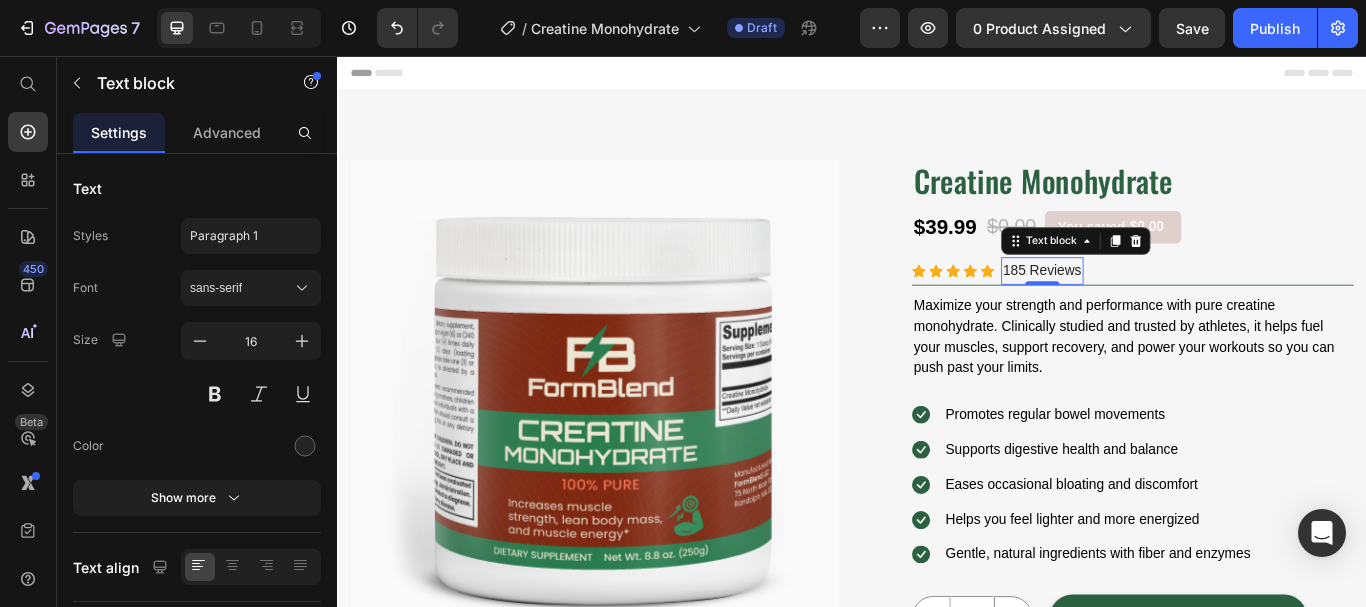 click on "185 Reviews" at bounding box center (1159, 307) 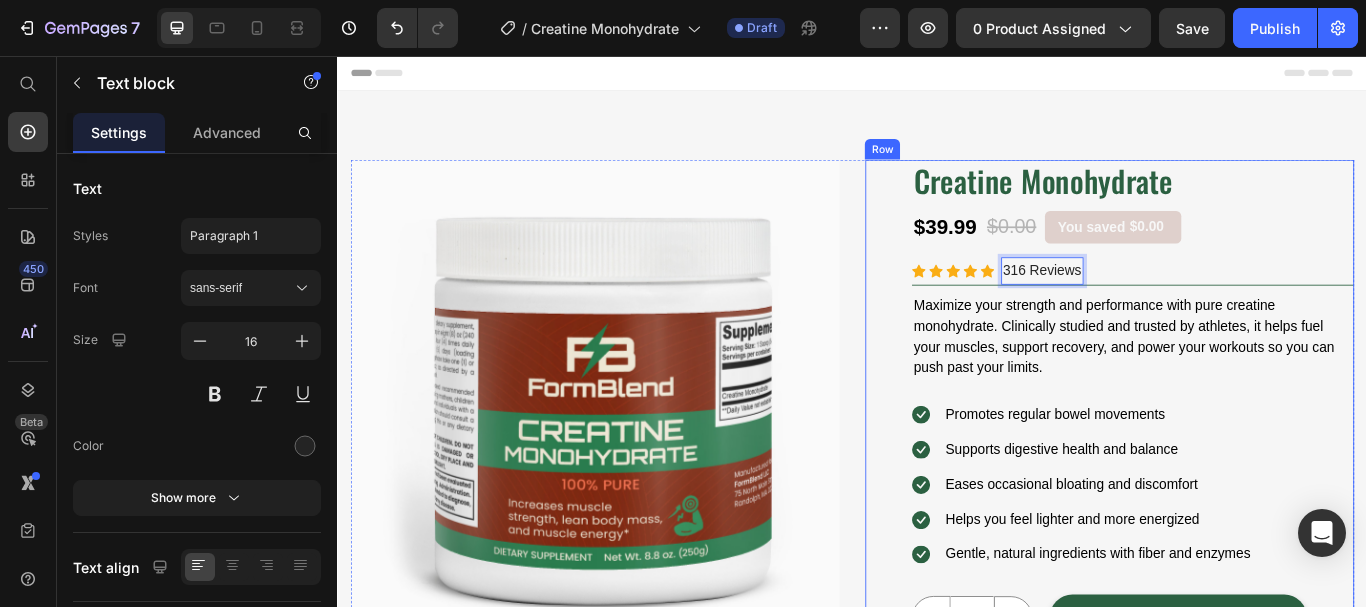 click on "Product Images Creatine Monohydrate (P) Title $39.99 (P) Price $0.00 (P) Price You saved $0.00 Product Tag Row Icon Icon Icon Icon Icon Icon List Hoz 316 Reviews Text block 0 Row Maximize your strength and performance with pure creatine monohydrate. Clinically studied and trusted by athletes, it helps fuel your muscles, support recovery, and power your workouts so you can push past your limits. Text Block Icon Promotes regular bowel movements Text block Icon Supports digestive health and balance Text block Icon Eases occasional bloating and discomfort Text block Icon Helps you feel lighter and more energized Text block Icon Gentle, natural ingredients with fiber and enzymes Text block Icon List 1 Product Quantity REVEAL OFFER (P) Cart Button Row DESCRIPTION" at bounding box center [1237, 610] 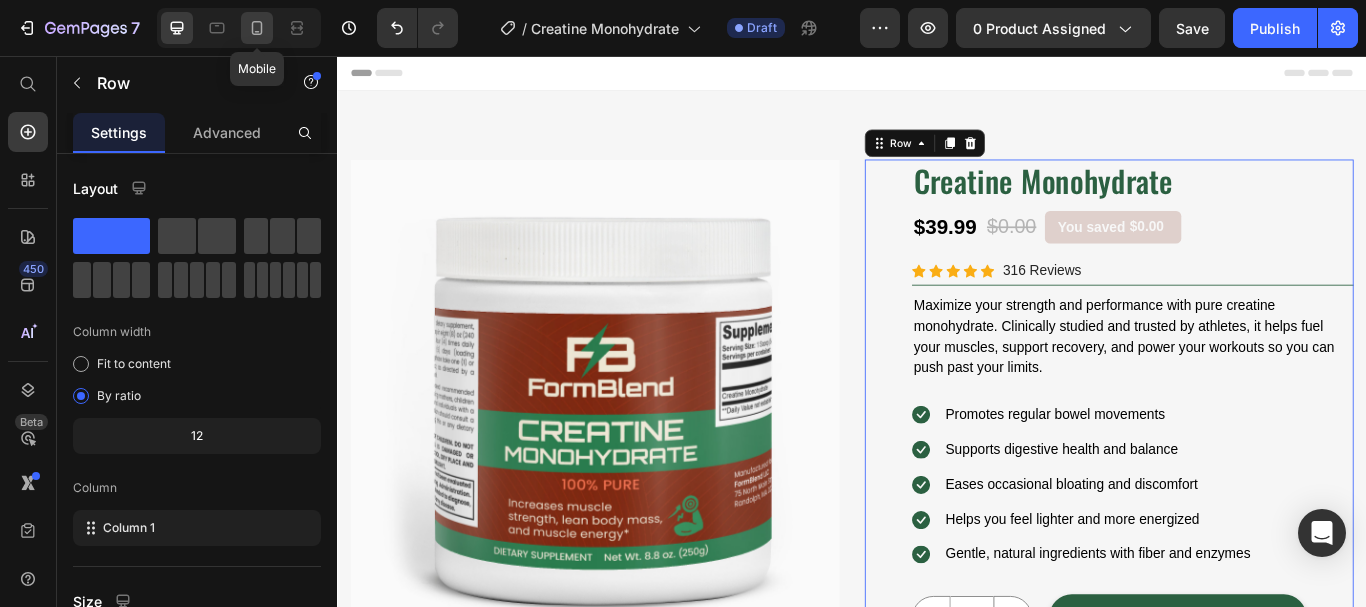 click 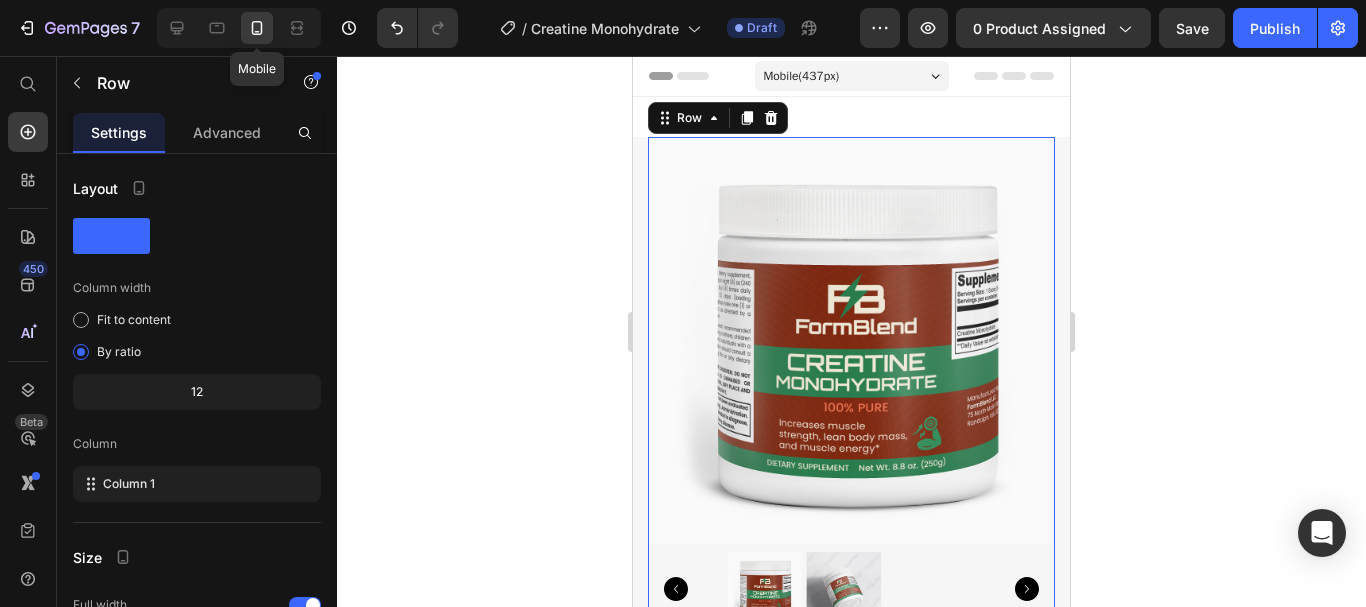 scroll, scrollTop: 11, scrollLeft: 0, axis: vertical 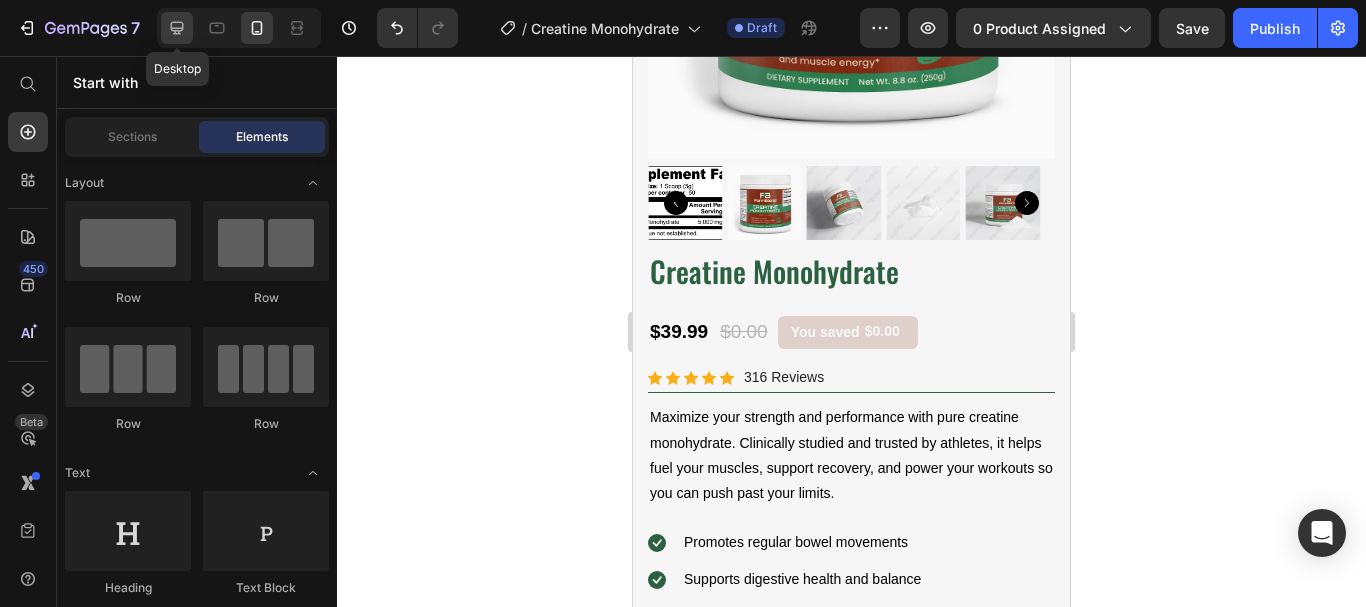 click 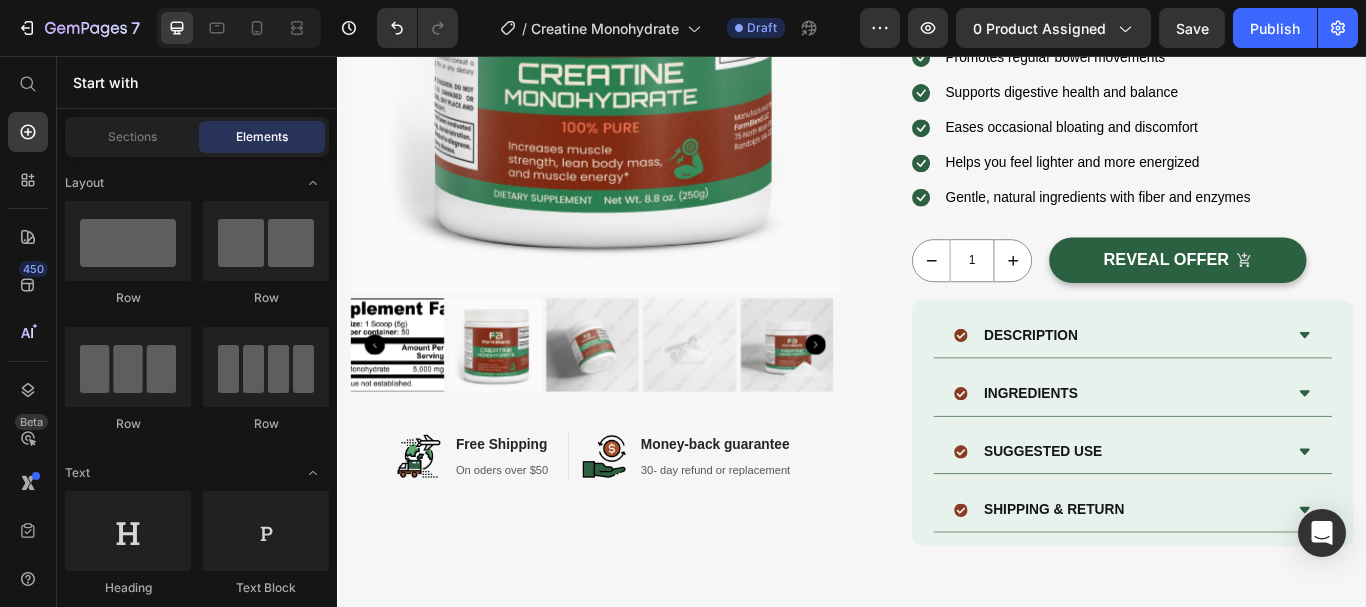 scroll, scrollTop: 551, scrollLeft: 0, axis: vertical 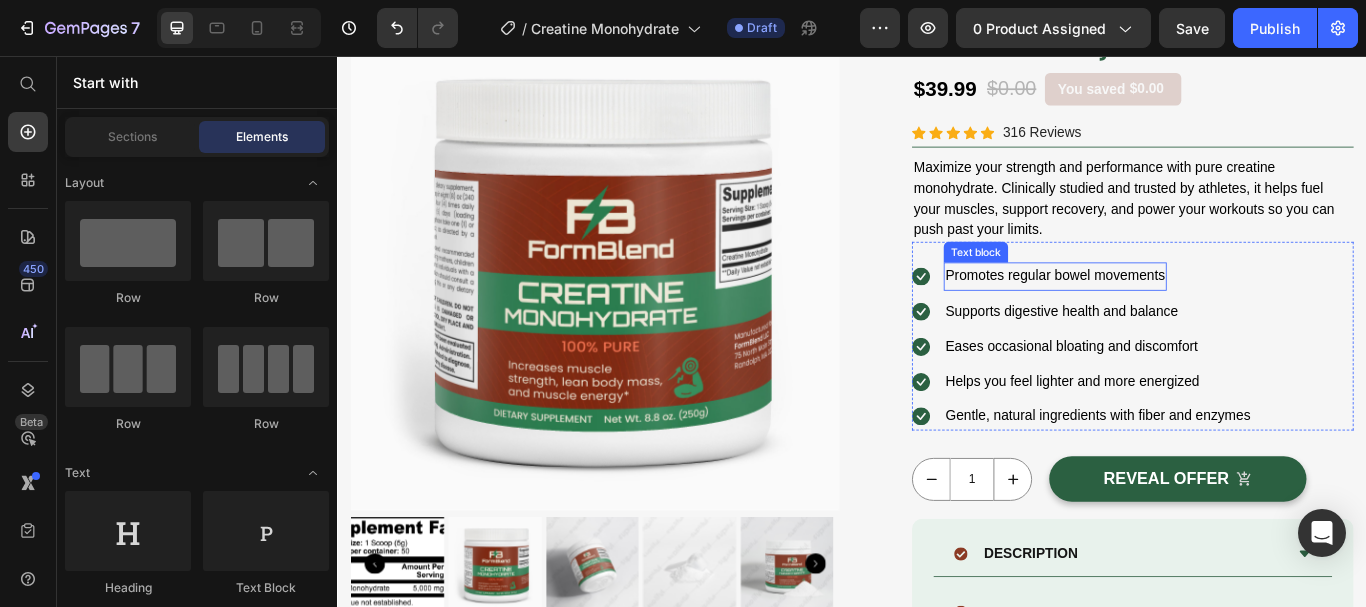 click on "Promotes regular bowel movements" at bounding box center (1174, 313) 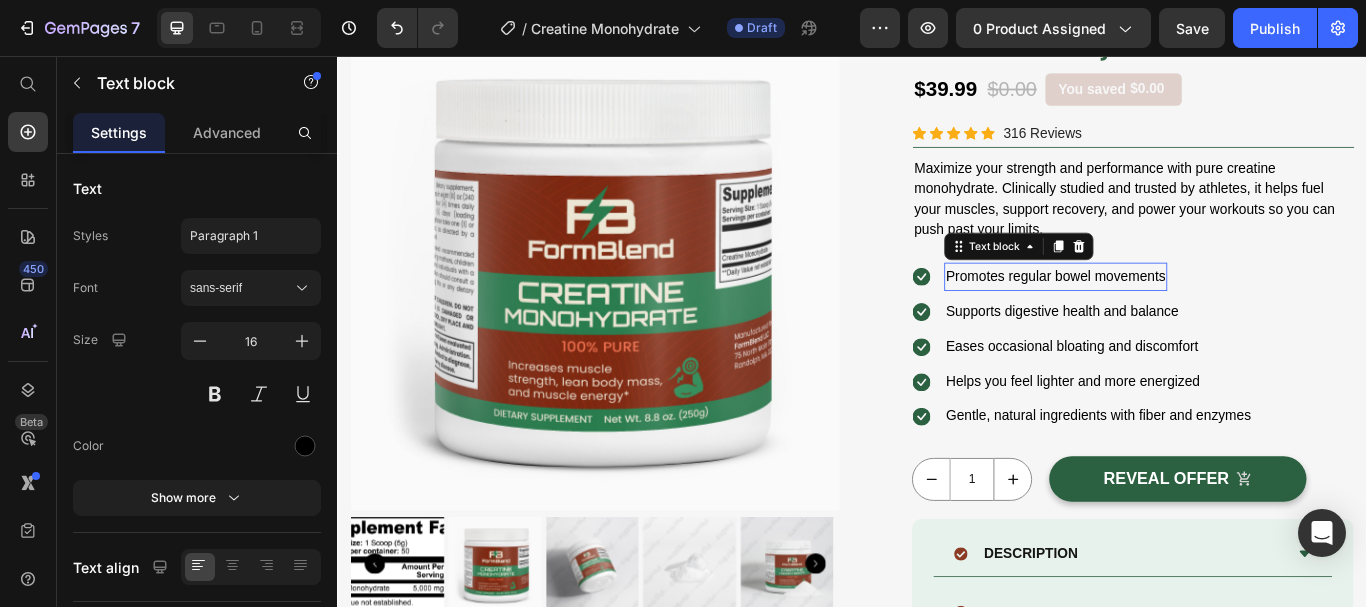 click on "Promotes regular bowel movements" at bounding box center [1174, 313] 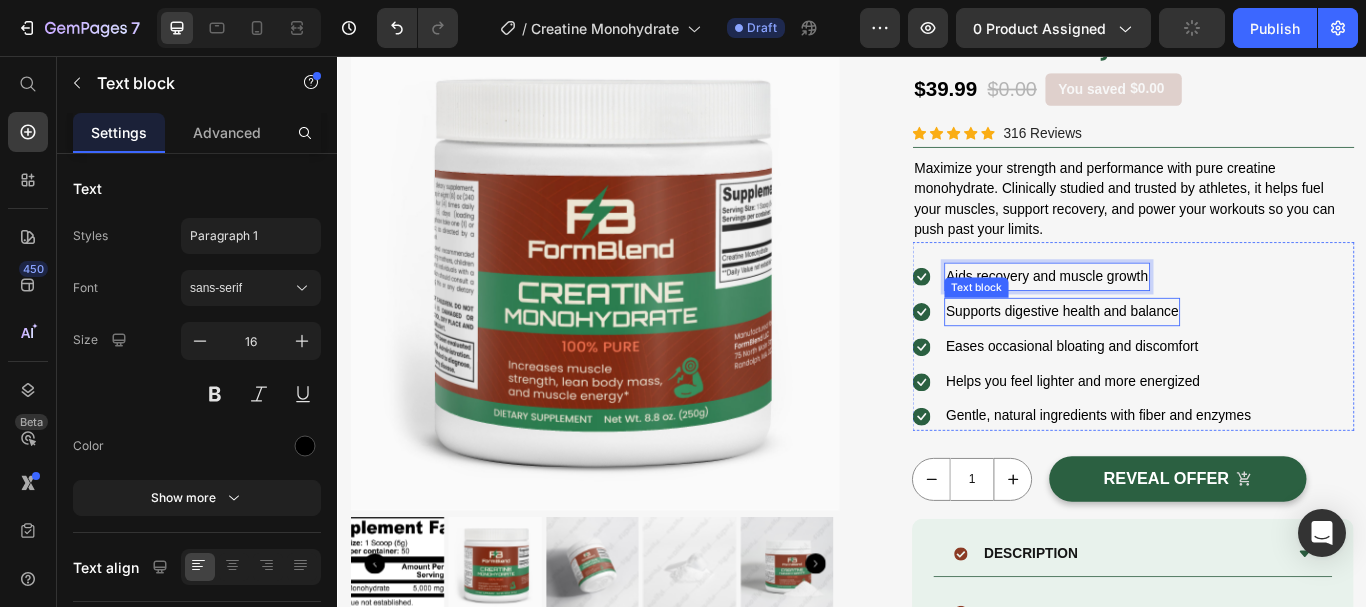 click on "Supports digestive health and balance" at bounding box center (1181, 354) 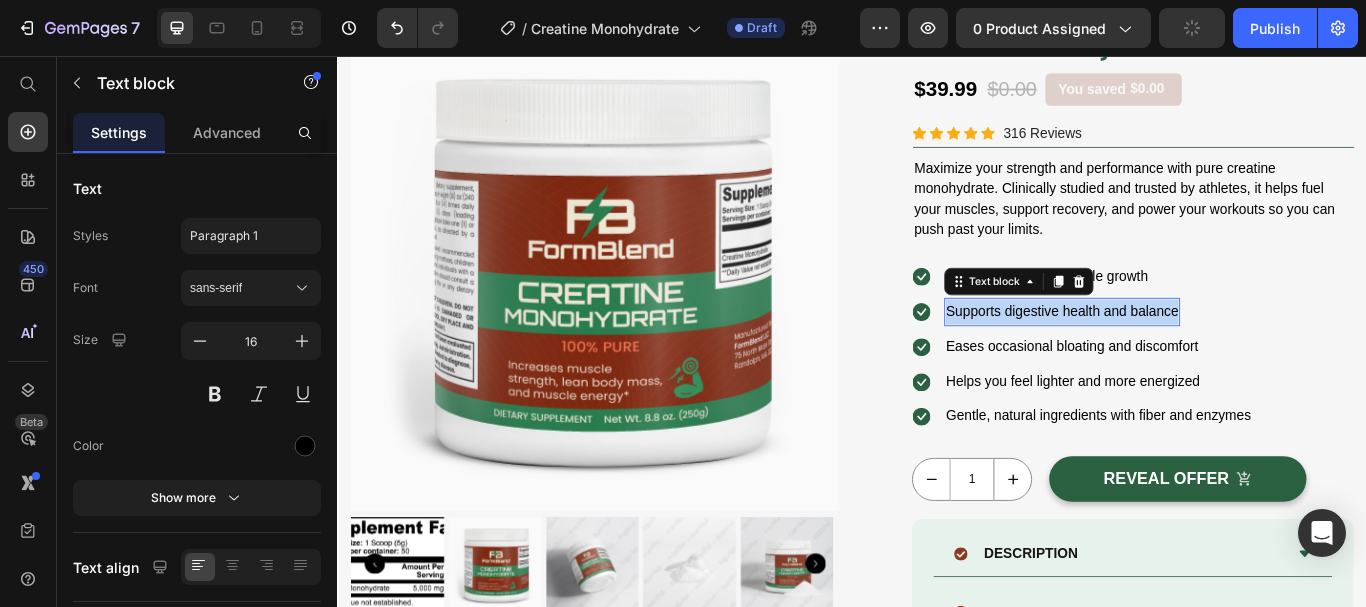 click on "Supports digestive health and balance" at bounding box center [1181, 354] 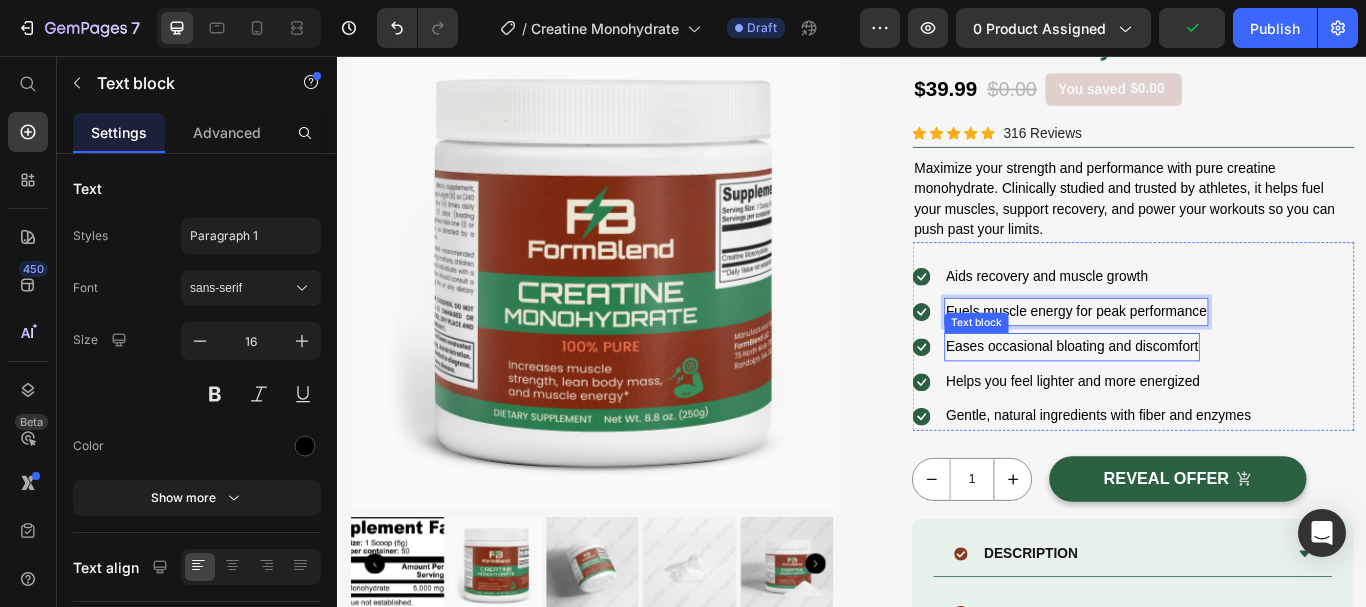 click on "Eases occasional bloating and discomfort" at bounding box center [1193, 395] 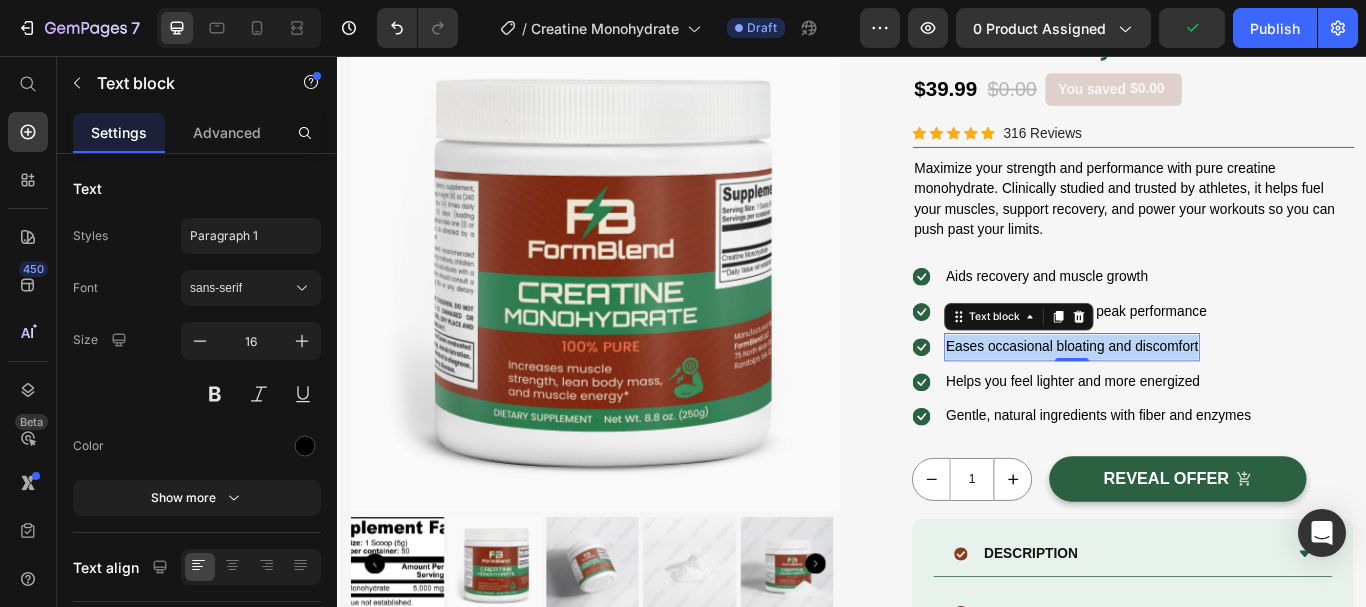 click on "Eases occasional bloating and discomfort" at bounding box center [1193, 395] 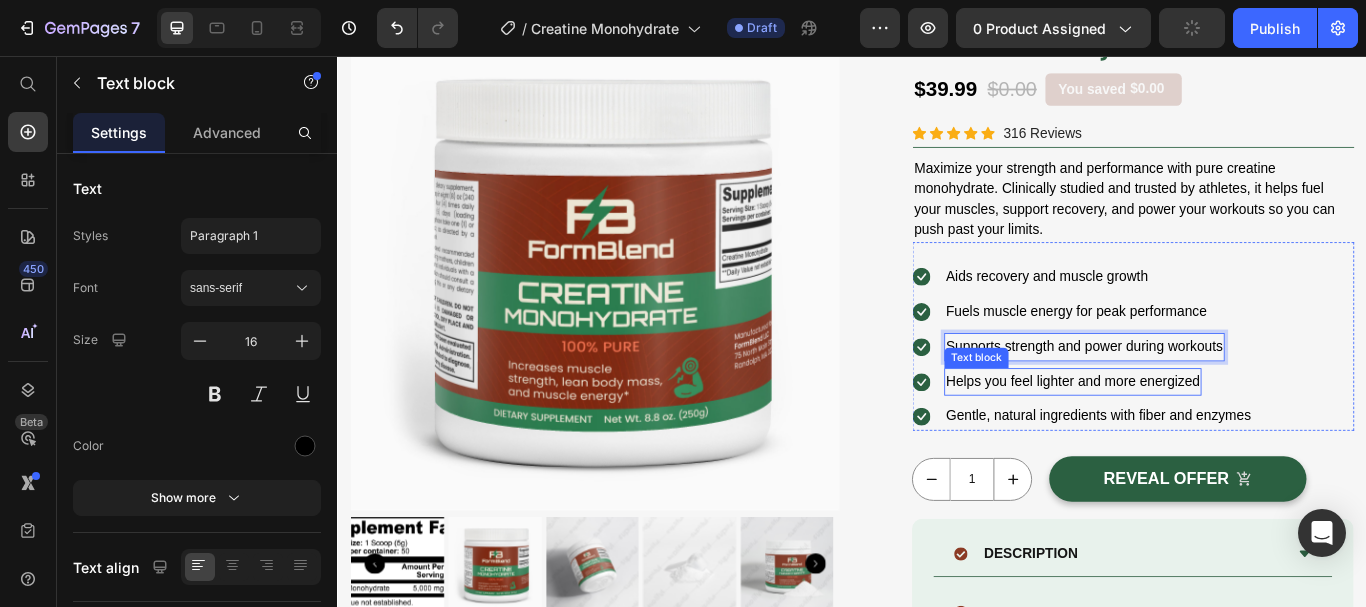 click on "Helps you feel lighter and more energized" at bounding box center [1194, 436] 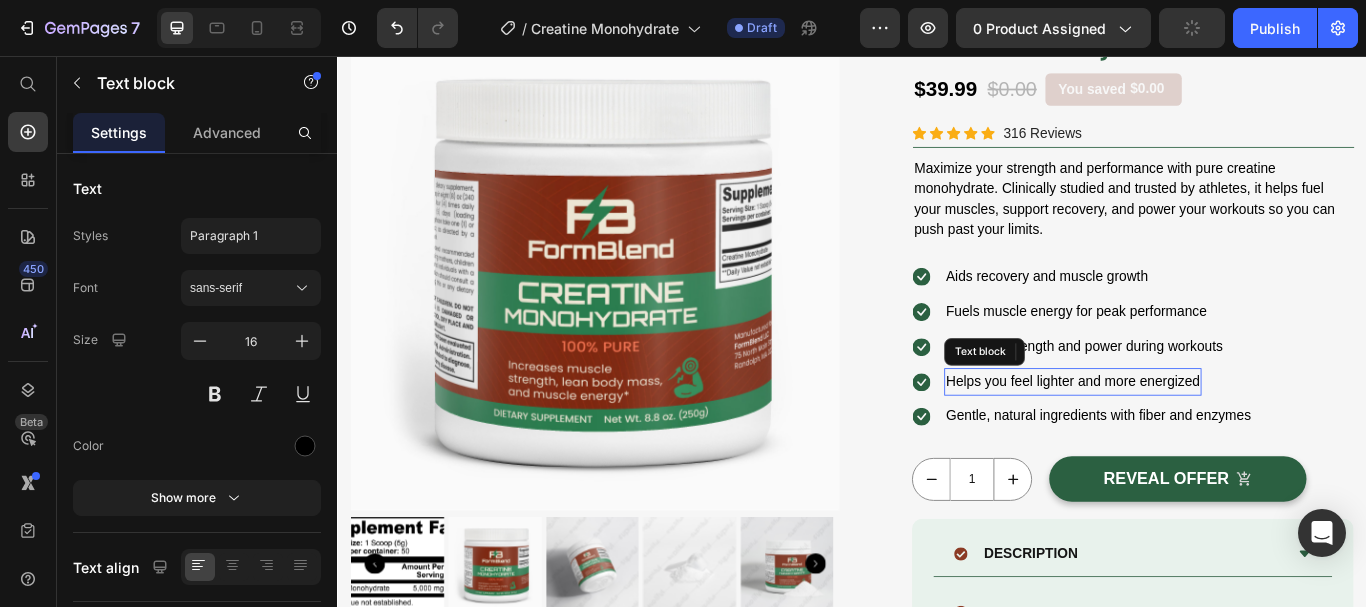 click on "Helps you feel lighter and more energized" at bounding box center (1194, 436) 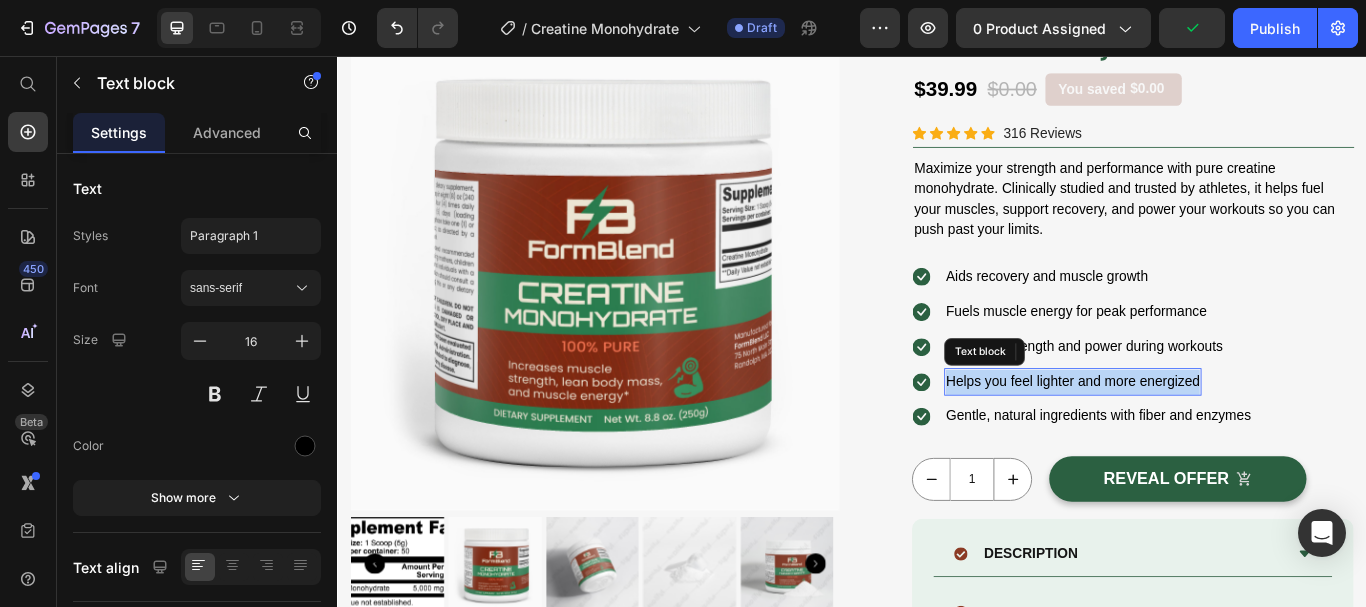 click on "Helps you feel lighter and more energized" at bounding box center [1194, 436] 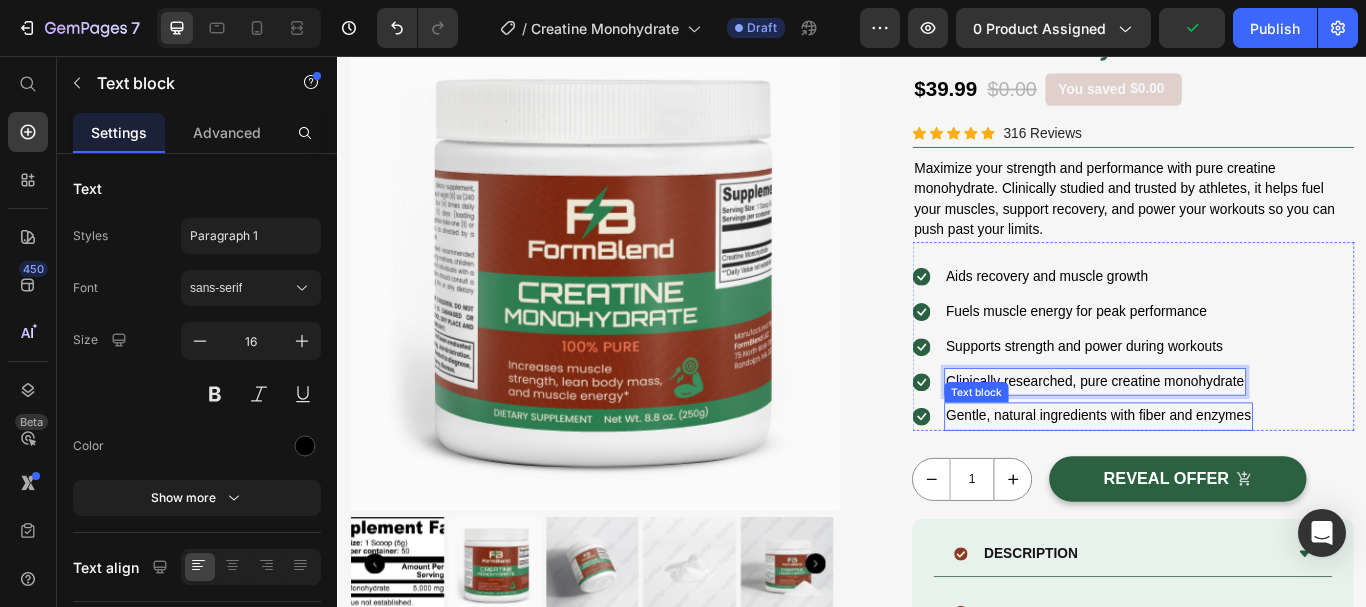 click on "Gentle, natural ingredients with fiber and enzymes" at bounding box center (1224, 476) 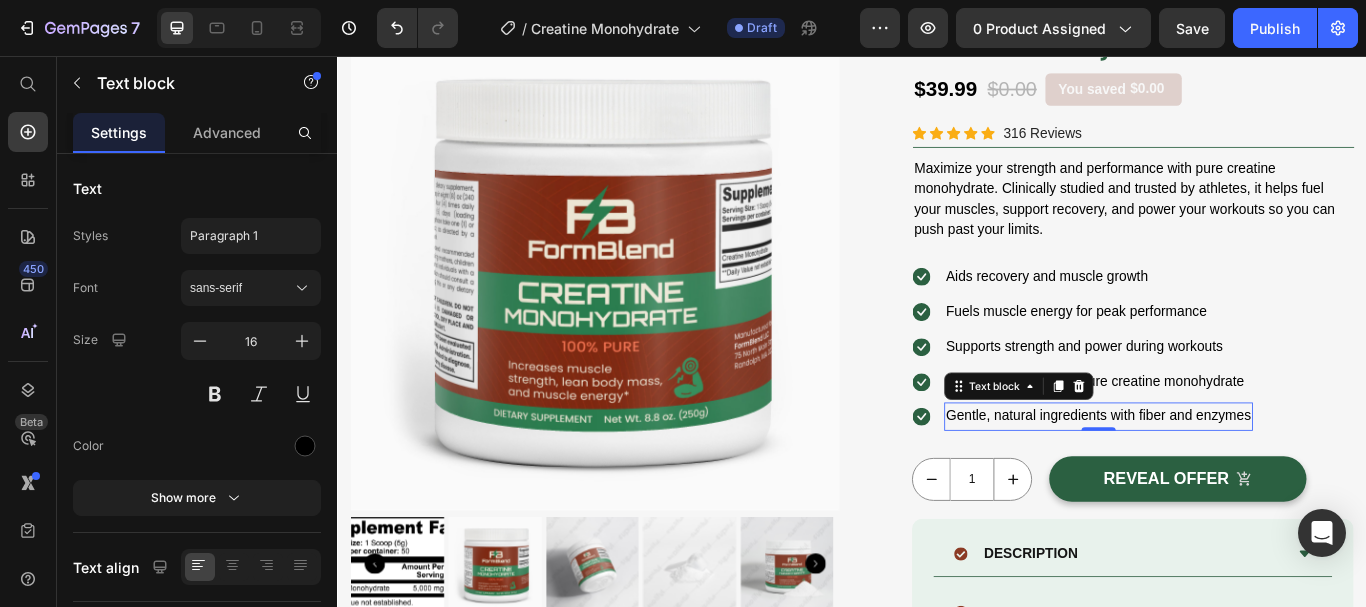 click on "Gentle, natural ingredients with fiber and enzymes" at bounding box center [1224, 476] 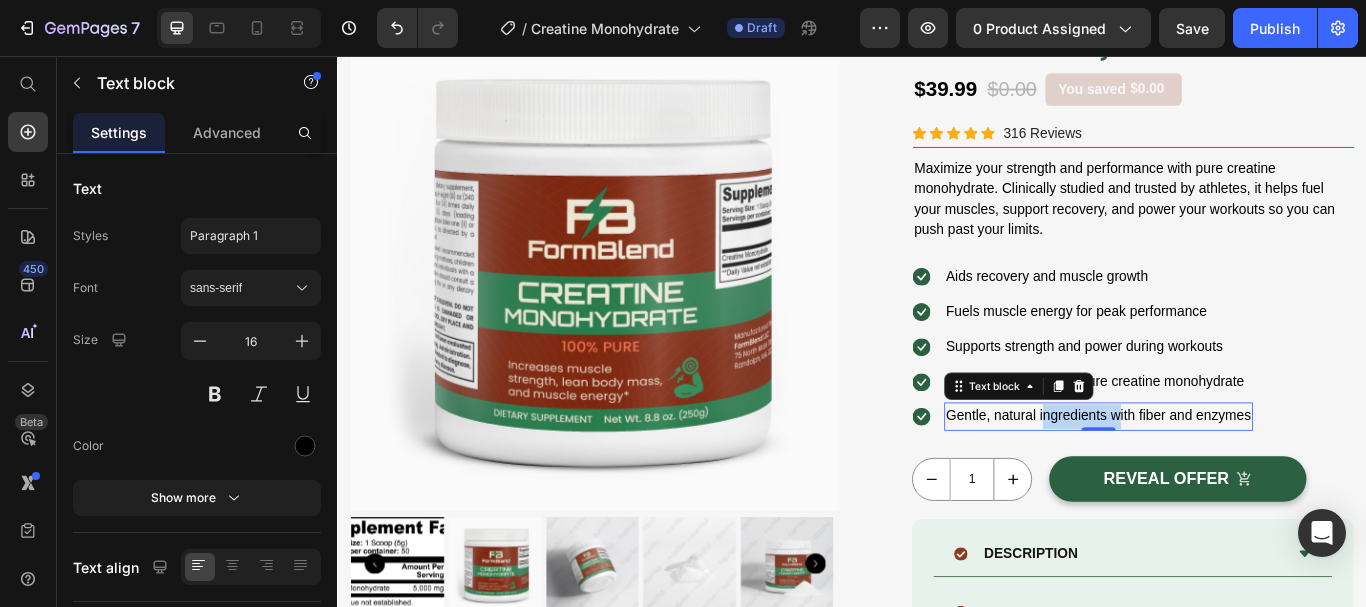 click on "Gentle, natural ingredients with fiber and enzymes" at bounding box center (1224, 476) 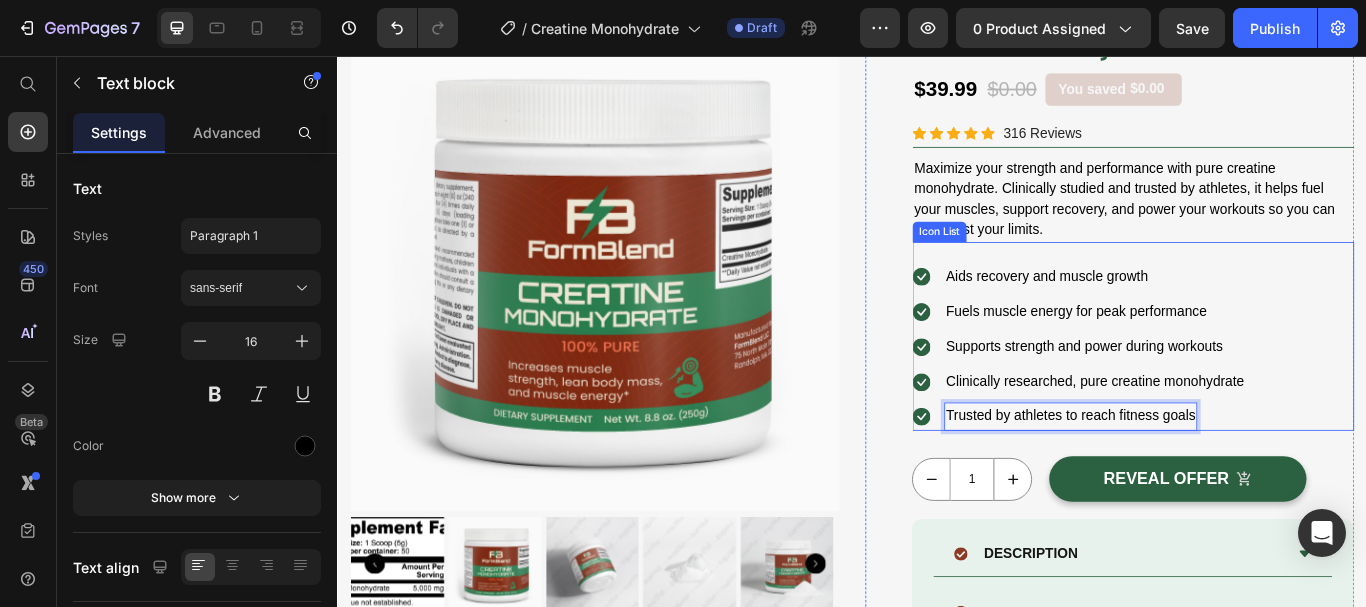 click on "Icon Aids recovery and muscle growth Text block Icon Fuels muscle energy for peak performance Text block Icon Supports strength and power during workouts Text block Icon Clinically researched, pure creatine monohydrate Text block Icon Trusted by athletes to reach fitness goals Text block 0 Icon List" at bounding box center (1264, 383) 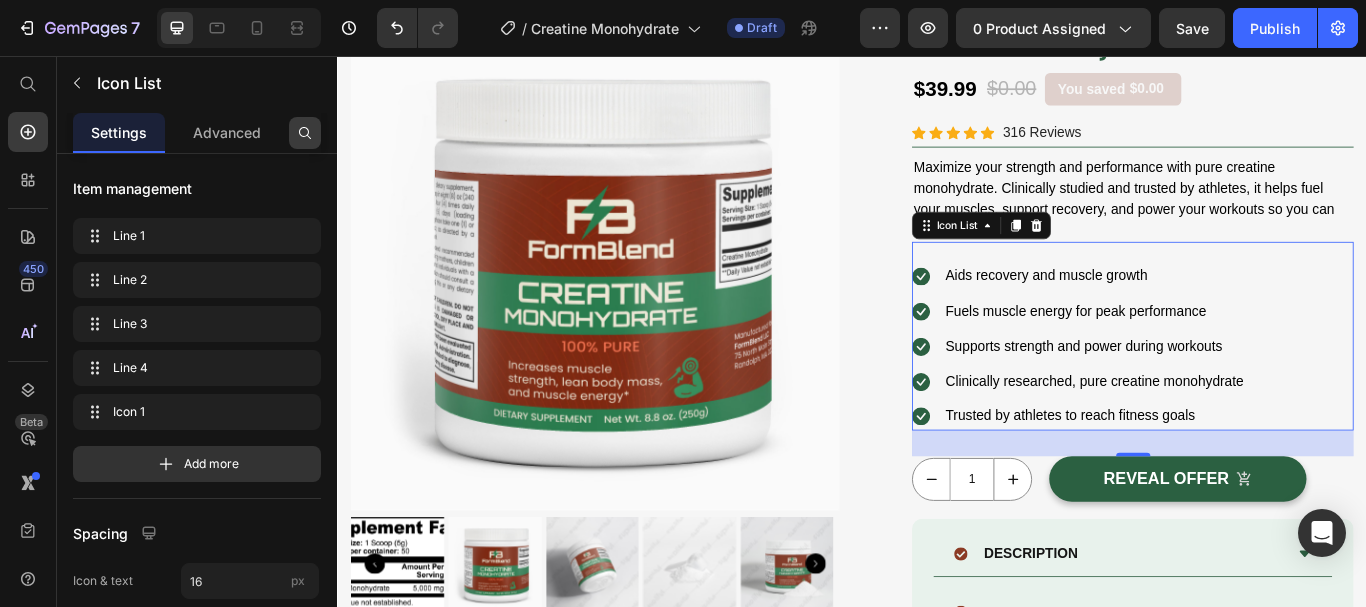 click at bounding box center [305, 133] 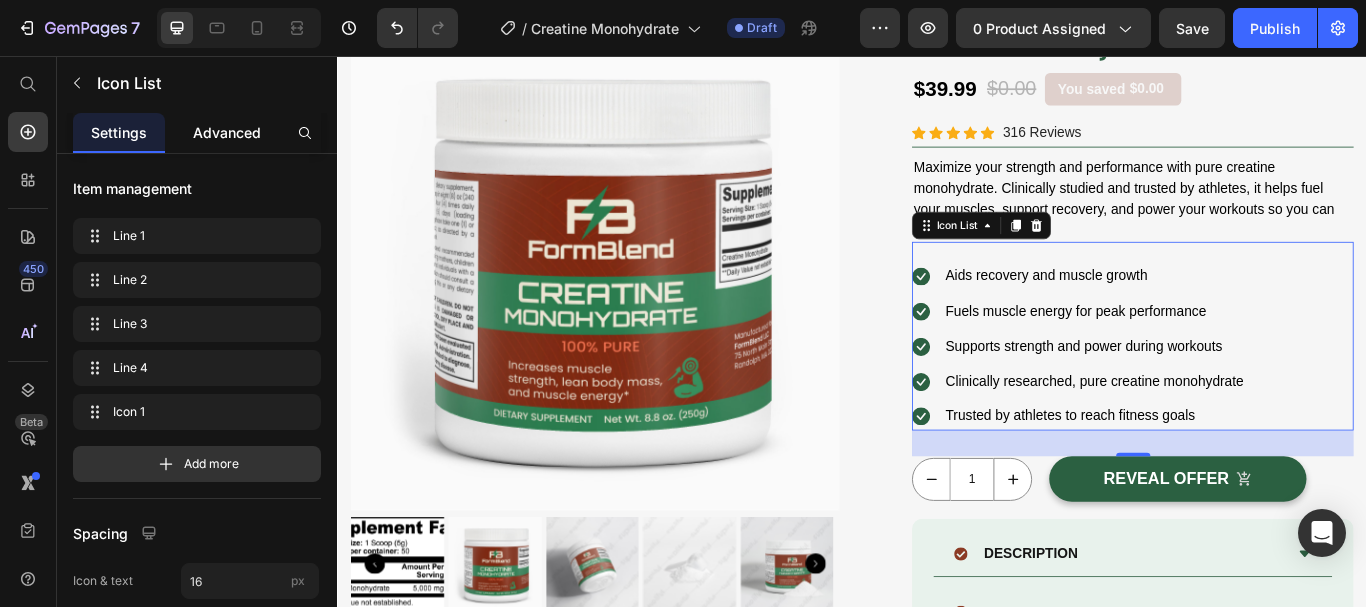 click on "Advanced" at bounding box center (227, 132) 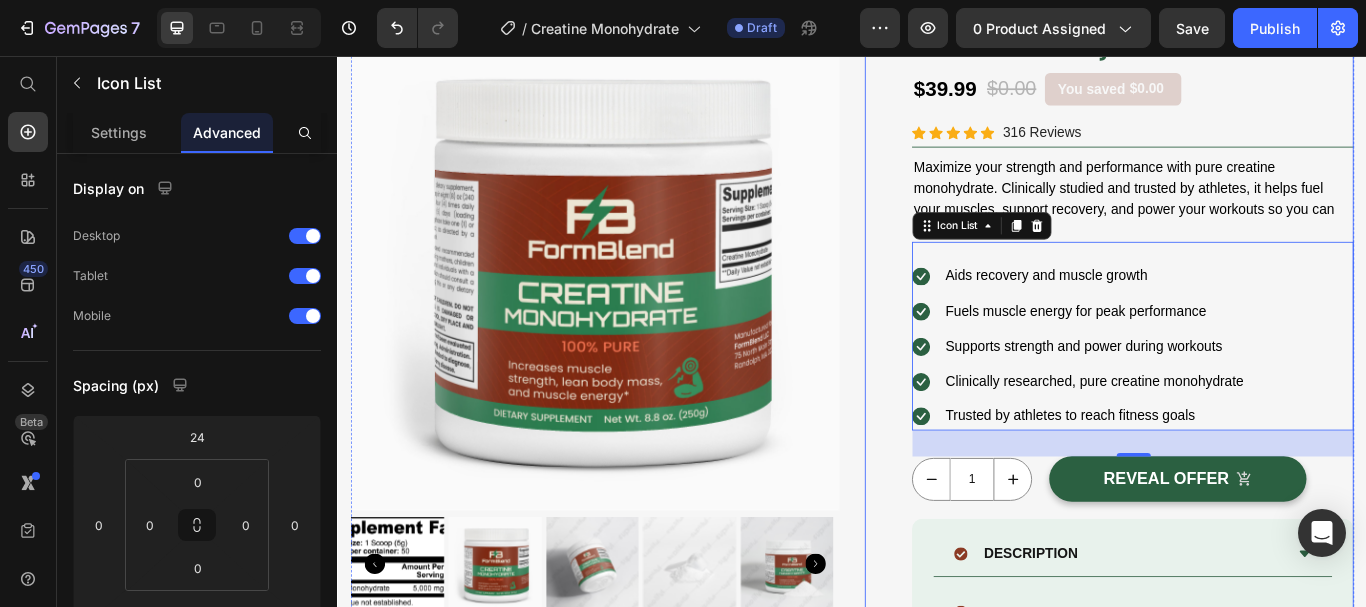 click on "Product Images Creatine Monohydrate (P) Title $39.99 (P) Price $0.00 (P) Price You saved $0.00 Product Tag Row Icon Icon Icon Icon Icon Icon List Hoz 316 Reviews Text block Row Maximize your strength and performance with pure creatine monohydrate. Clinically studied and trusted by athletes, it helps fuel your muscles, support recovery, and power your workouts so you can push past your limits. Text Block Icon Aids recovery and muscle growth Text block Icon Fuels muscle energy for peak performance Text block Icon Supports strength and power during workouts Text block Icon Clinically researched, pure creatine monohydrate Text block Icon Trusted by athletes to reach fitness goals Text block Icon List 30 1 Product Quantity REVEAL OFFER (P) Cart Button Row DESCRIPTION" at bounding box center (1237, 449) 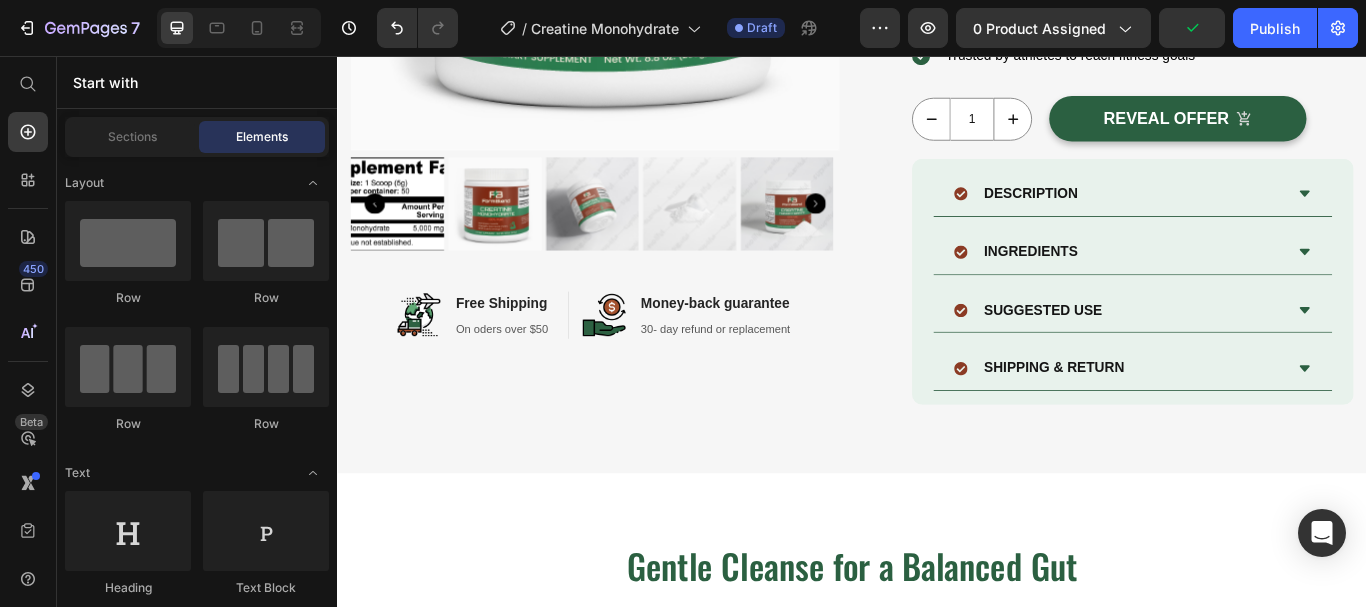 scroll, scrollTop: 671, scrollLeft: 0, axis: vertical 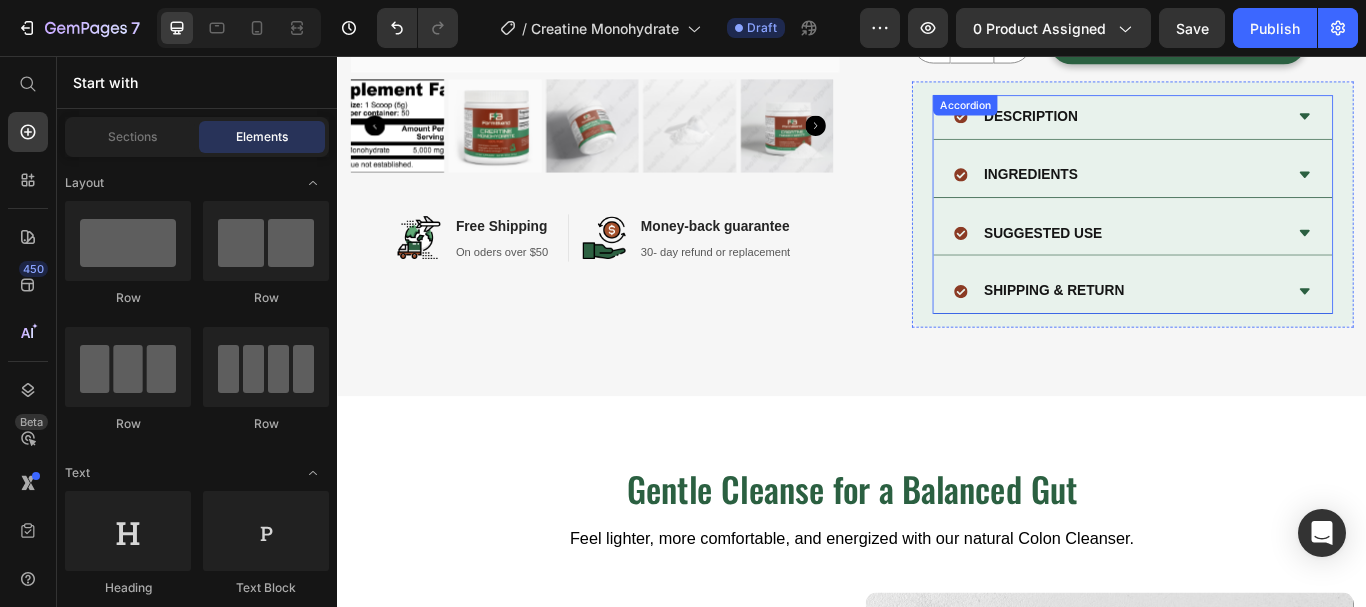 click on "DESCRIPTION" at bounding box center [1248, 127] 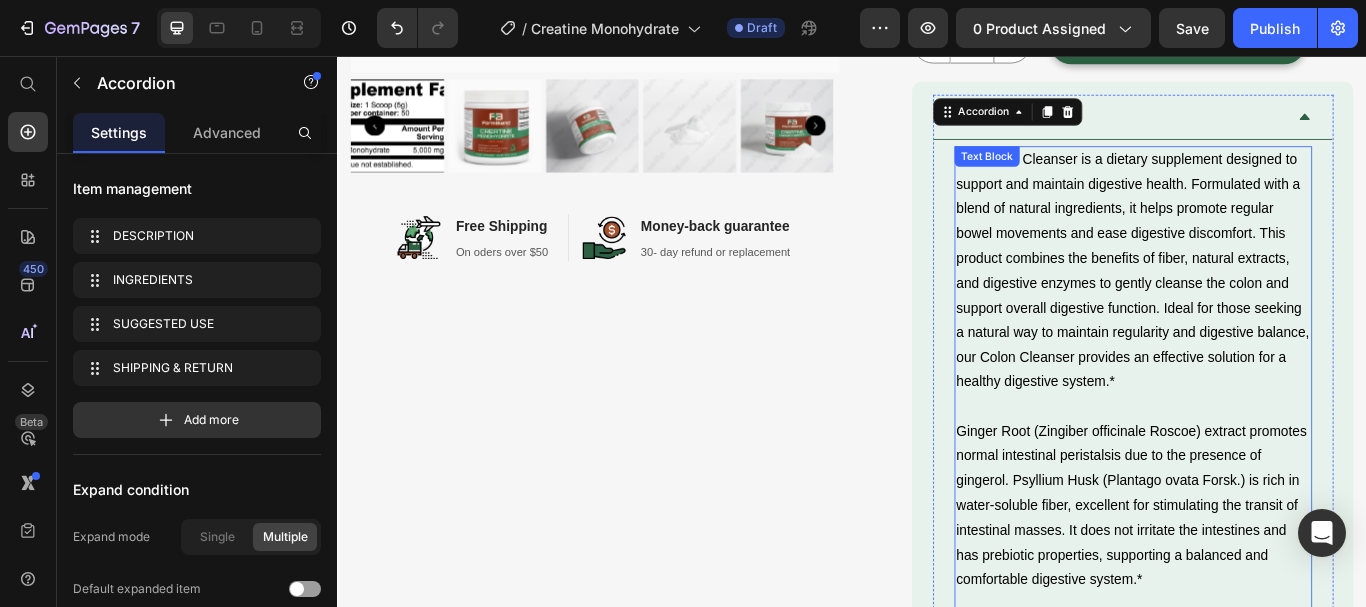 click on "Our Colon Cleanser is a dietary supplement designed to support and maintain digestive health. Formulated with a blend of natural ingredients, it helps promote regular bowel movements and ease digestive discomfort. This product combines the benefits of fiber, natural extracts, and digestive enzymes to gently cleanse the colon and support overall digestive function. Ideal for those seeking a natural way to maintain regularity and digestive balance, our Colon Cleanser provides an effective solution for a healthy digestive system.*" at bounding box center (1264, 308) 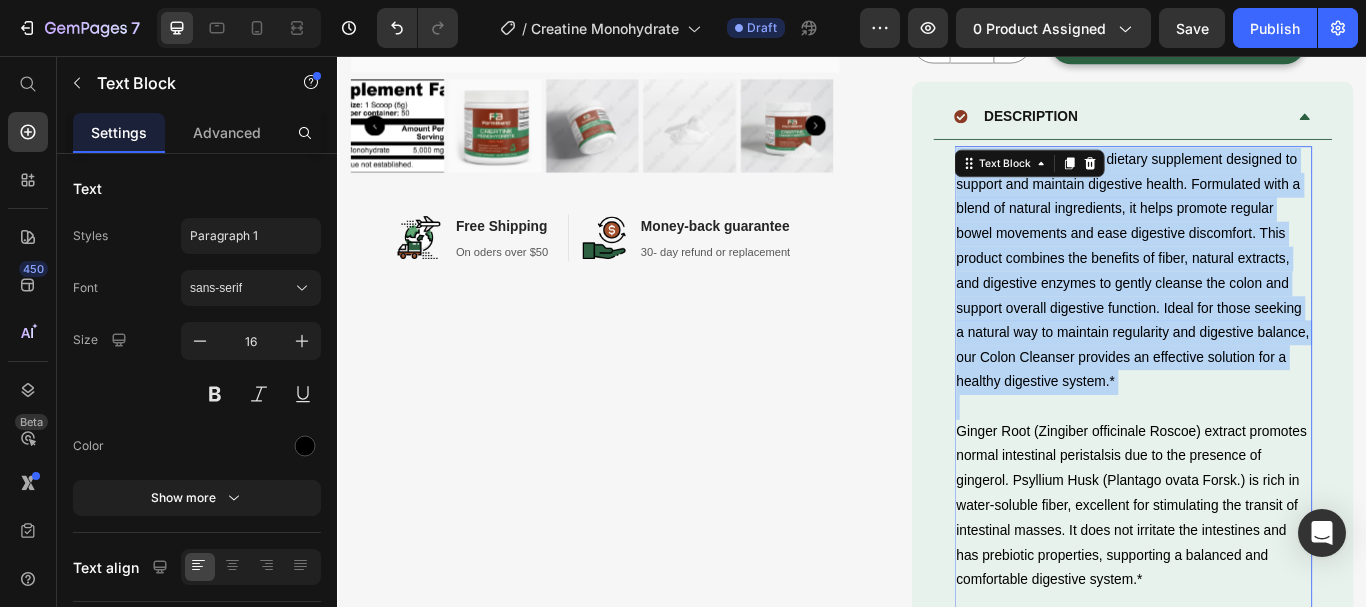 click on "Our Colon Cleanser is a dietary supplement designed to support and maintain digestive health. Formulated with a blend of natural ingredients, it helps promote regular bowel movements and ease digestive discomfort. This product combines the benefits of fiber, natural extracts, and digestive enzymes to gently cleanse the colon and support overall digestive function. Ideal for those seeking a natural way to maintain regularity and digestive balance, our Colon Cleanser provides an effective solution for a healthy digestive system.*" at bounding box center (1264, 308) 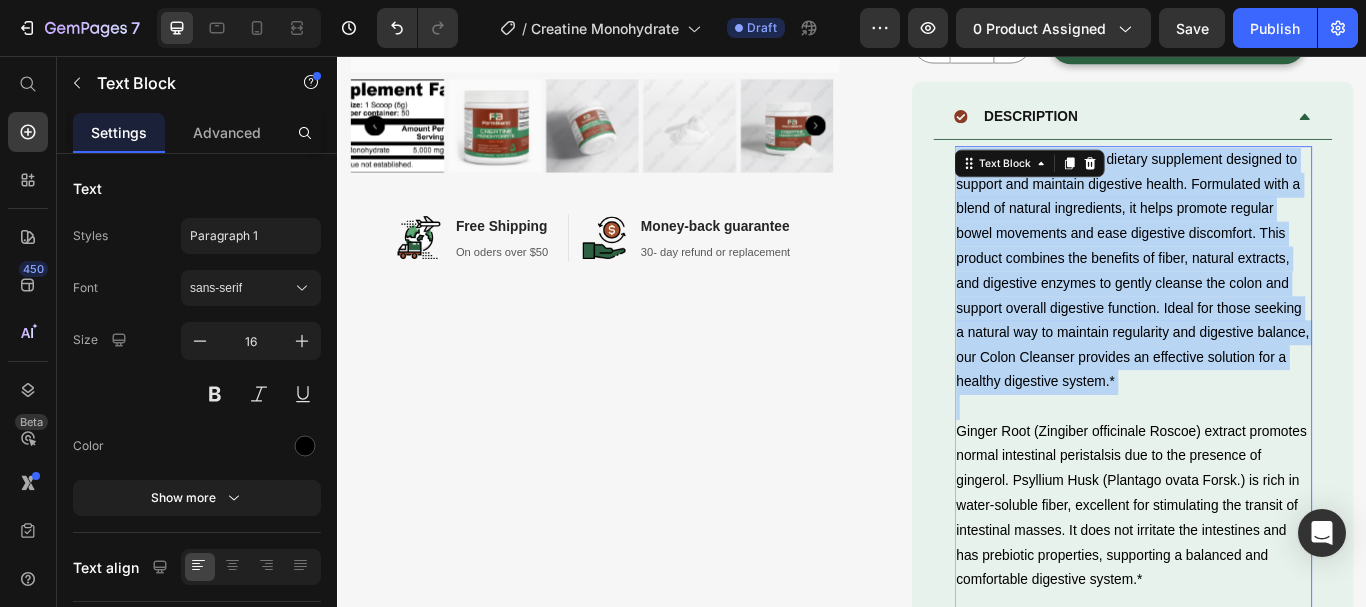 click on "Our Colon Cleanser is a dietary supplement designed to support and maintain digestive health. Formulated with a blend of natural ingredients, it helps promote regular bowel movements and ease digestive discomfort. This product combines the benefits of fiber, natural extracts, and digestive enzymes to gently cleanse the colon and support overall digestive function. Ideal for those seeking a natural way to maintain regularity and digestive balance, our Colon Cleanser provides an effective solution for a healthy digestive system.*" at bounding box center [1264, 308] 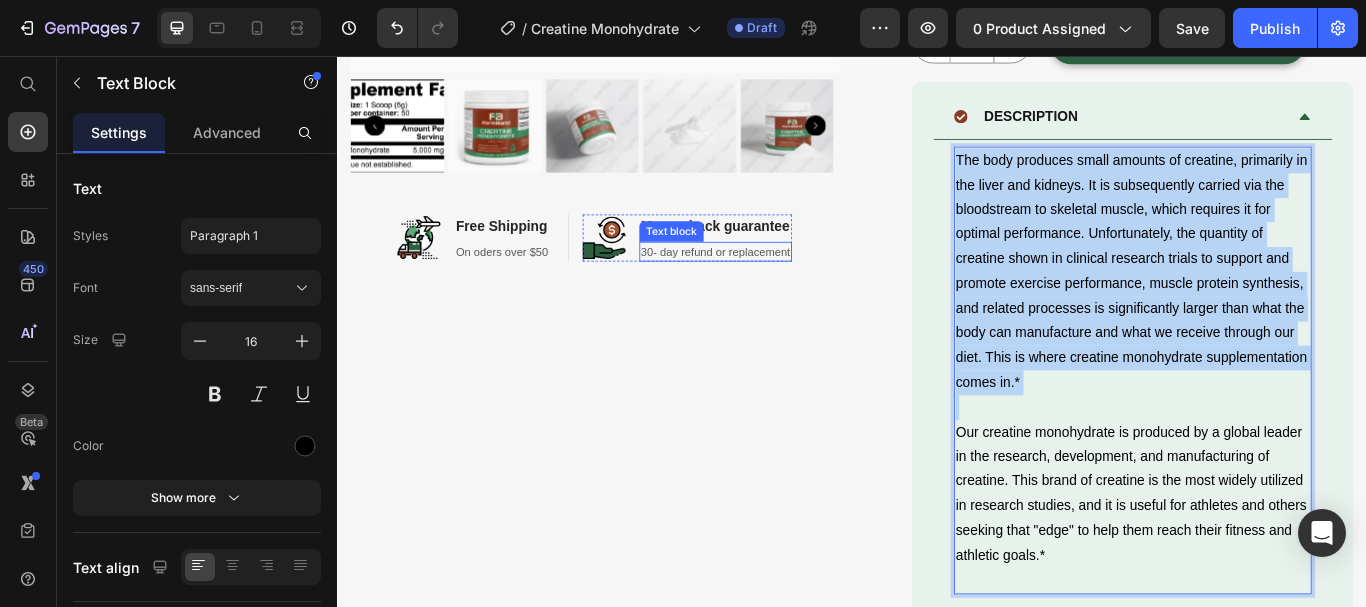 scroll, scrollTop: 674, scrollLeft: 0, axis: vertical 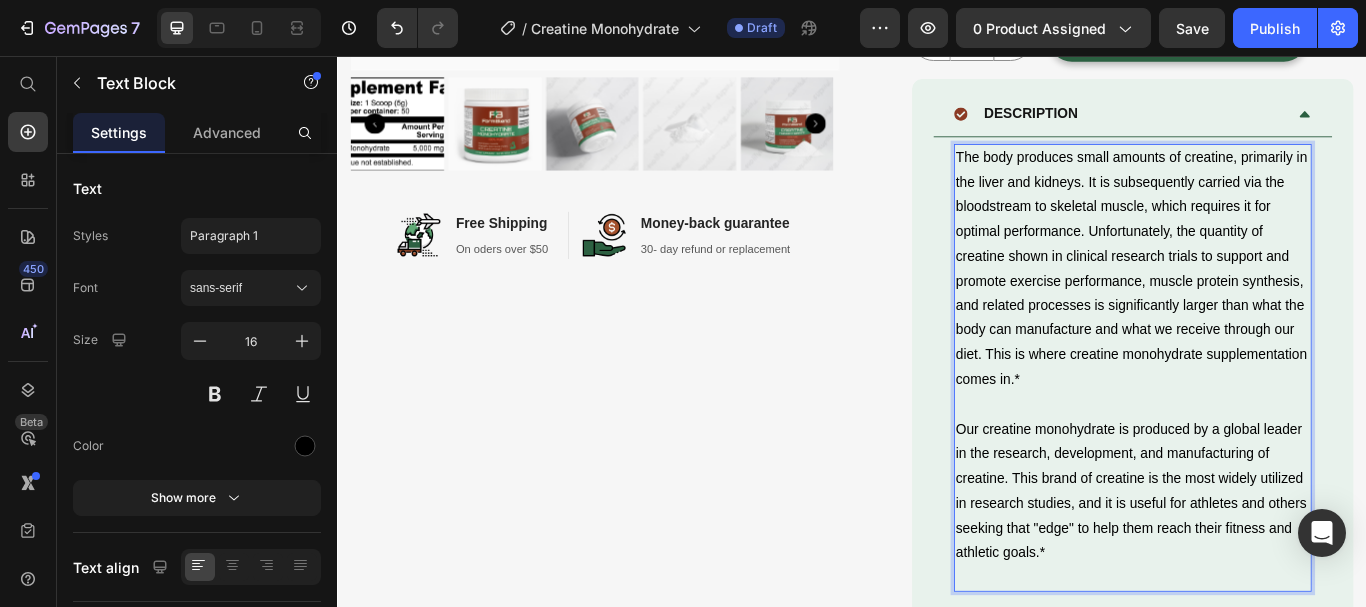 click on "The body produces small amounts of creatine, primarily in the liver and kidneys. It is subsequently carried via the bloodstream to skeletal muscle, which requires it for optimal performance. Unfortunately, the quantity of creatine shown in clinical research trials to support and promote exercise performance, muscle protein synthesis, and related processes is significantly larger than what the body can manufacture and what we receive through our diet. This is where creatine monohydrate supplementation comes in.*" at bounding box center [1264, 305] 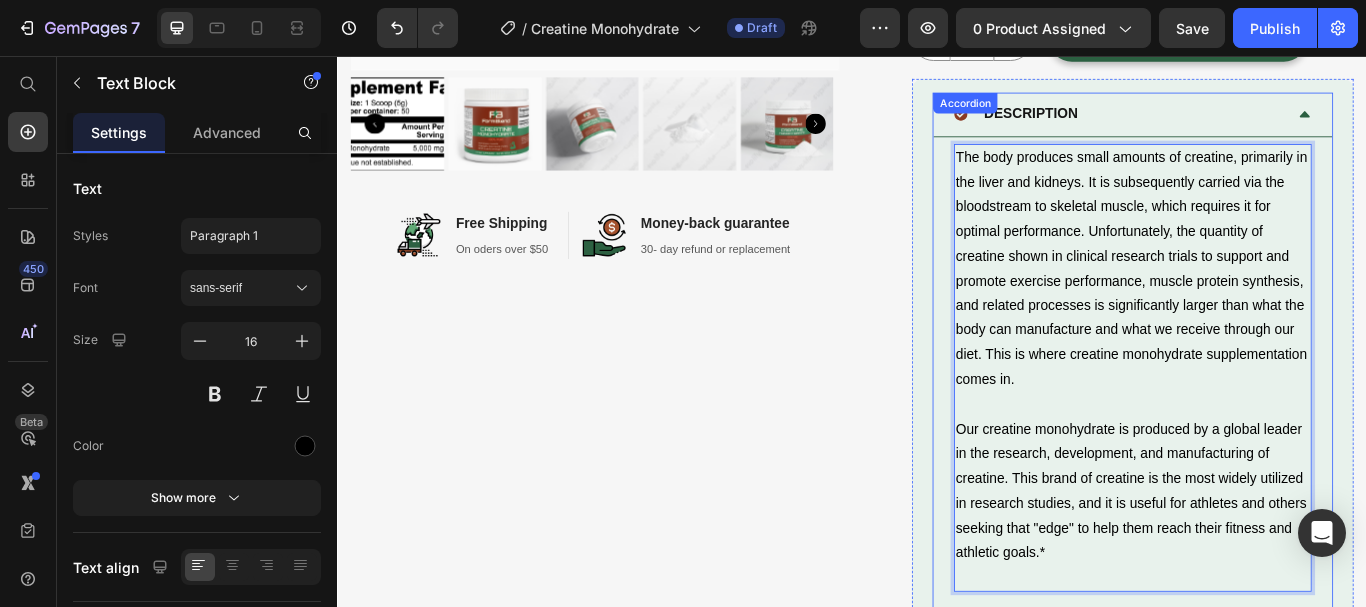 click on "DESCRIPTION" at bounding box center [1248, 124] 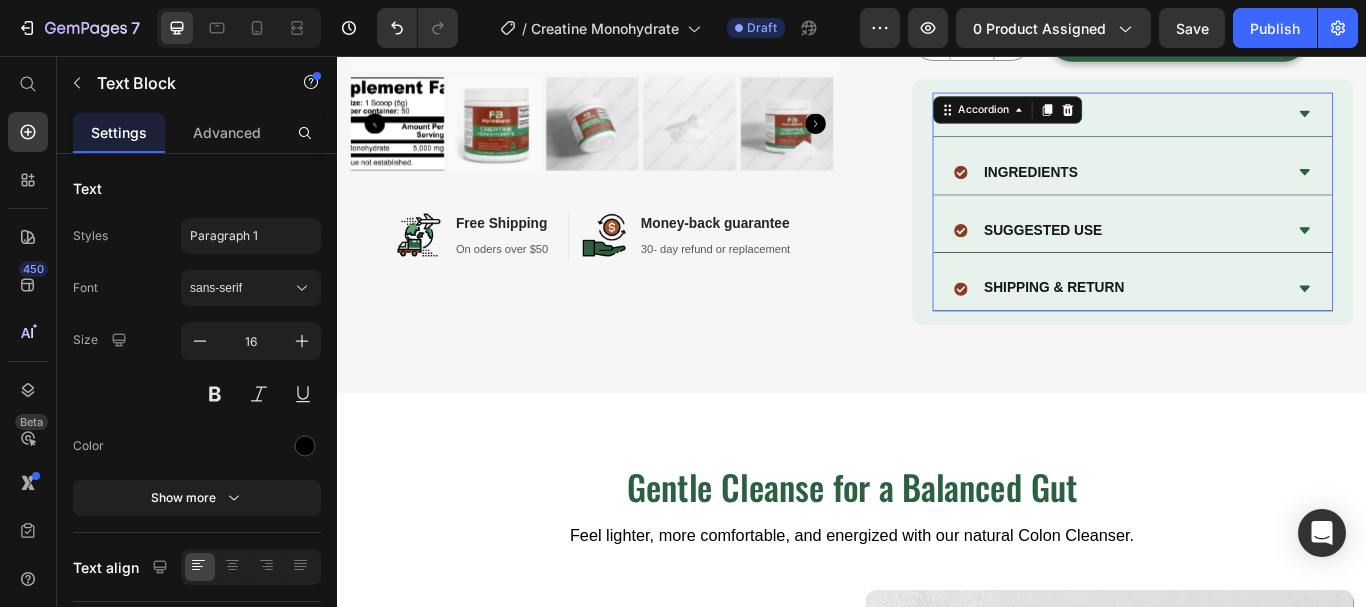 scroll, scrollTop: 0, scrollLeft: 0, axis: both 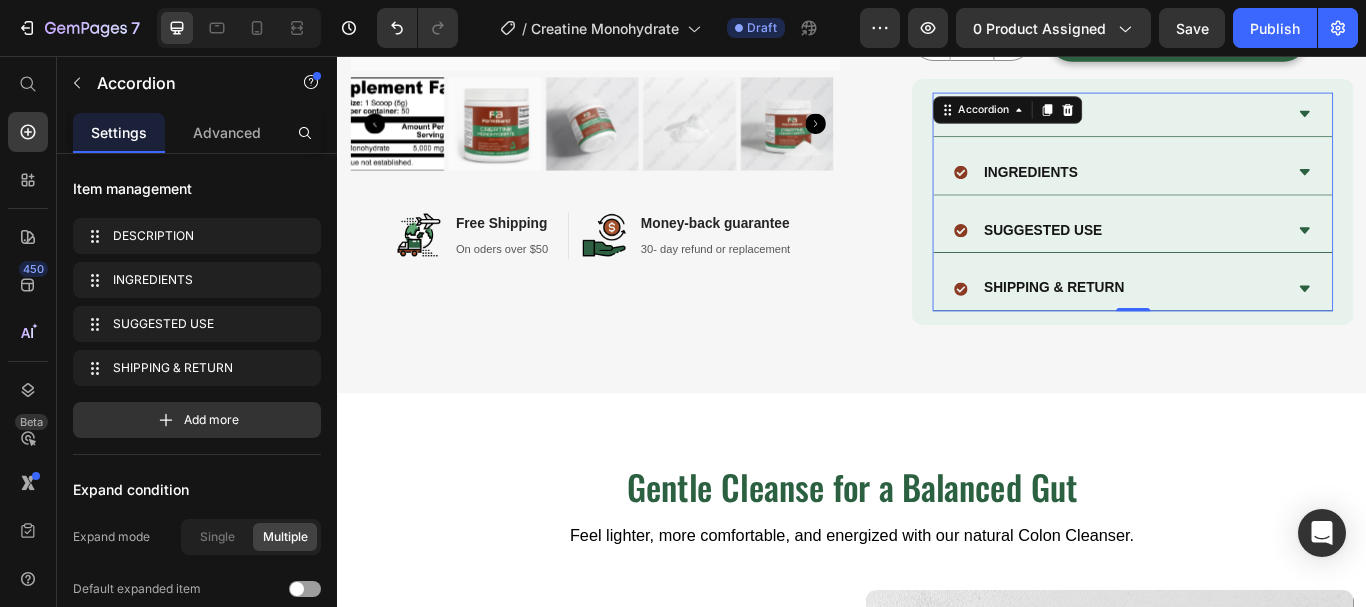 click on "INGREDIENTS" at bounding box center [1248, 192] 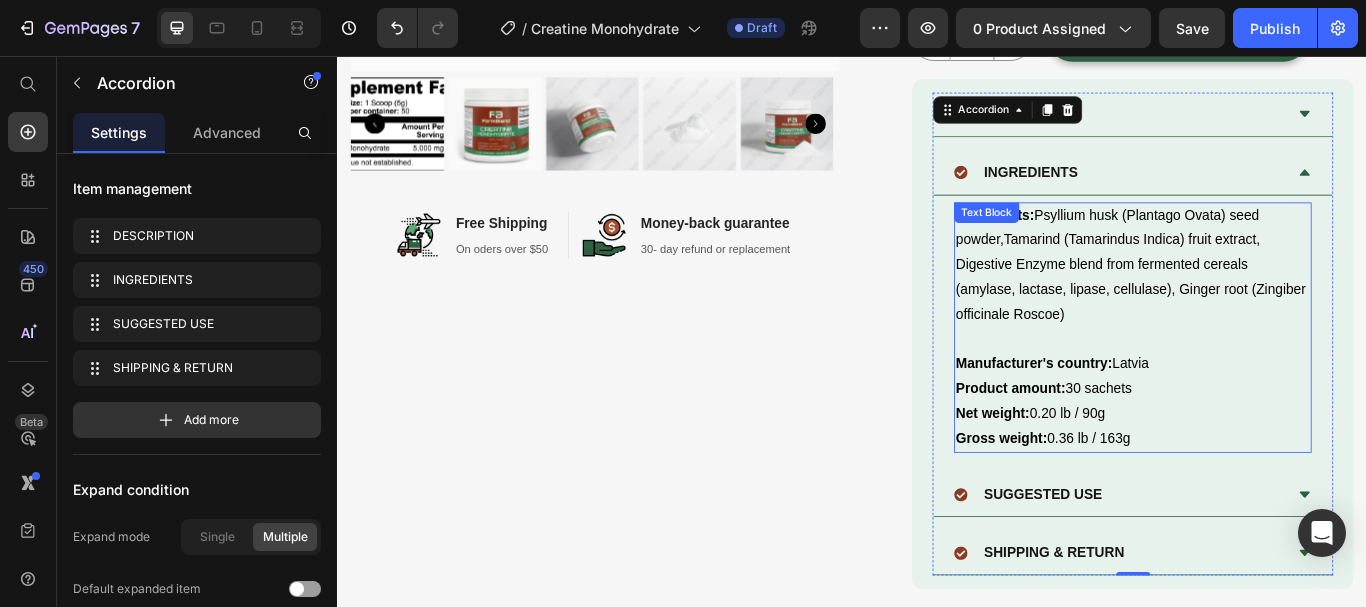 click on "Ingredients: Psyllium husk (Plantago Ovata) seed powder,Tamarind (Tamarindus Indica) fruit extract, Digestive Enzyme blend from fermented cereals (amylase, lactase, lipase, cellulase), Ginger root (Zingiber officinale Roscoe)" at bounding box center (1264, 301) 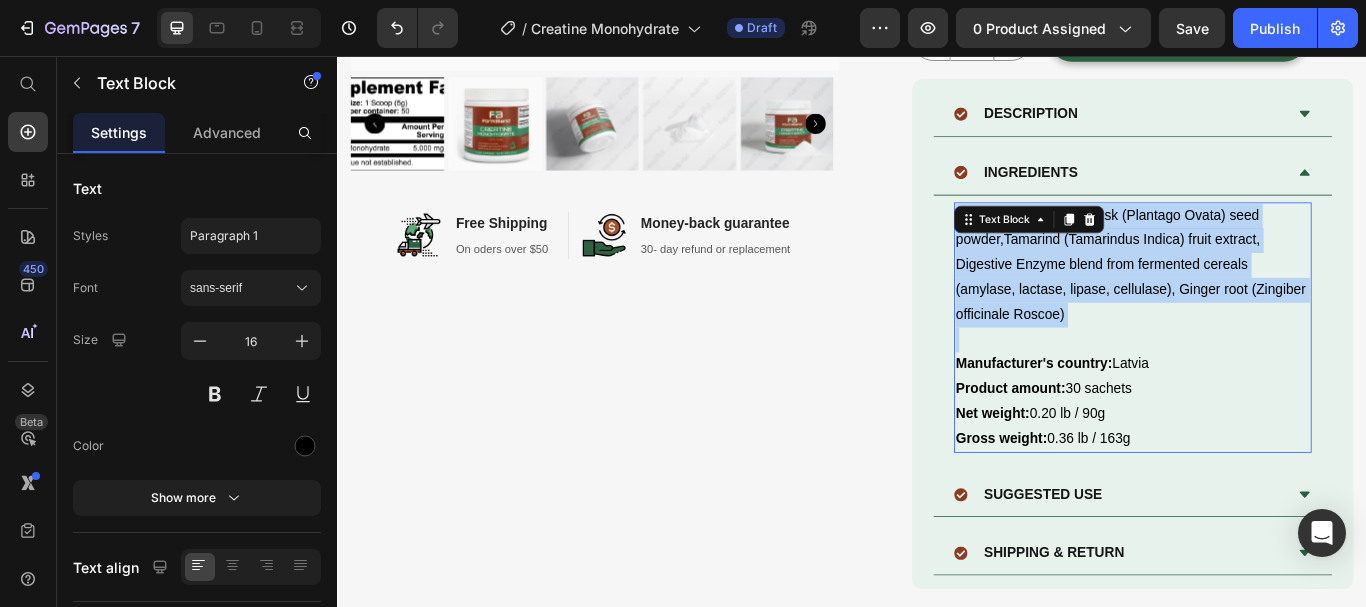 click on "Ingredients: Psyllium husk (Plantago Ovata) seed powder,Tamarind (Tamarindus Indica) fruit extract, Digestive Enzyme blend from fermented cereals (amylase, lactase, lipase, cellulase), Ginger root (Zingiber officinale Roscoe)" at bounding box center [1264, 301] 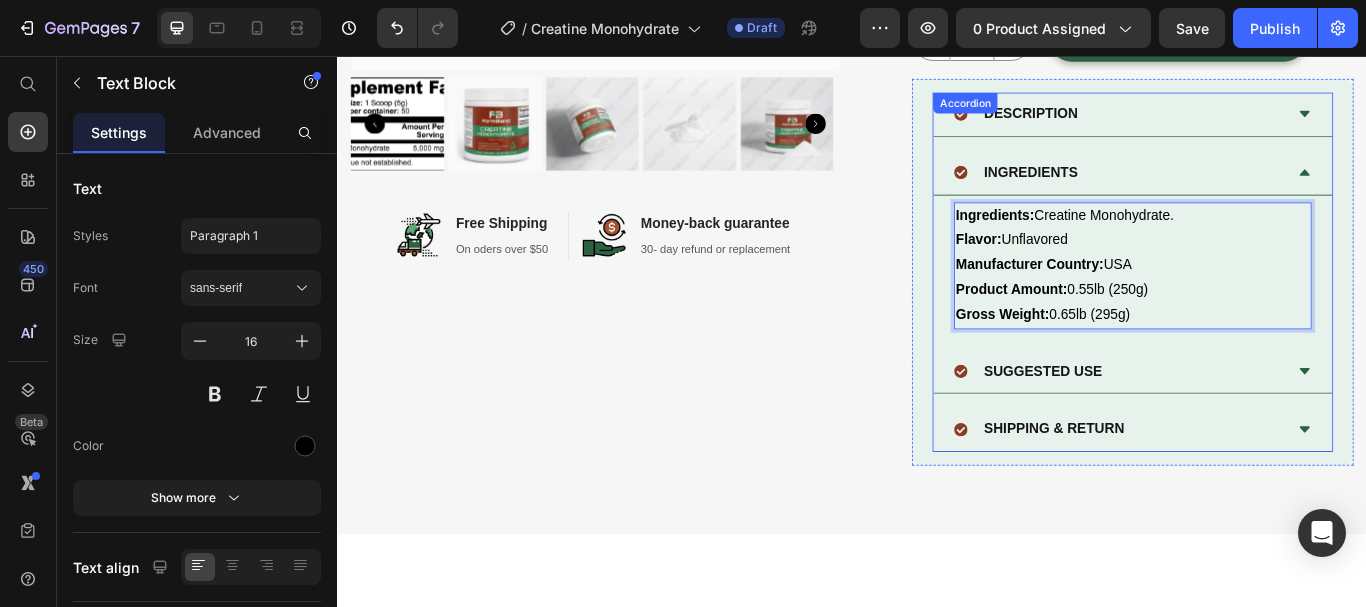 click on "INGREDIENTS" at bounding box center [1248, 192] 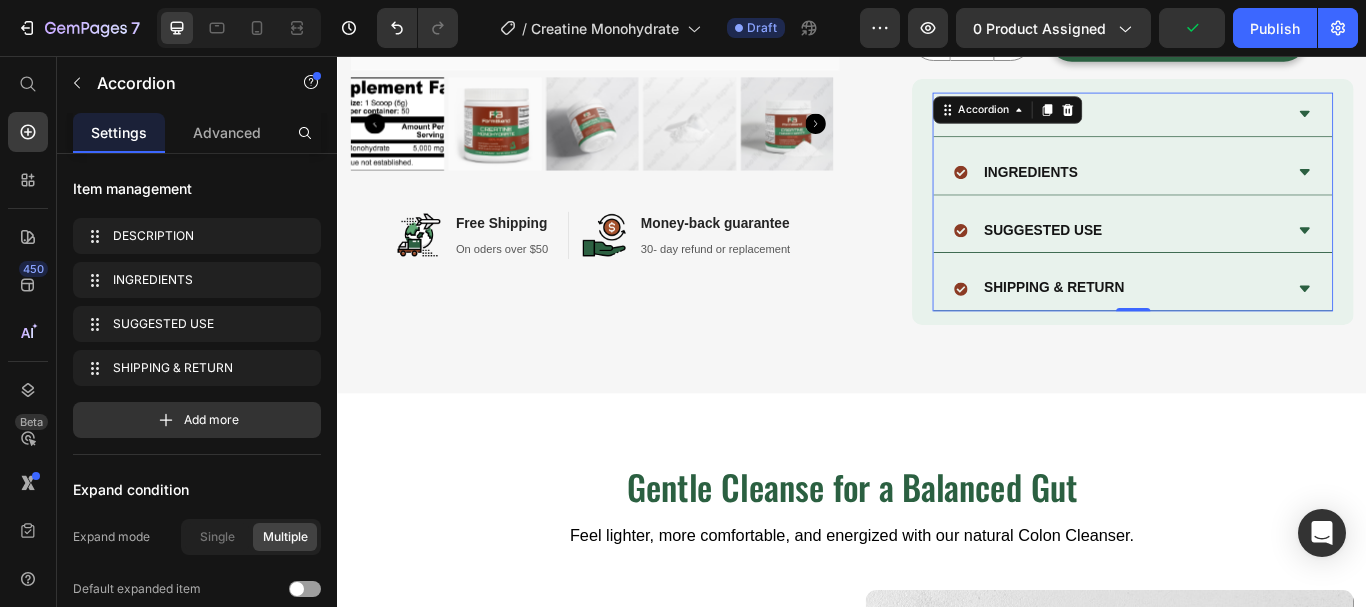 click on "SUGGESTED USE" at bounding box center [1248, 260] 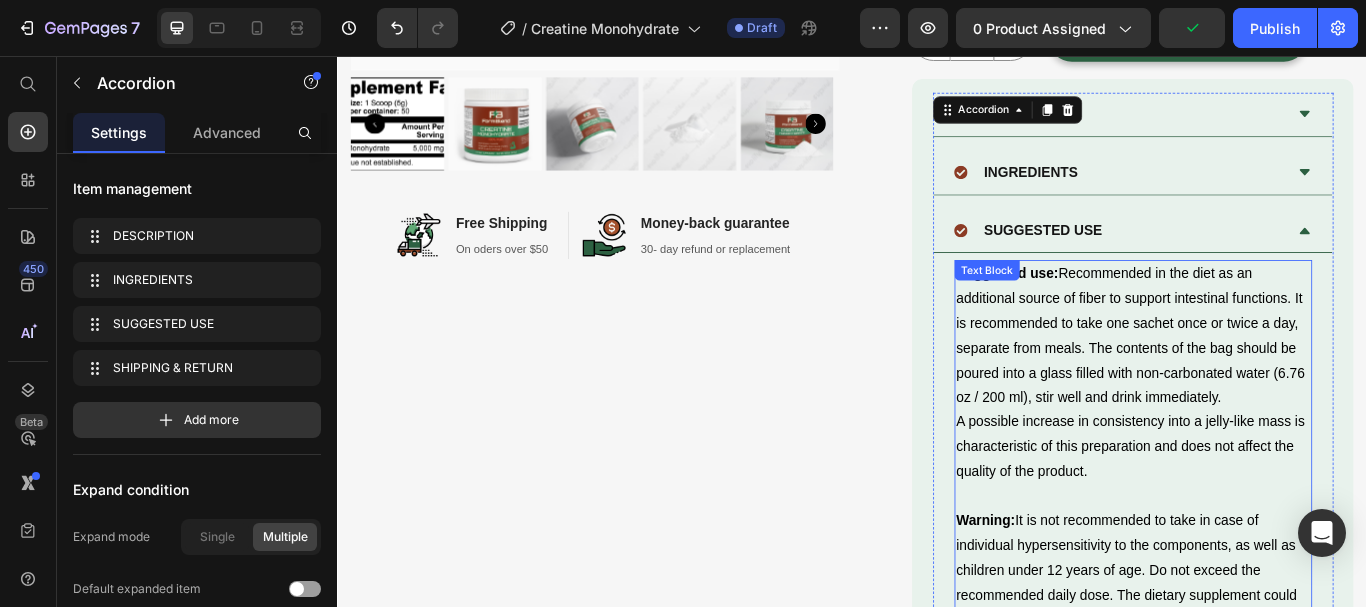 click on "Suggested use: Recommended in the diet as an additional source of fiber to support intestinal functions. It is recommended to take one sachet once or twice a day, separate from meals. The contents of the bag should be poured into a glass filled with non-carbonated water (6.76 oz / 200 ml), stir well and drink immediately." at bounding box center [1264, 382] 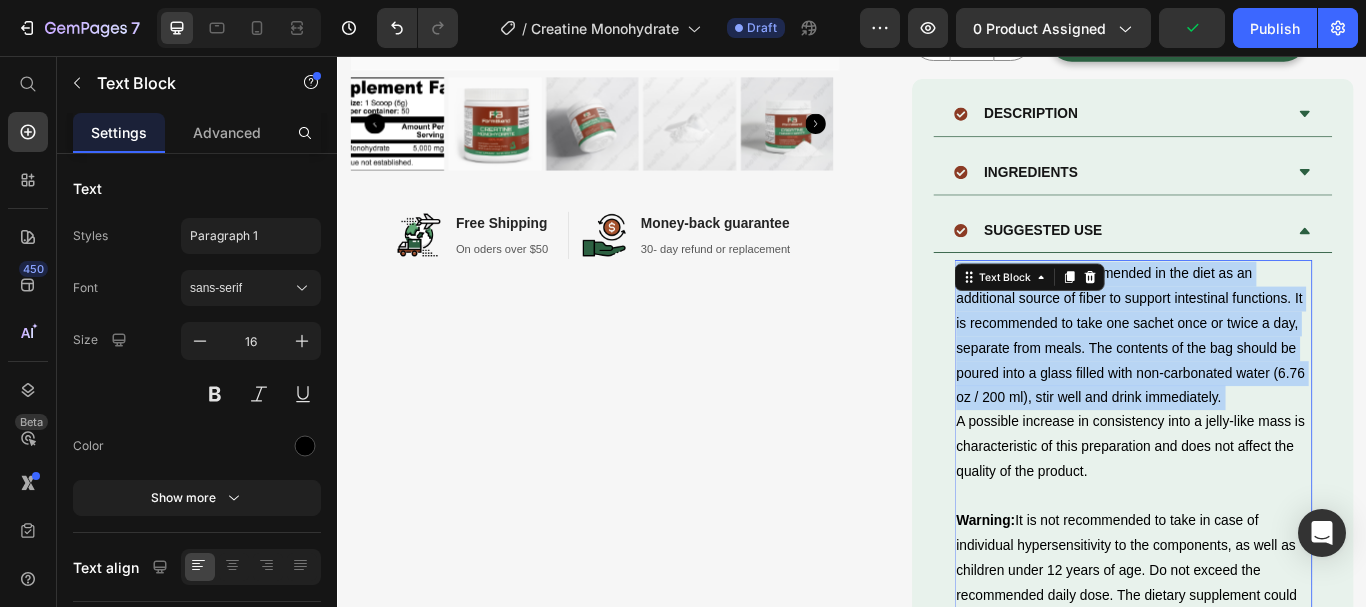 click on "Suggested use: Recommended in the diet as an additional source of fiber to support intestinal functions. It is recommended to take one sachet once or twice a day, separate from meals. The contents of the bag should be poured into a glass filled with non-carbonated water (6.76 oz / 200 ml), stir well and drink immediately." at bounding box center (1264, 382) 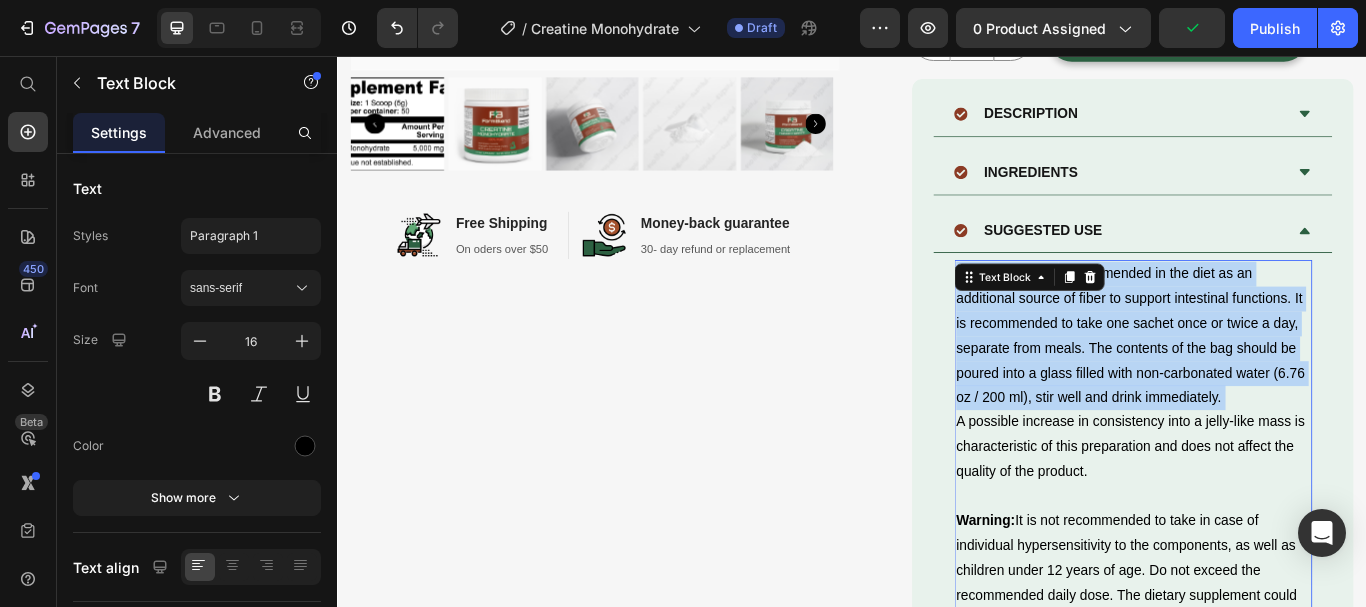 click on "Suggested use: Recommended in the diet as an additional source of fiber to support intestinal functions. It is recommended to take one sachet once or twice a day, separate from meals. The contents of the bag should be poured into a glass filled with non-carbonated water (6.76 oz / 200 ml), stir well and drink immediately." at bounding box center (1264, 382) 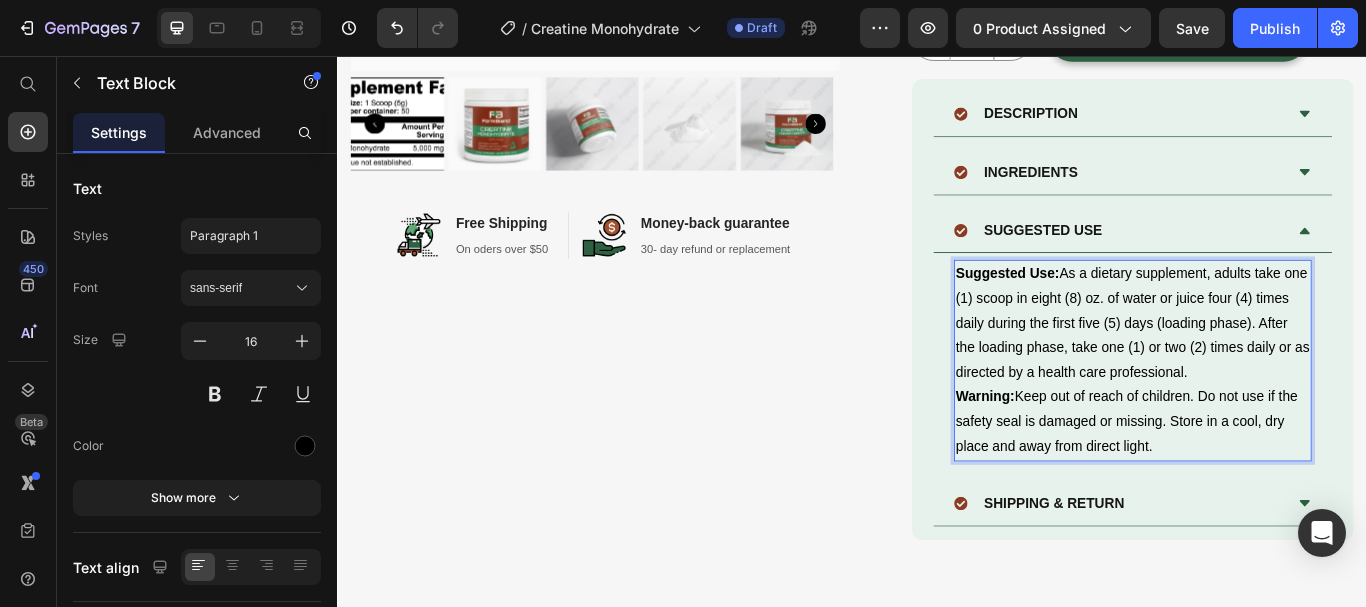 click on "Suggested Use:  As a dietary supplement, adults take one (1) scoop in eight (8) oz. of water or juice four (4) times daily during the first five (5) days (loading phase). After the loading phase, take one (1) or two (2) times daily or as directed by a health care professional." at bounding box center [1264, 368] 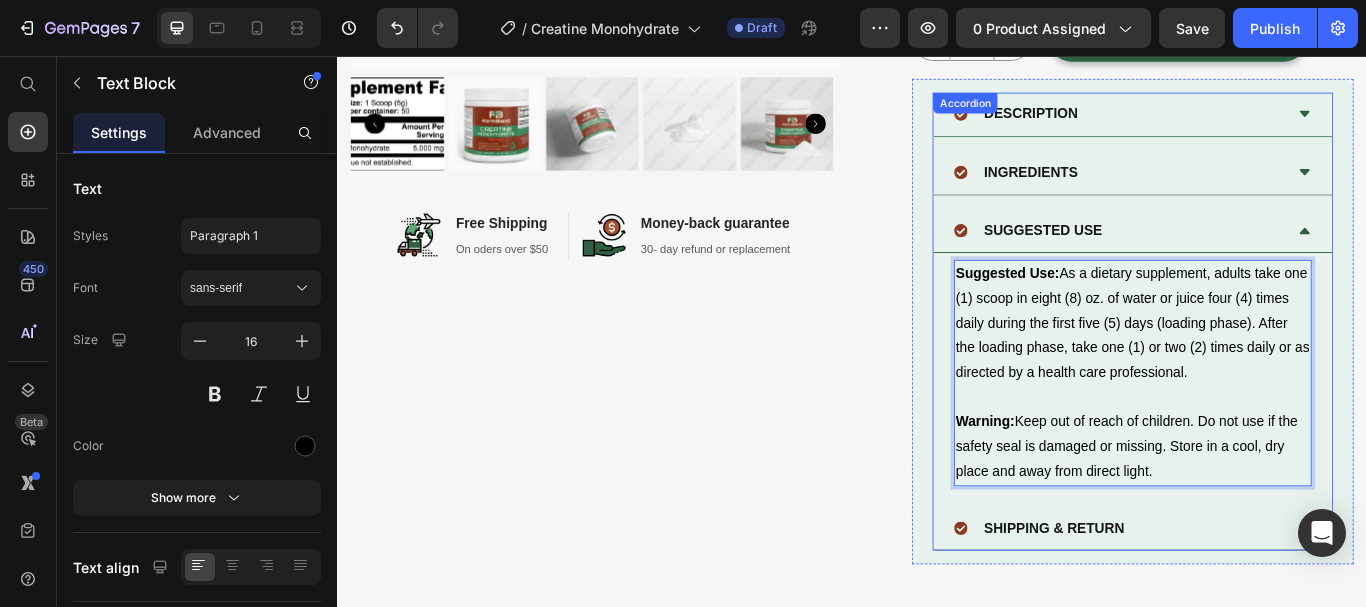click on "SUGGESTED USE" at bounding box center [1248, 260] 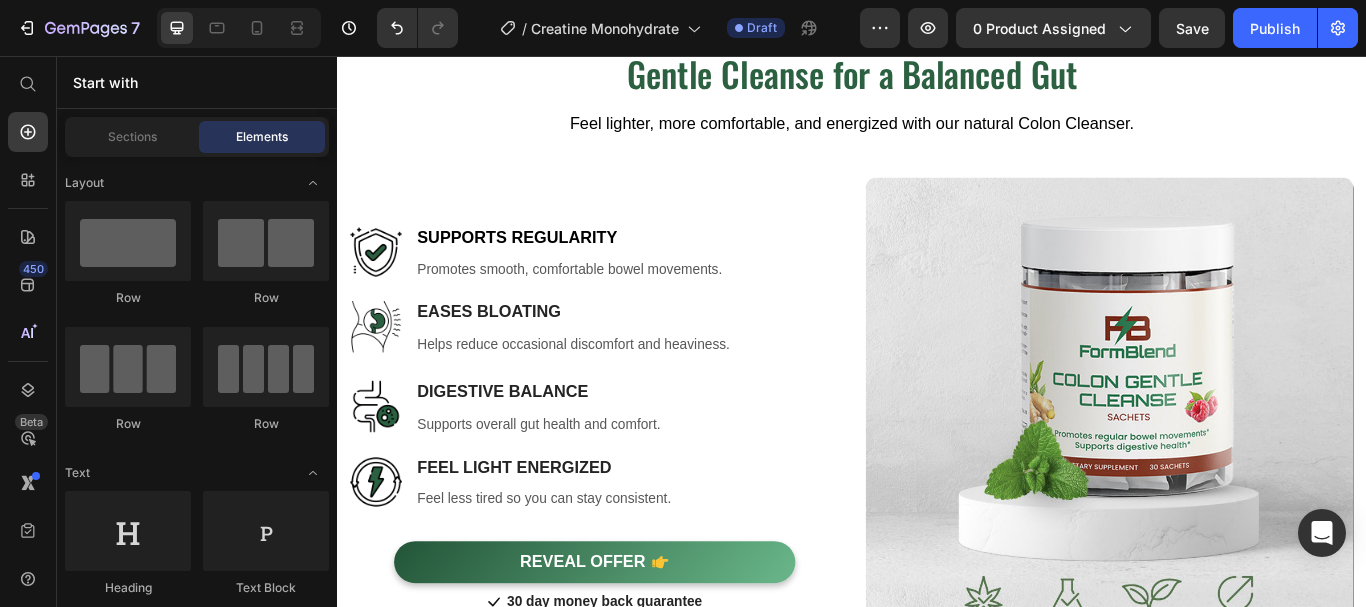 scroll, scrollTop: 1064, scrollLeft: 0, axis: vertical 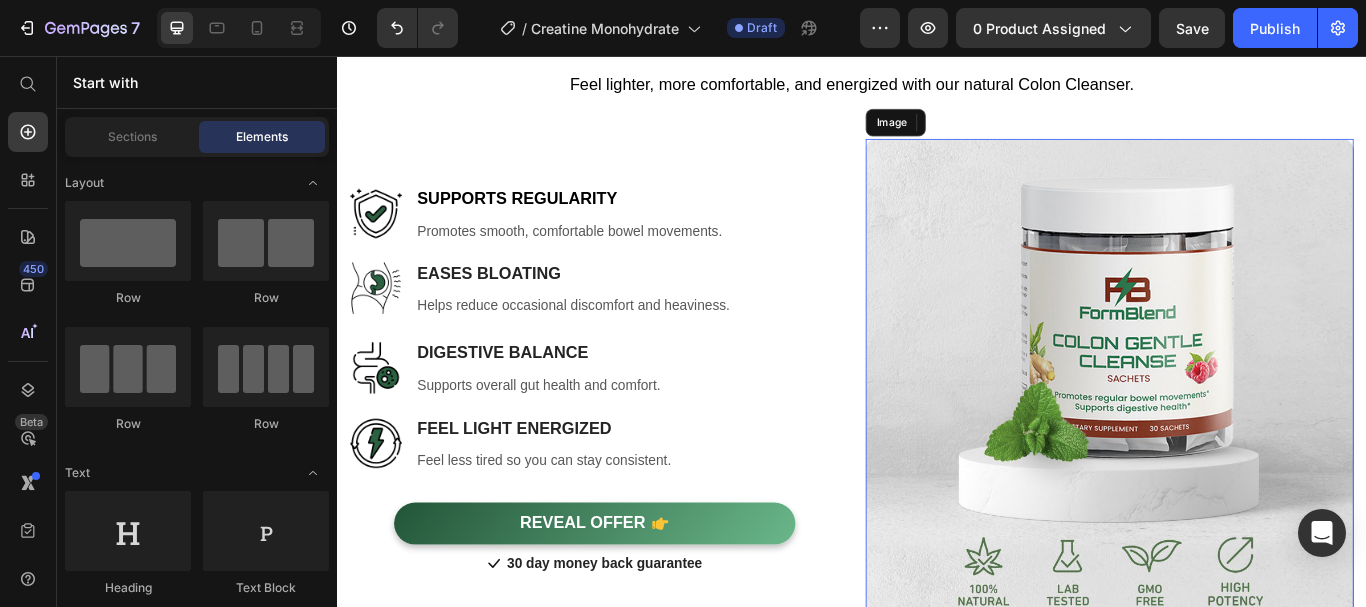 click at bounding box center [1237, 437] 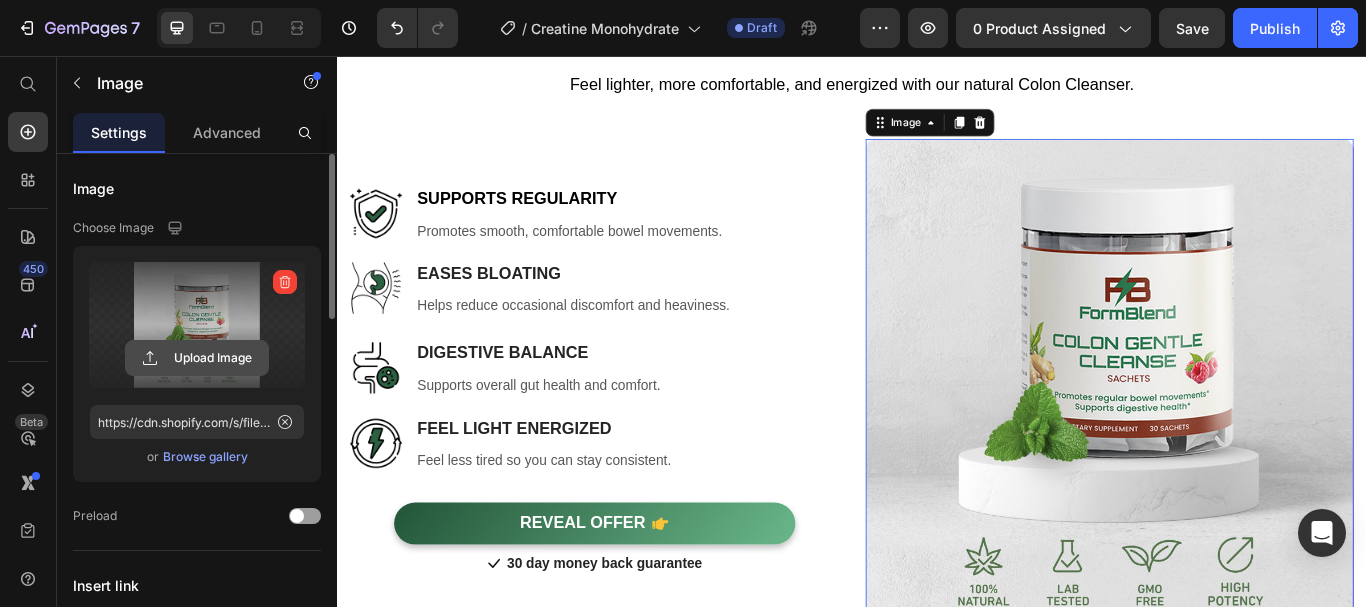 click 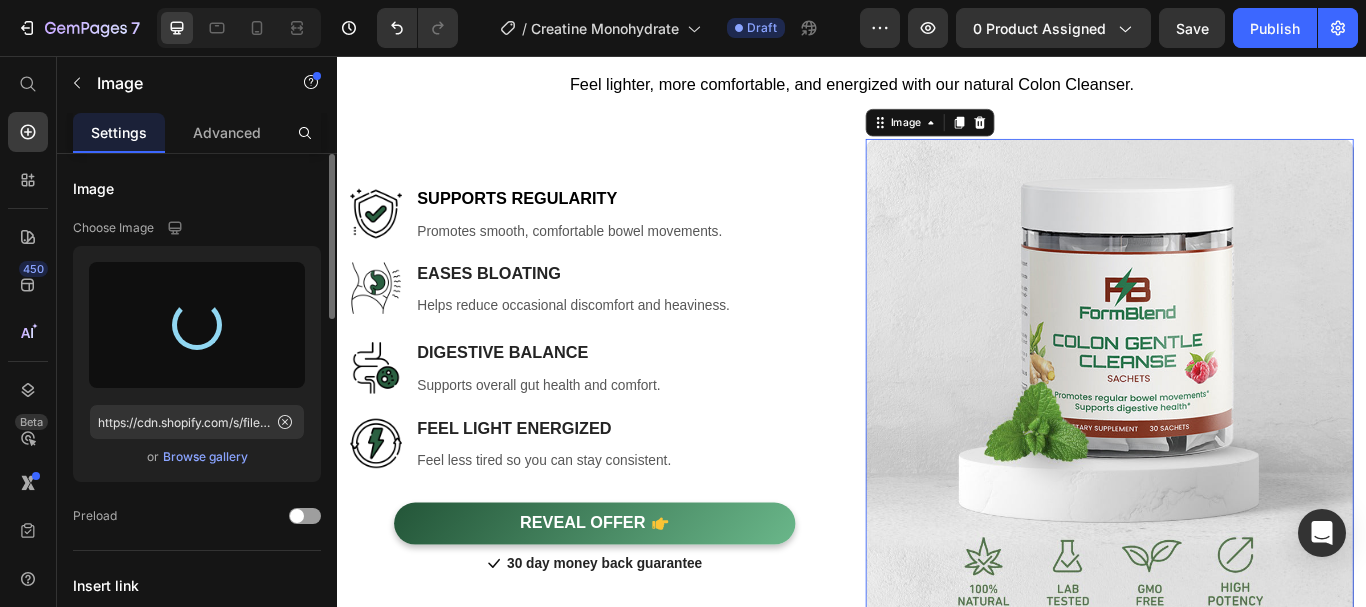 type on "https://cdn.shopify.com/s/files/1/0615/8181/9975/files/gempages_574911106628191076-2342f5a9-a1dd-4ba2-9322-07c56297cd61.jpg" 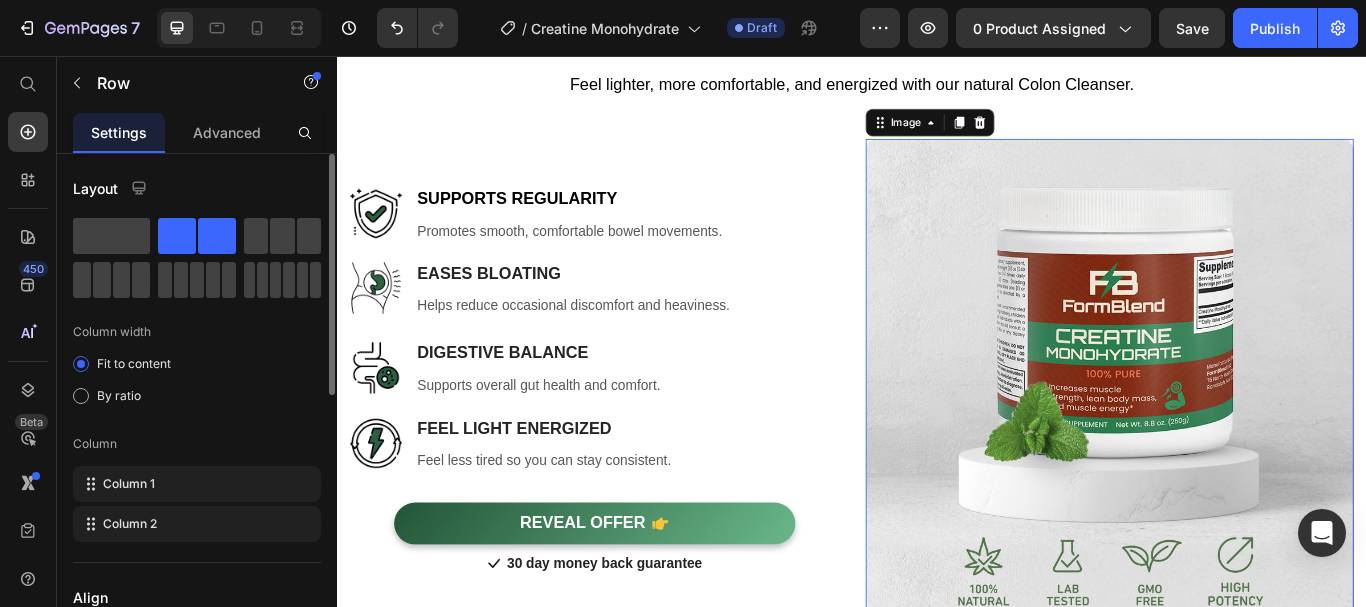 click on "Image Digestive Balance Heading Supports overall gut health and comfort. Text block Row" at bounding box center [636, 411] 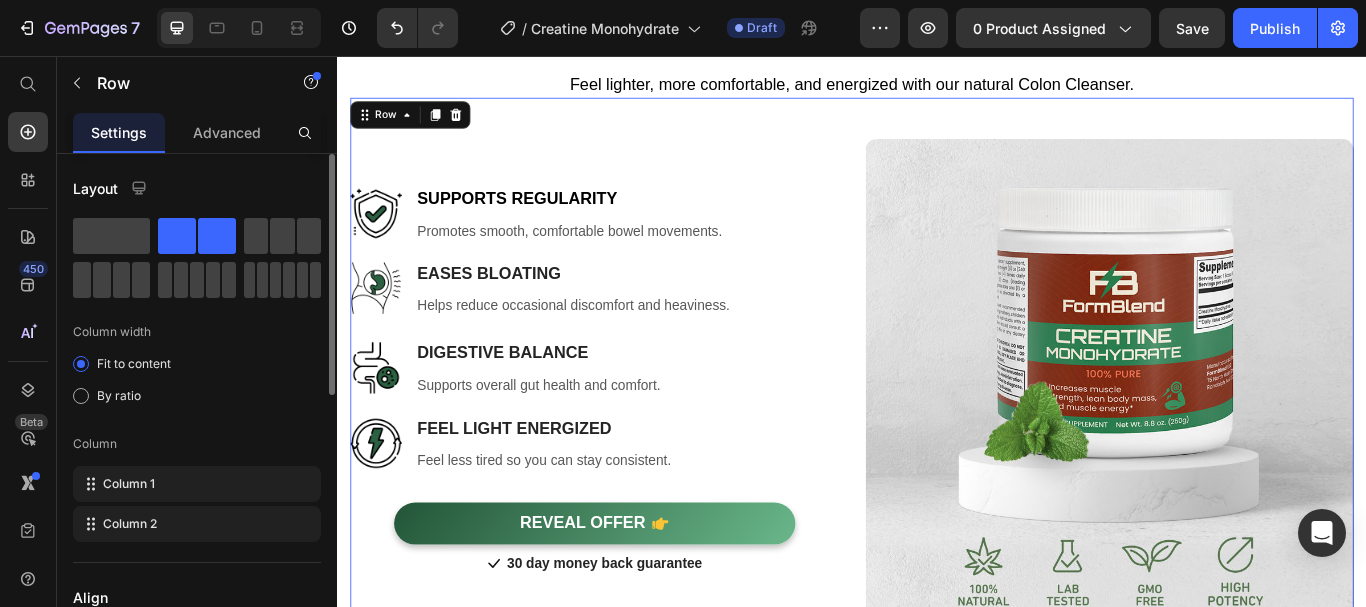click on "Image Supports Regularity Heading Promotes smooth, comfortable bowel movements. Text block Row Image Eases Bloating Heading Helps reduce occasional discomfort and heaviness. Text block Row Image Digestive Balance Heading Supports overall gut health and comfort. Text block Row Image Feel Light & Energized Heading Feel less tired so you can stay consistent. Text block Row  	   REVEAL OFFER Button                Icon 30 day money back guarantee Text block Icon List Row" at bounding box center (636, 437) 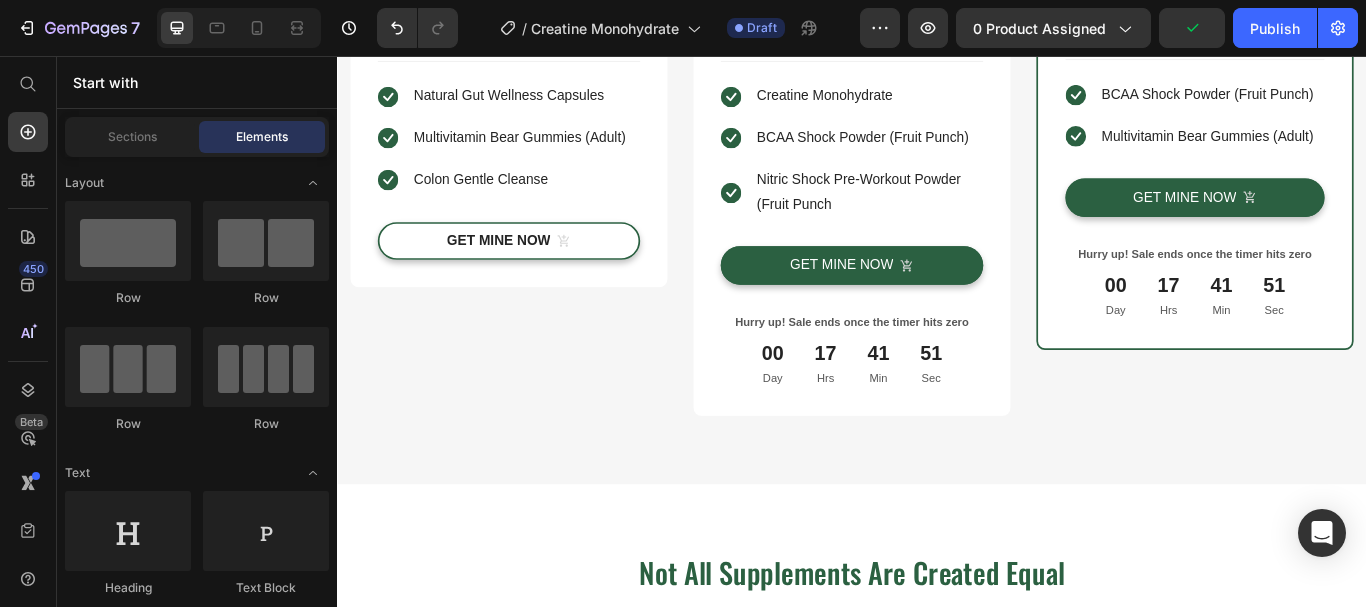 scroll, scrollTop: 4797, scrollLeft: 0, axis: vertical 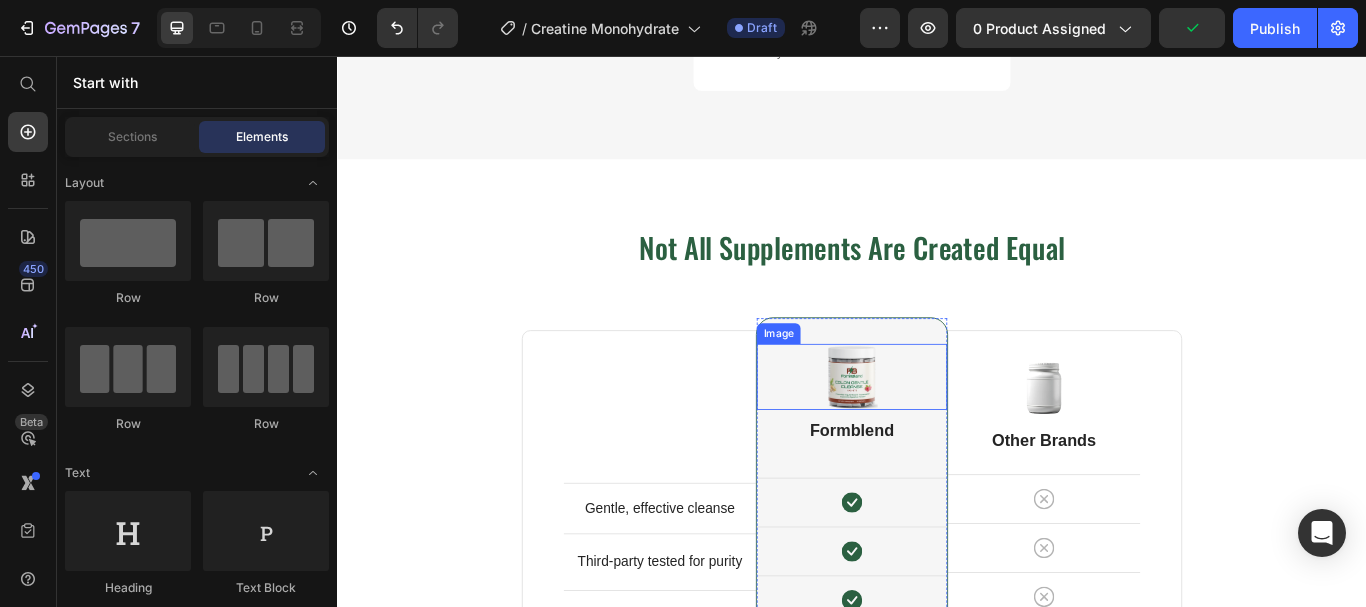 click at bounding box center (937, 430) 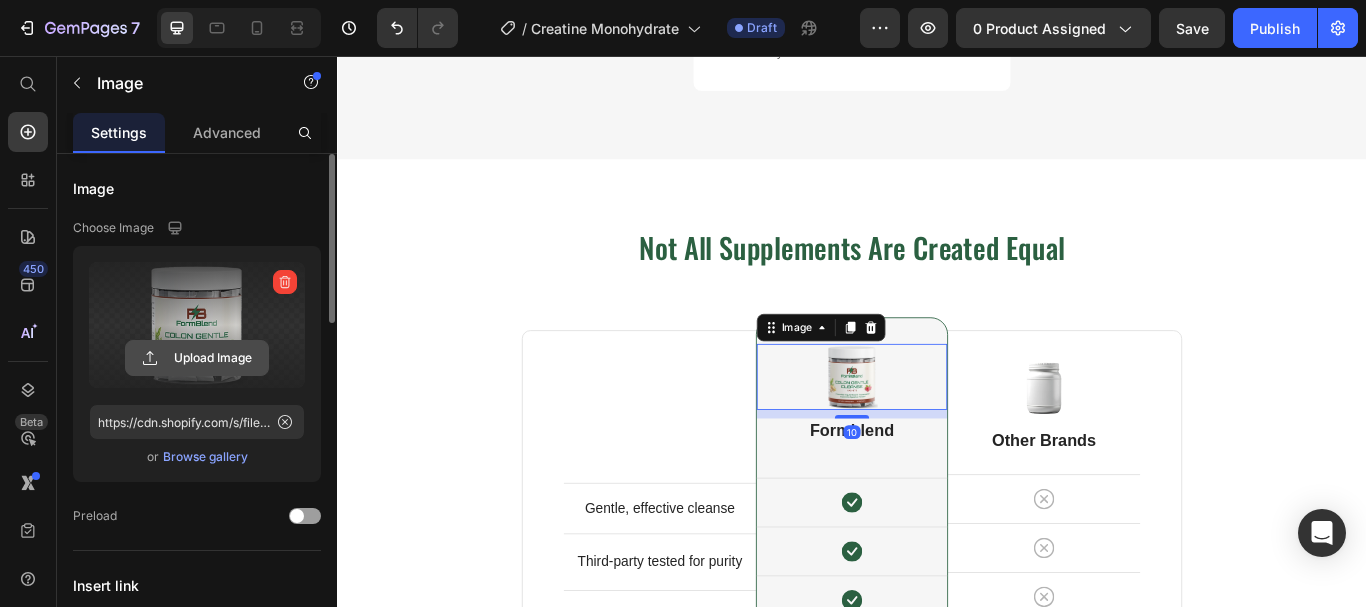 click 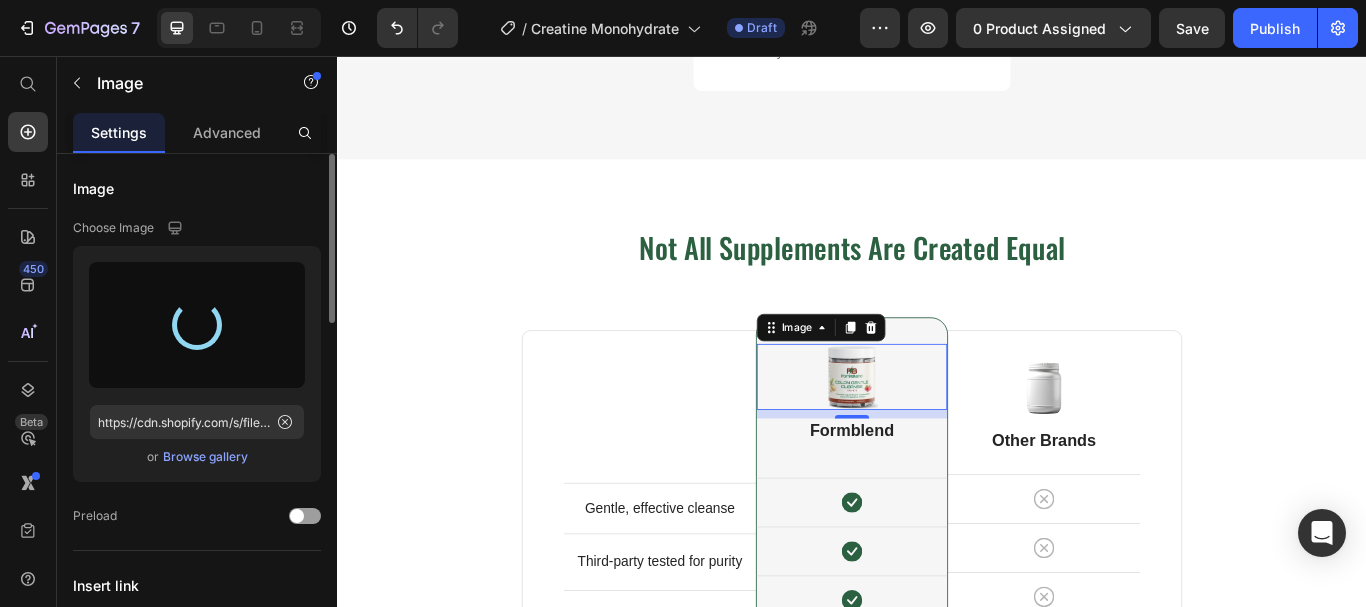 type on "https://cdn.shopify.com/s/files/1/0615/8181/9975/files/gempages_574911106628191076-f0bc5893-98c9-4319-99dd-dd79d1b27ac4.webp" 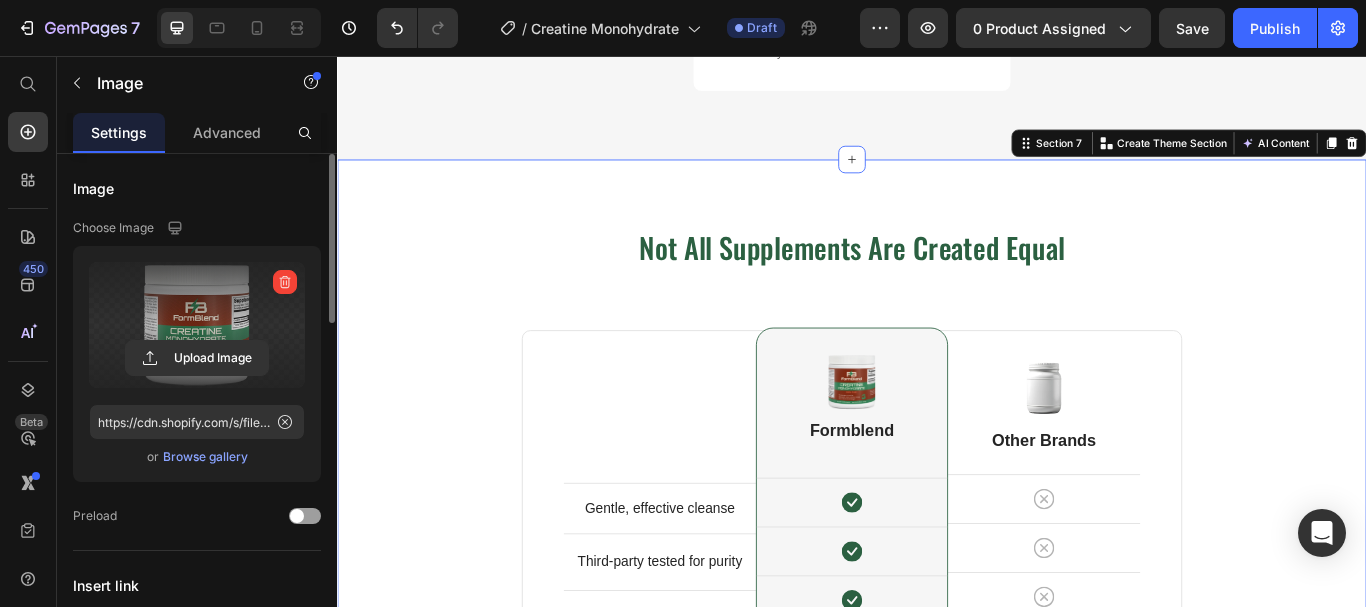 click on "Not All Supplements Are Created Equal Heading Row Gentle, effective cleanse Text block Row Third-party tested for purity Text block Row Supports regularity and comfort Text block Row Simple and effective formulas Text block Row Supports your goals long-term Text block Row Differentiation Honest branding with clear values Text block Row Image Formblend Heading Icon Row Icon Row Icon Row Icon Row Icon Row Icon Row Icon Row Icon Row Row Image Other Brands Heading Icon Row Icon Row Icon Row Icon Row Icon Row Icon Row Icon Row Icon Row Row Row SHOP NOW Button Icon 30 day money back guarantee Text block Icon List Row" at bounding box center (937, 726) 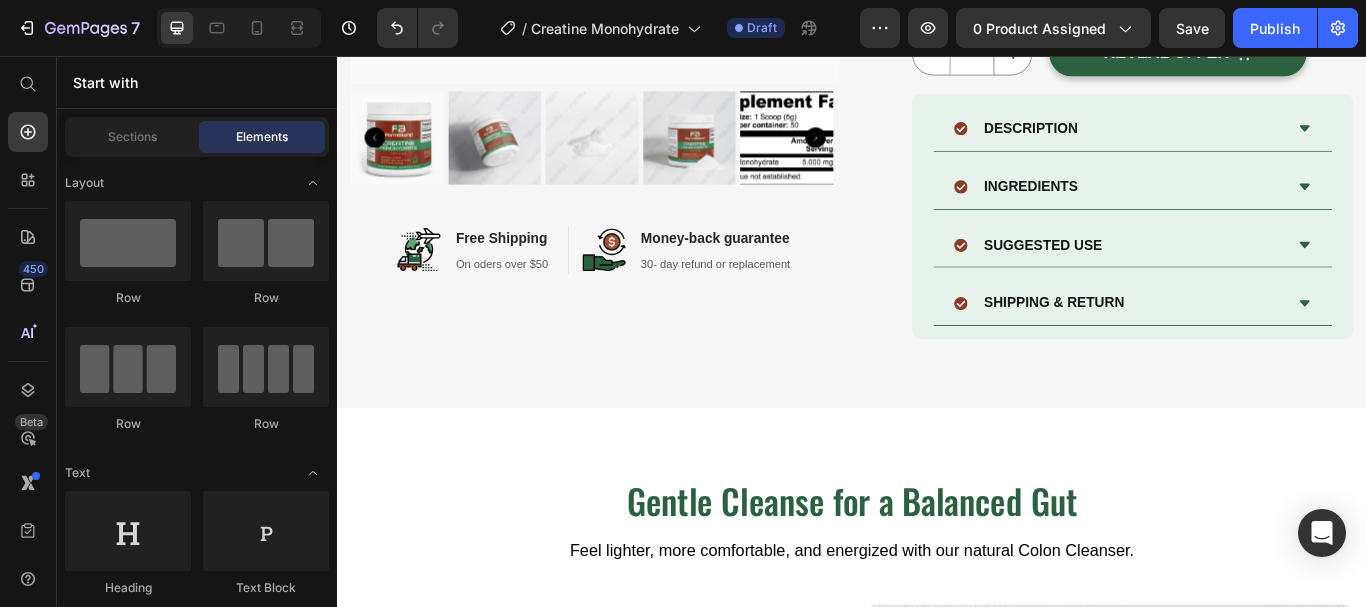 scroll, scrollTop: 81, scrollLeft: 0, axis: vertical 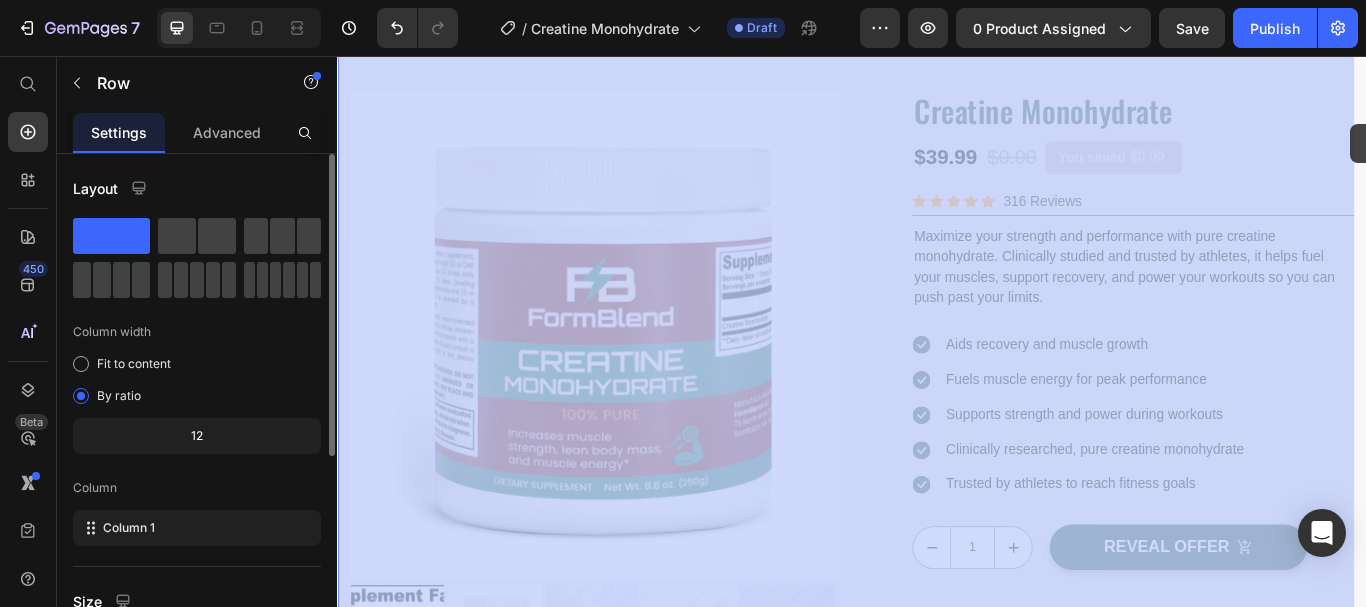 drag, startPoint x: 1513, startPoint y: 95, endPoint x: 1518, endPoint y: 138, distance: 43.289722 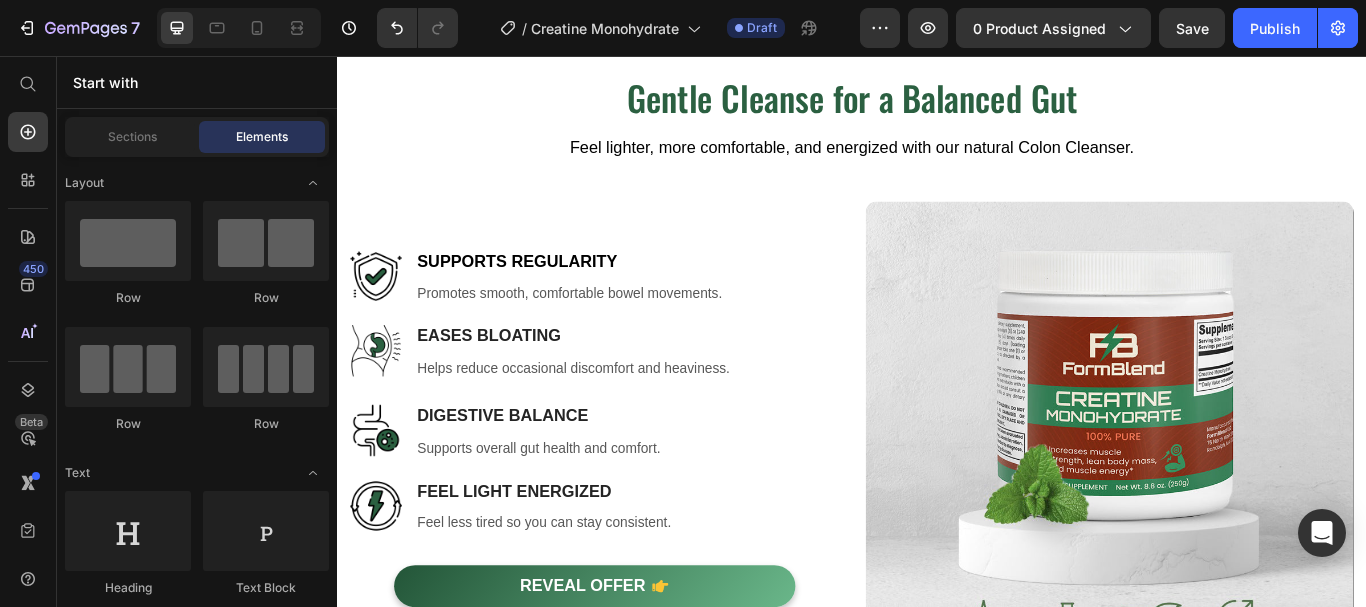 scroll, scrollTop: 1112, scrollLeft: 0, axis: vertical 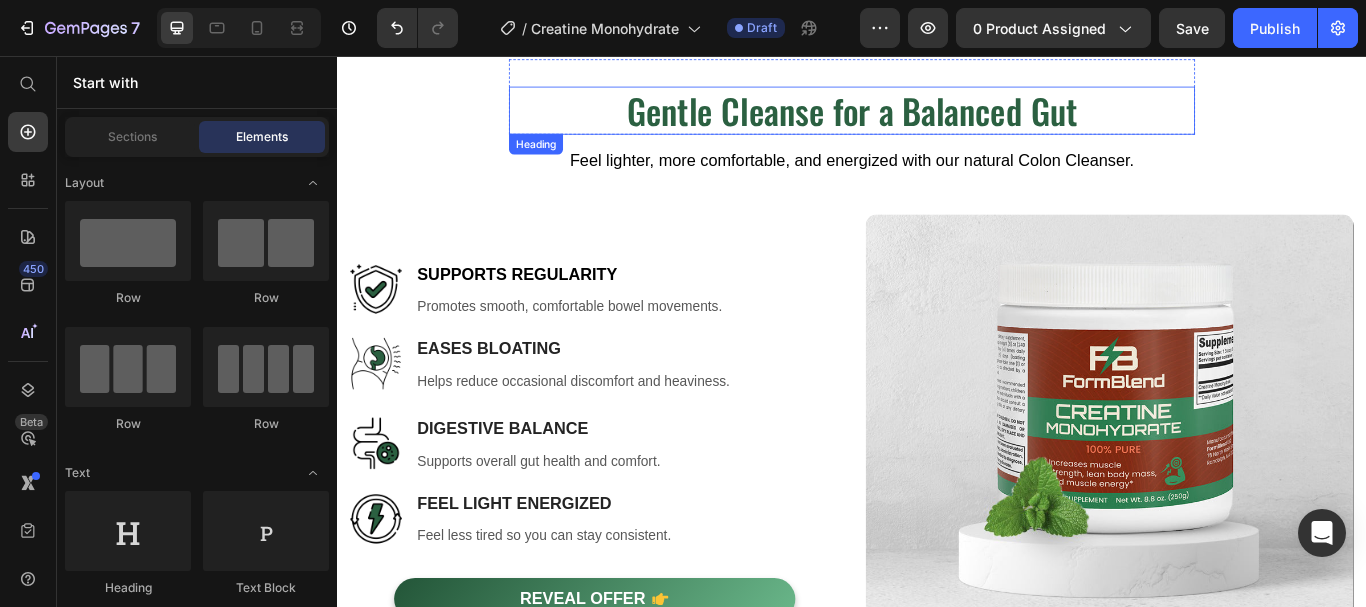 click on "Gentle Cleanse for a Balanced Gut" at bounding box center (937, 120) 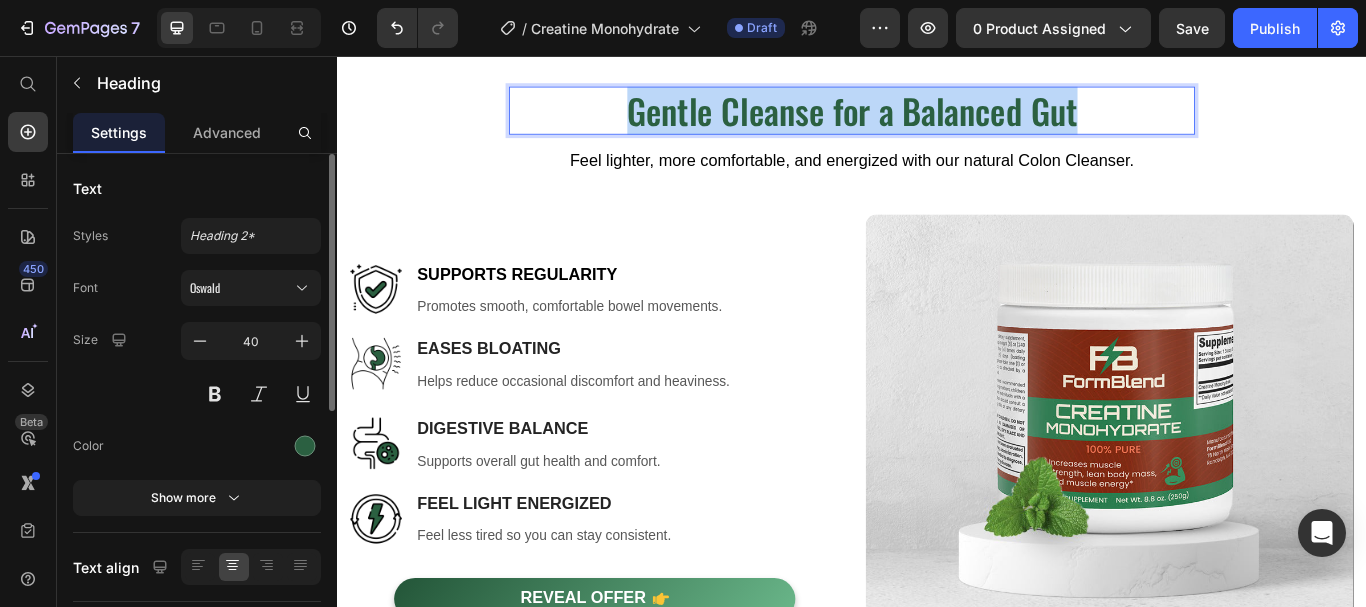 click on "Gentle Cleanse for a Balanced Gut" at bounding box center (937, 120) 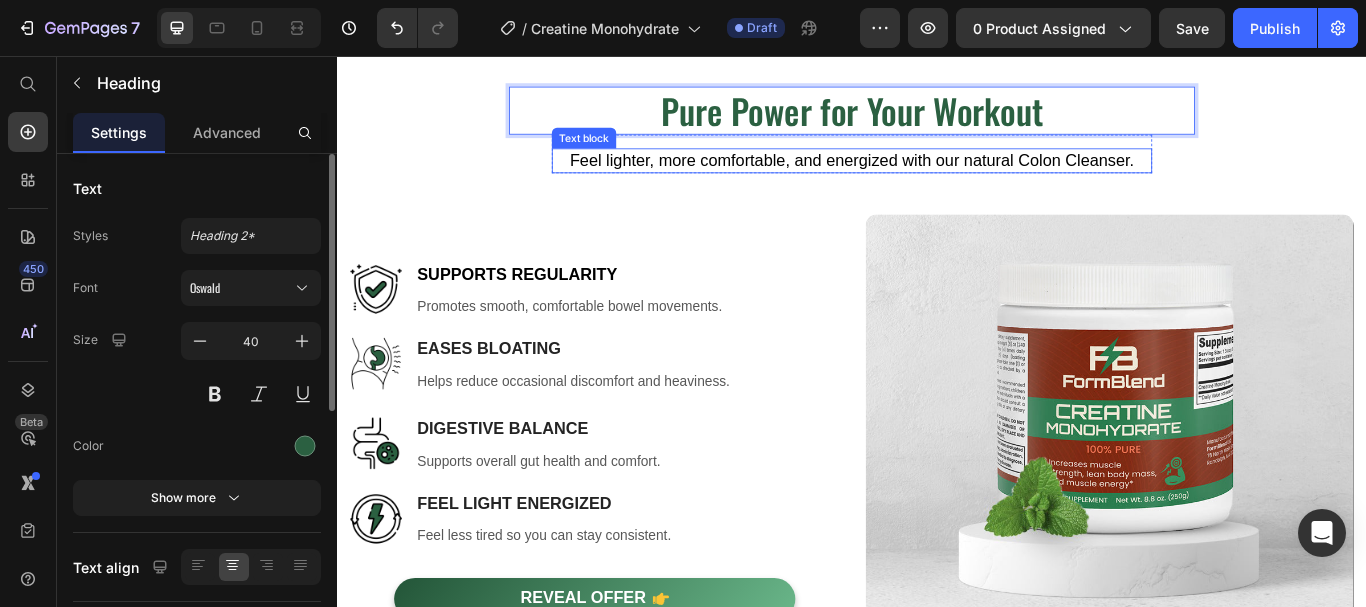click on "Feel lighter, more comfortable, and energized with our natural Colon Cleanser." at bounding box center (937, 178) 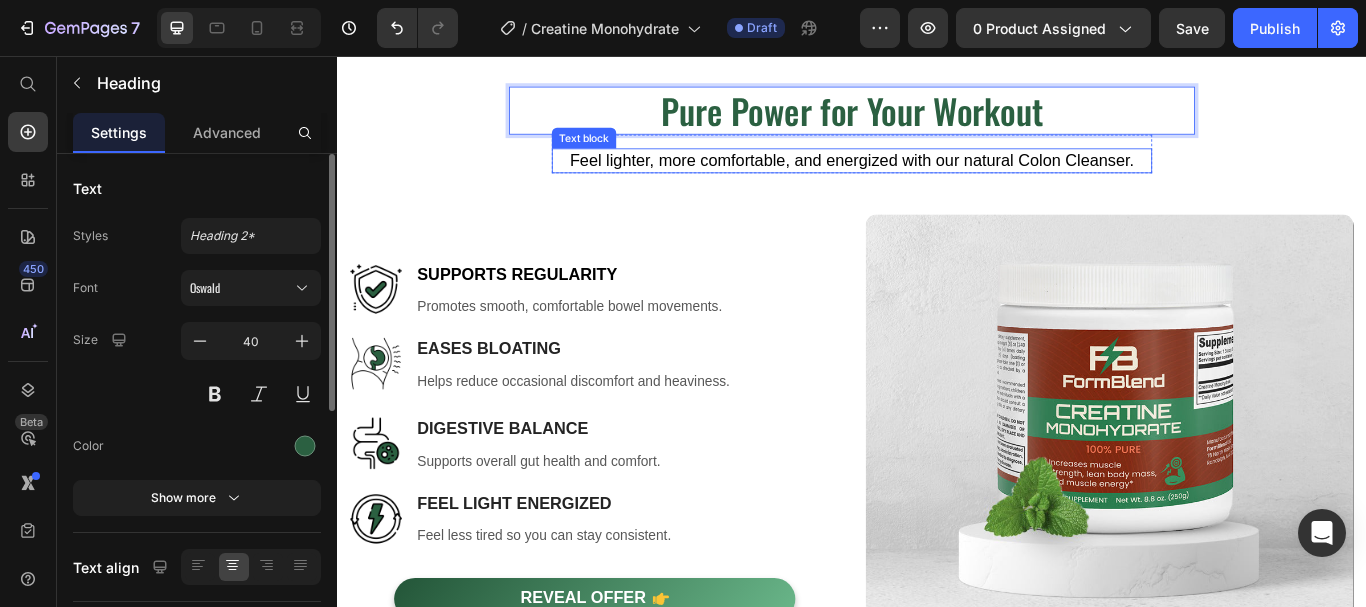 click on "Feel lighter, more comfortable, and energized with our natural Colon Cleanser." at bounding box center (937, 178) 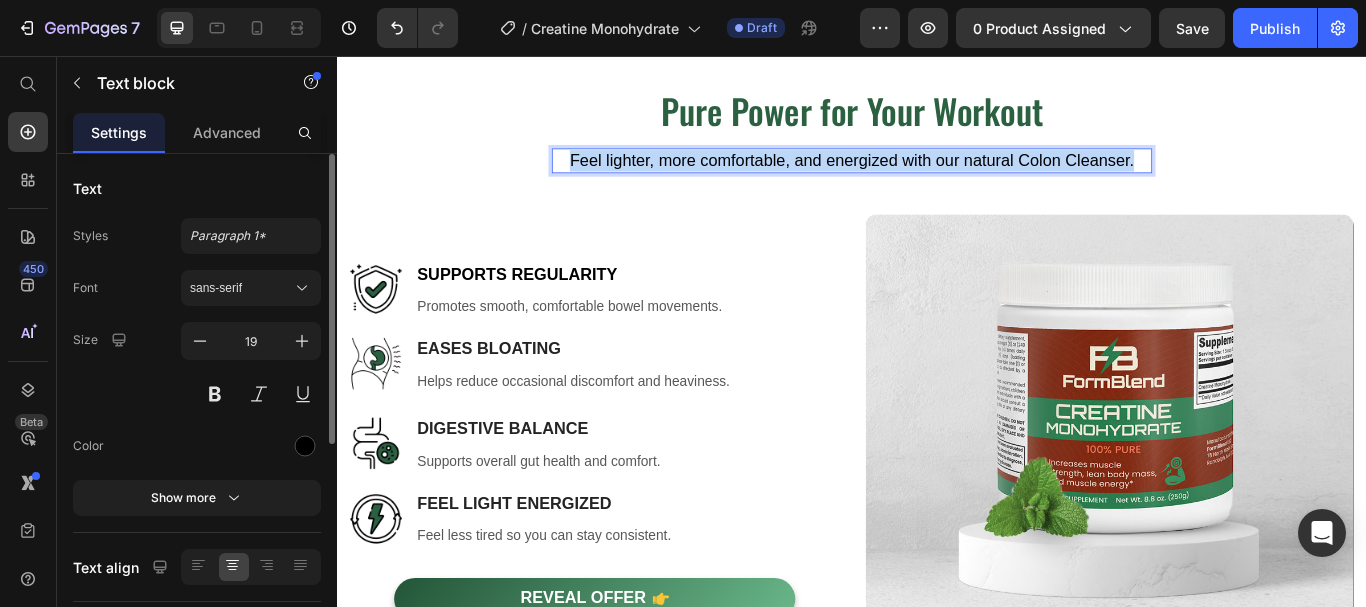 click on "Feel lighter, more comfortable, and energized with our natural Colon Cleanser." at bounding box center [937, 178] 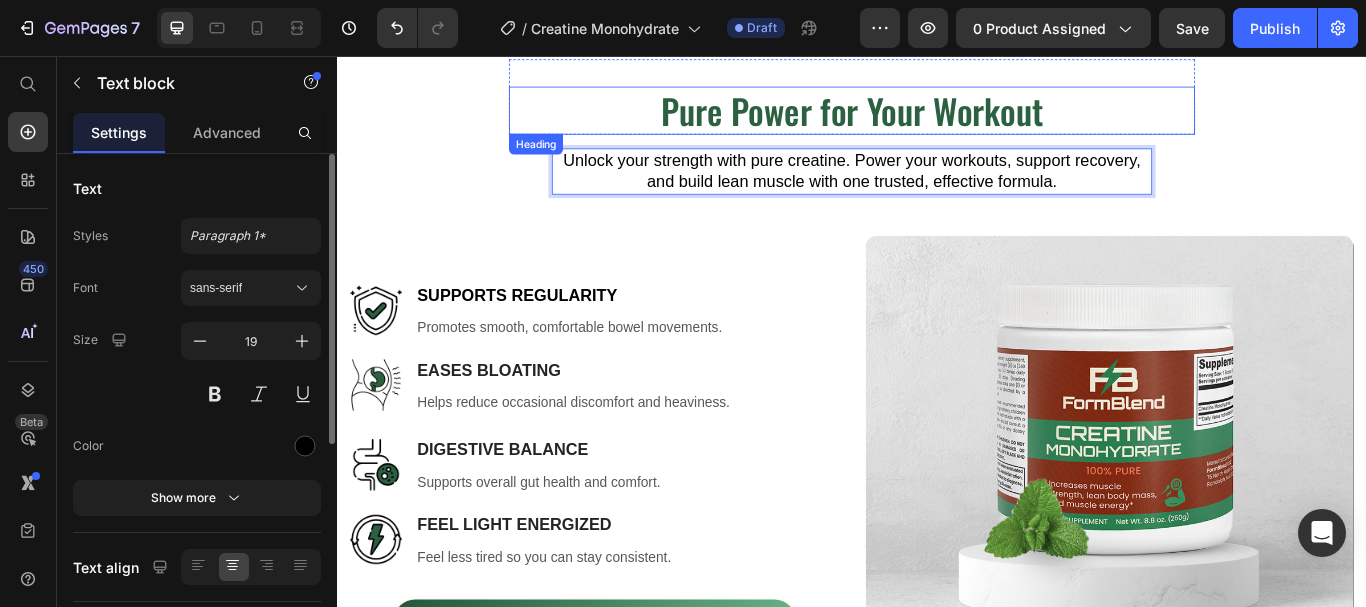 click on "Pure Power for Your Workout" at bounding box center [937, 120] 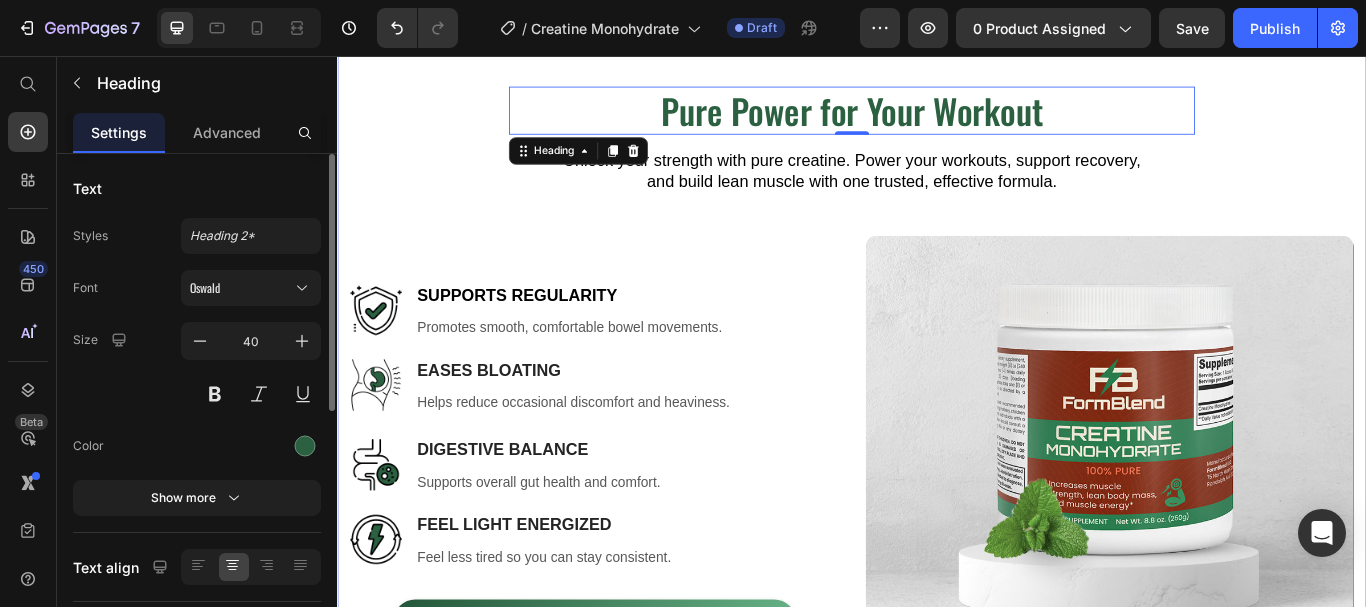 click on "Image Pure Power for Your Workout Heading   0 Row Unlock your strength with pure creatine. Power your workouts, support recovery, and build lean muscle with one trusted, effective formula. Text block Row Image Supports Regularity Heading Promotes smooth, comfortable bowel movements. Text block Row Image Eases Bloating Heading Helps reduce occasional discomfort and heaviness. Text block Row Image Digestive Balance Heading Supports overall gut health and comfort. Text block Row Image Feel Light & Energized Heading Feel less tired so you can stay consistent. Text block Row       REVEAL OFFER Button                Icon 30 day money back guarantee Text block Icon List Row Image Row" at bounding box center (937, 447) 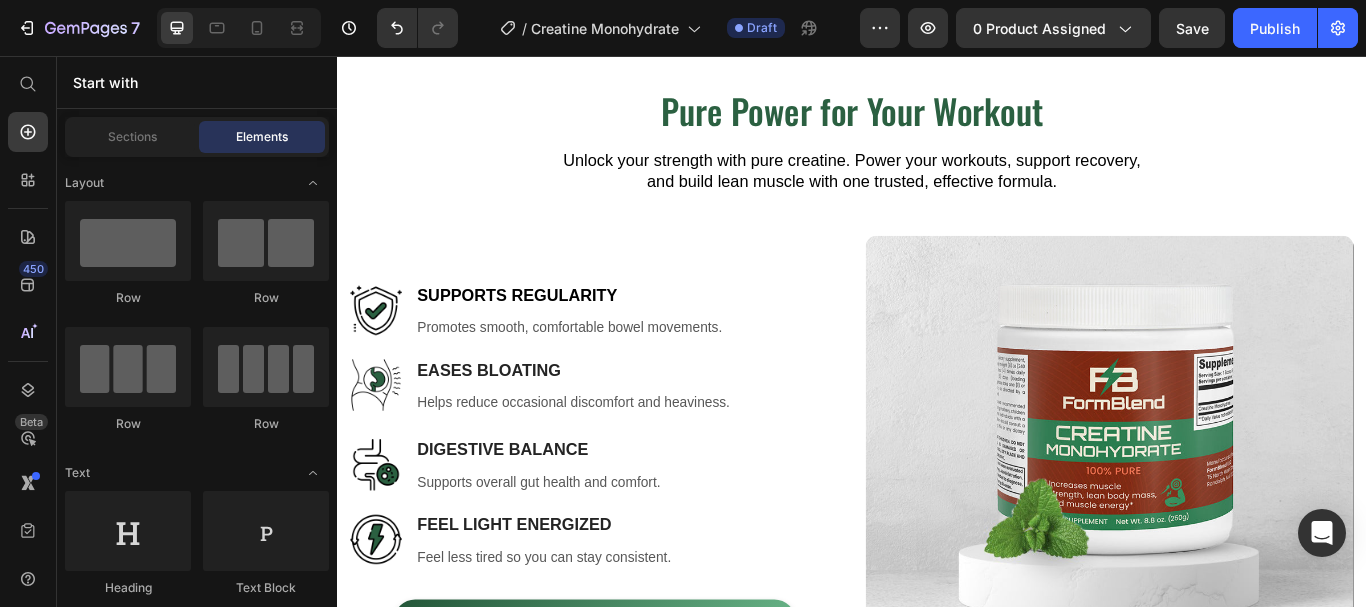 scroll, scrollTop: 1152, scrollLeft: 0, axis: vertical 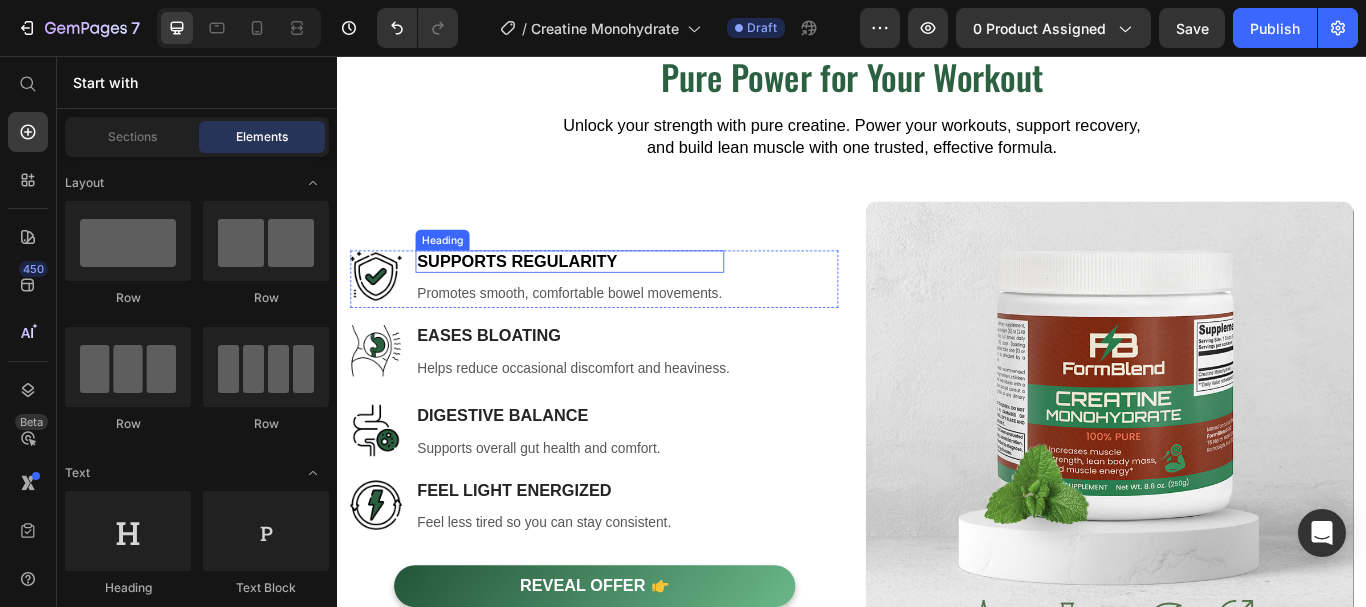 click on "Supports Regularity" at bounding box center [608, 296] 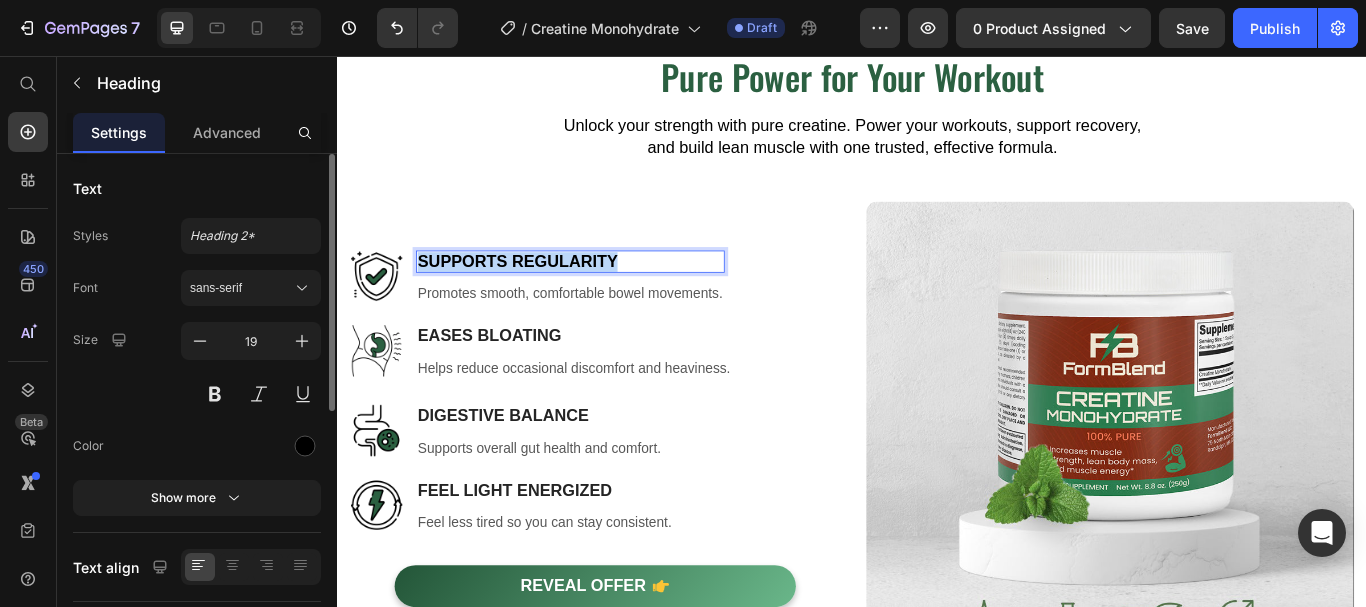click on "Supports Regularity" at bounding box center [608, 296] 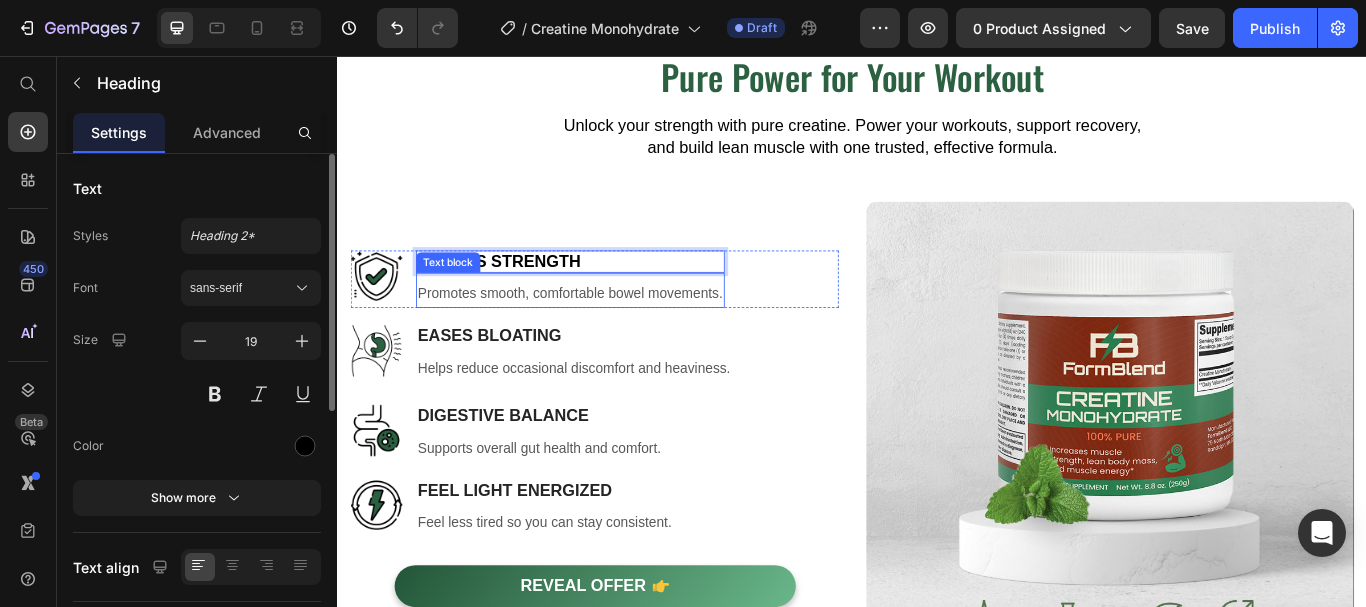 click on "Promotes smooth, comfortable bowel movements." at bounding box center (608, 333) 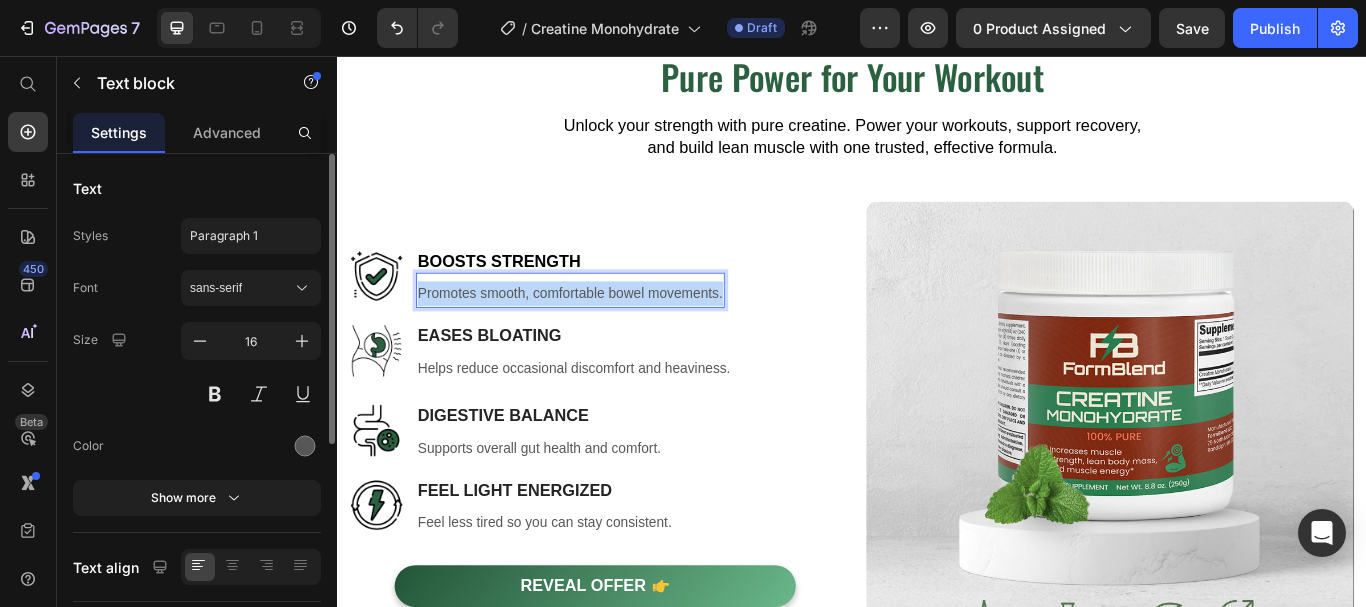 click on "Promotes smooth, comfortable bowel movements." at bounding box center [608, 333] 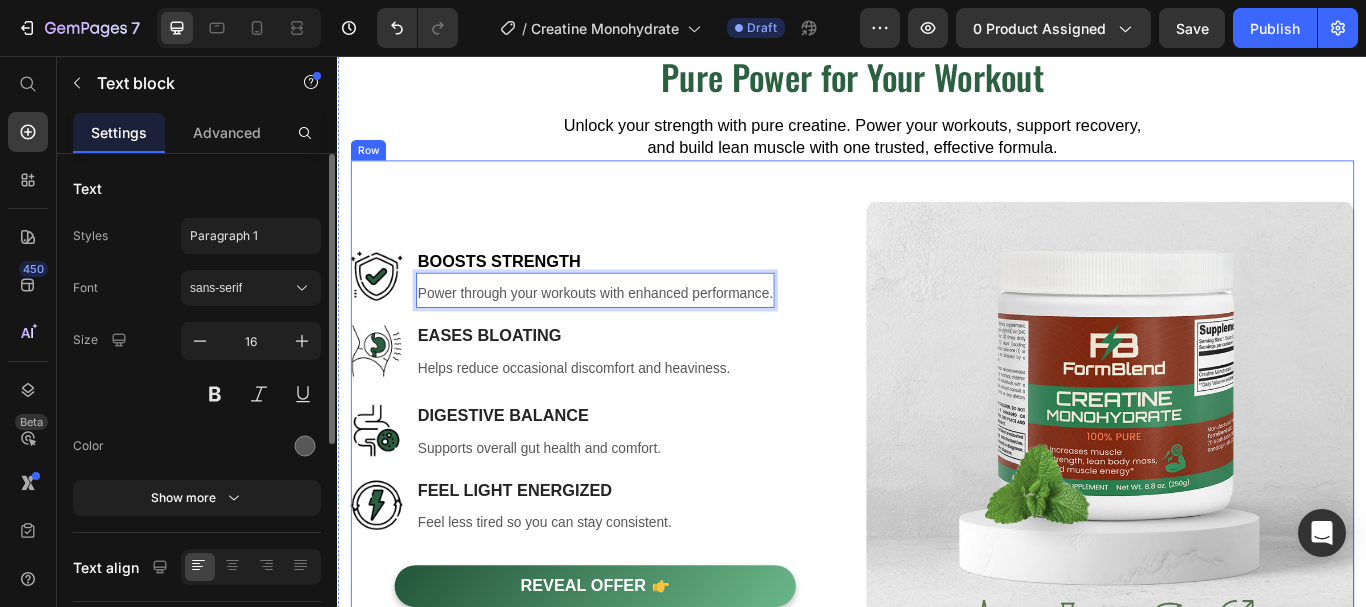 click at bounding box center [382, 313] 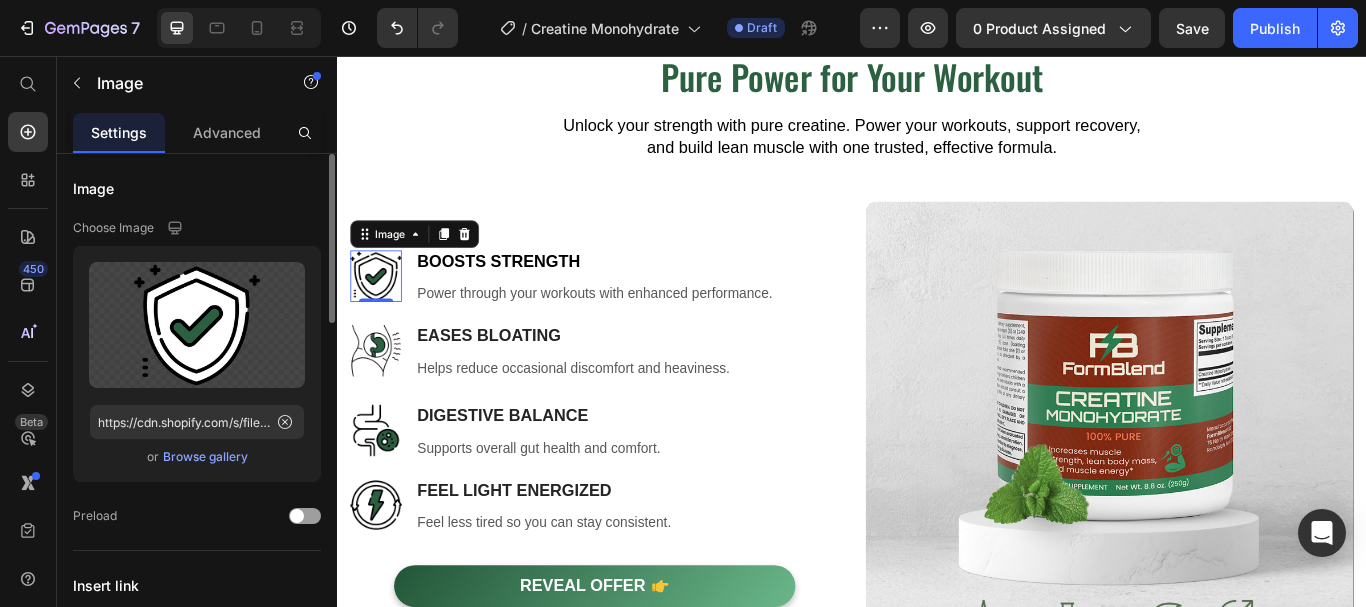 click on "Browse gallery" at bounding box center (205, 457) 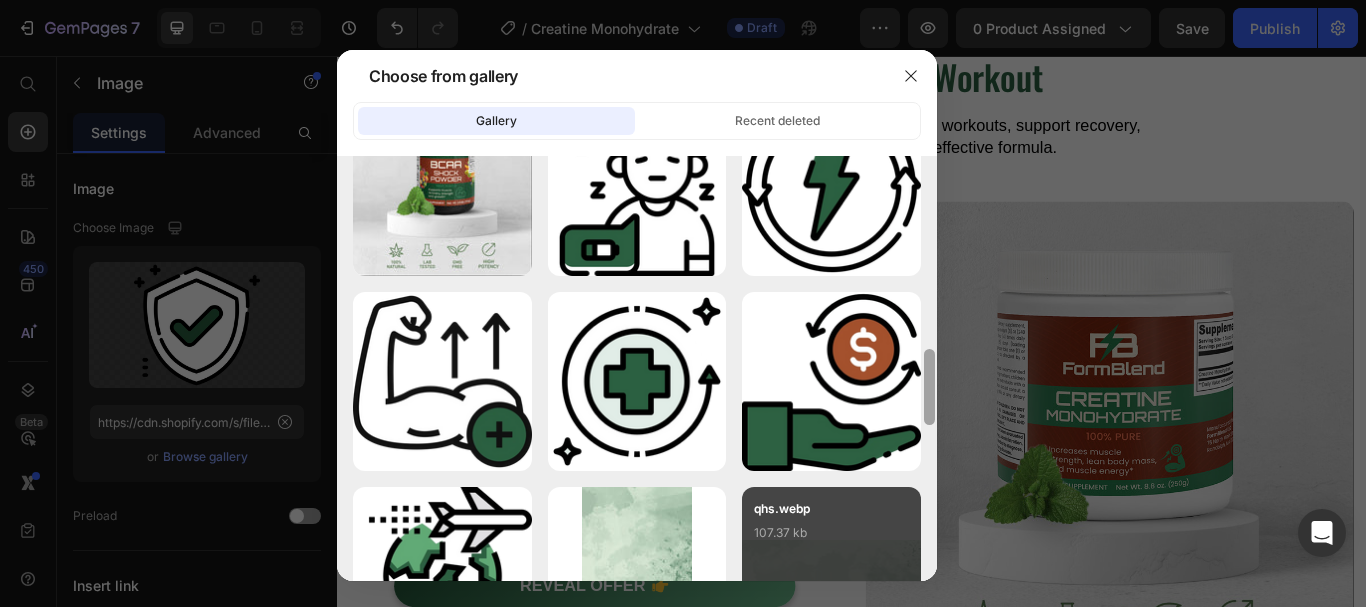 scroll, scrollTop: 1051, scrollLeft: 0, axis: vertical 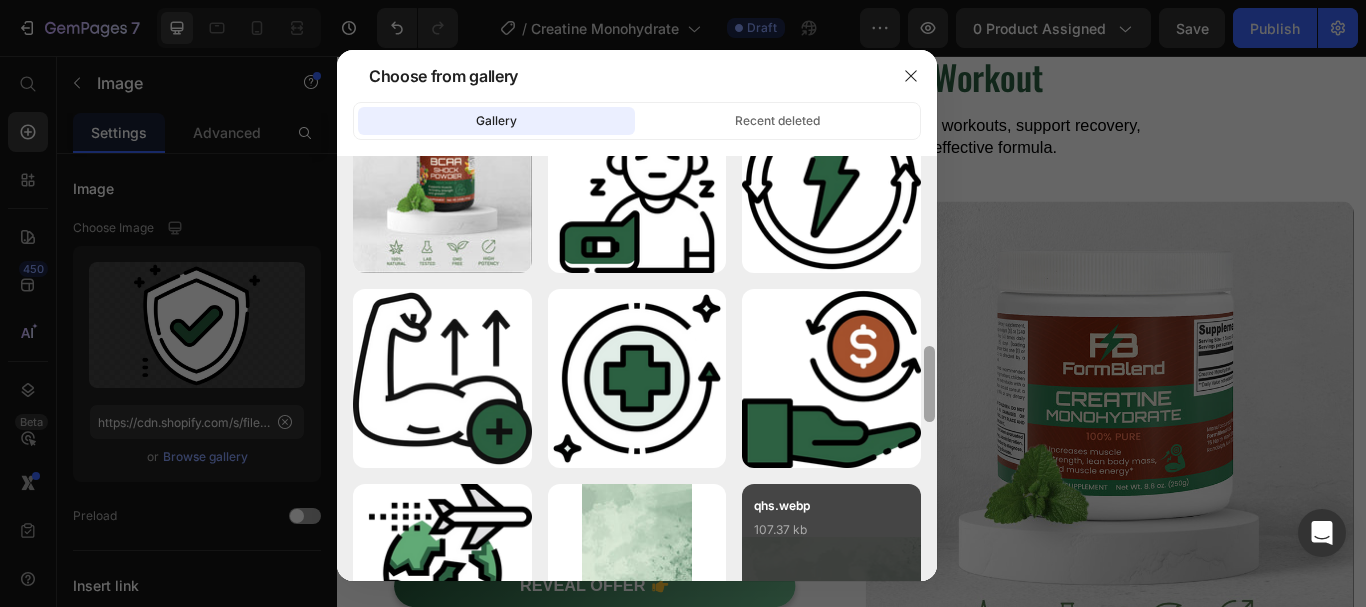 drag, startPoint x: 927, startPoint y: 192, endPoint x: 895, endPoint y: 517, distance: 326.5716 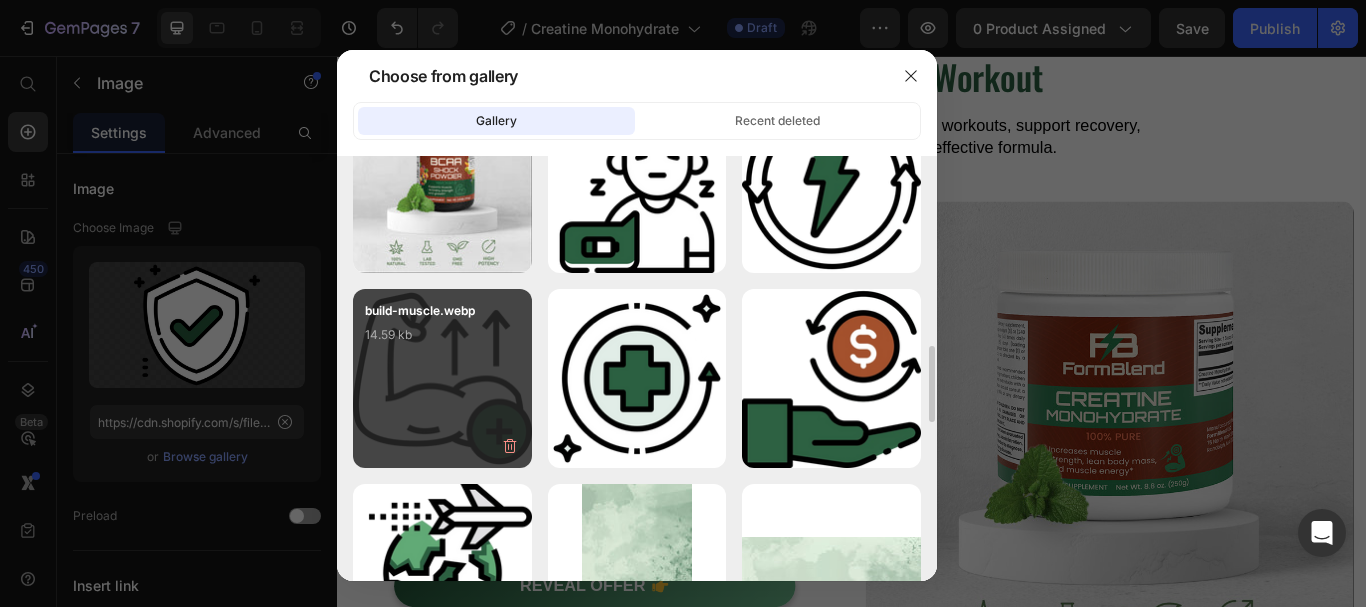 click on "build-muscle.webp 14.59 kb" at bounding box center (442, 378) 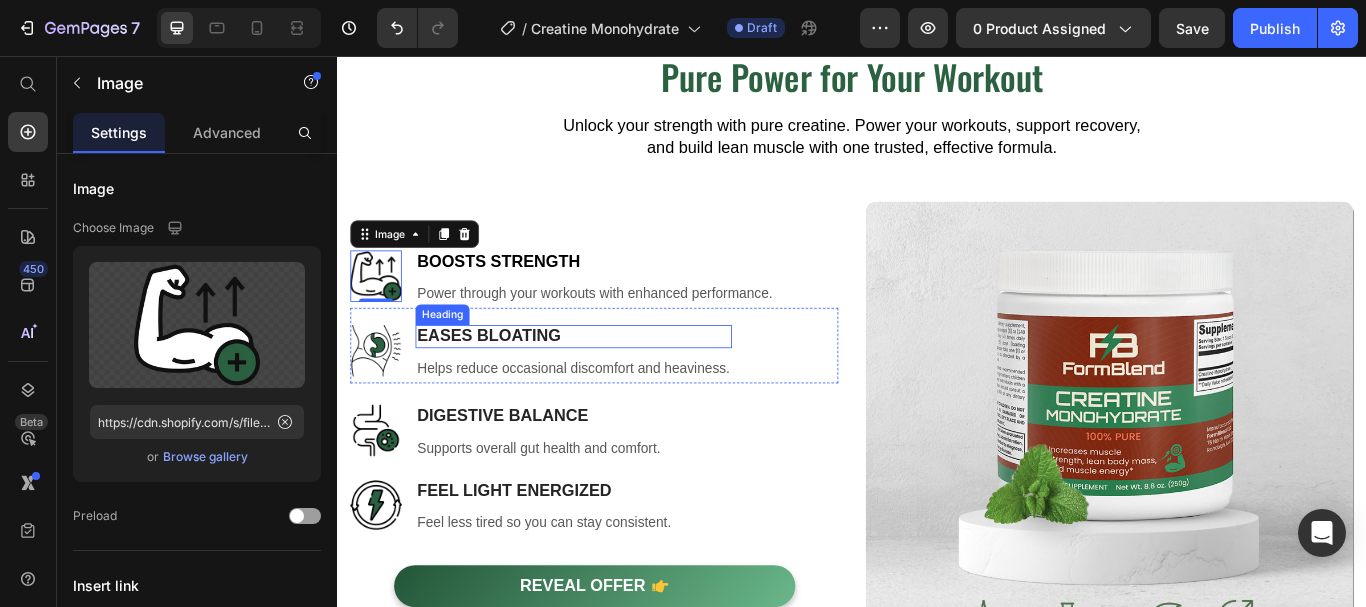 click on "Eases Bloating" at bounding box center (612, 383) 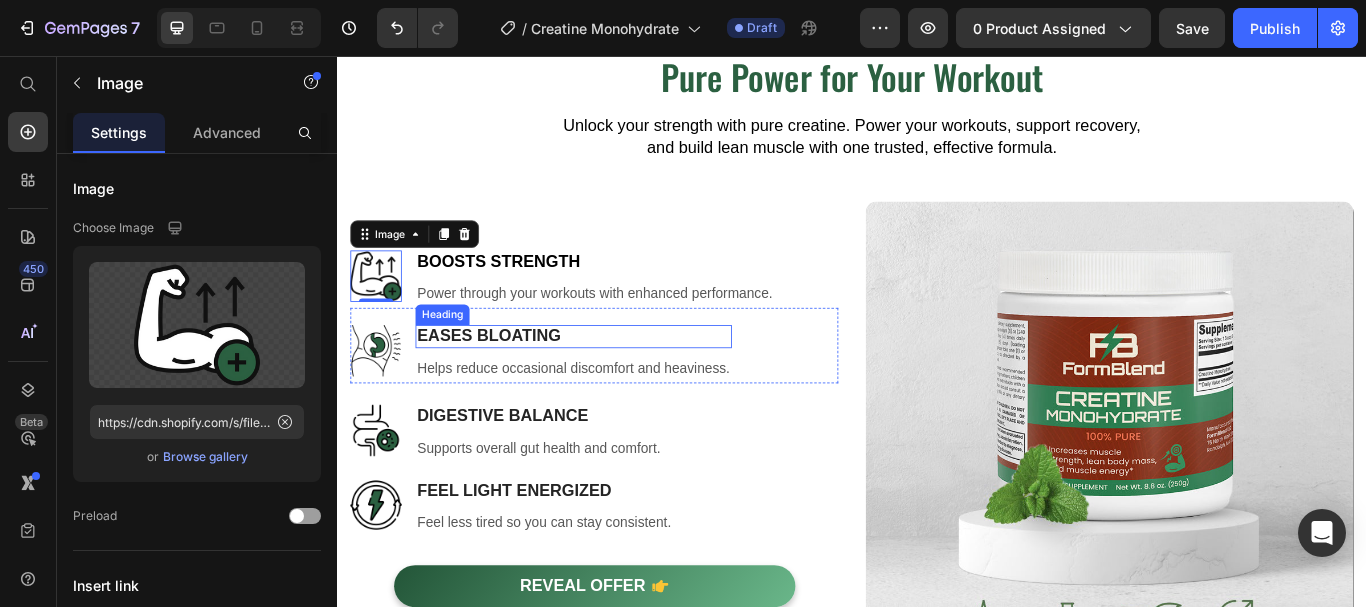click on "Eases Bloating" at bounding box center (612, 383) 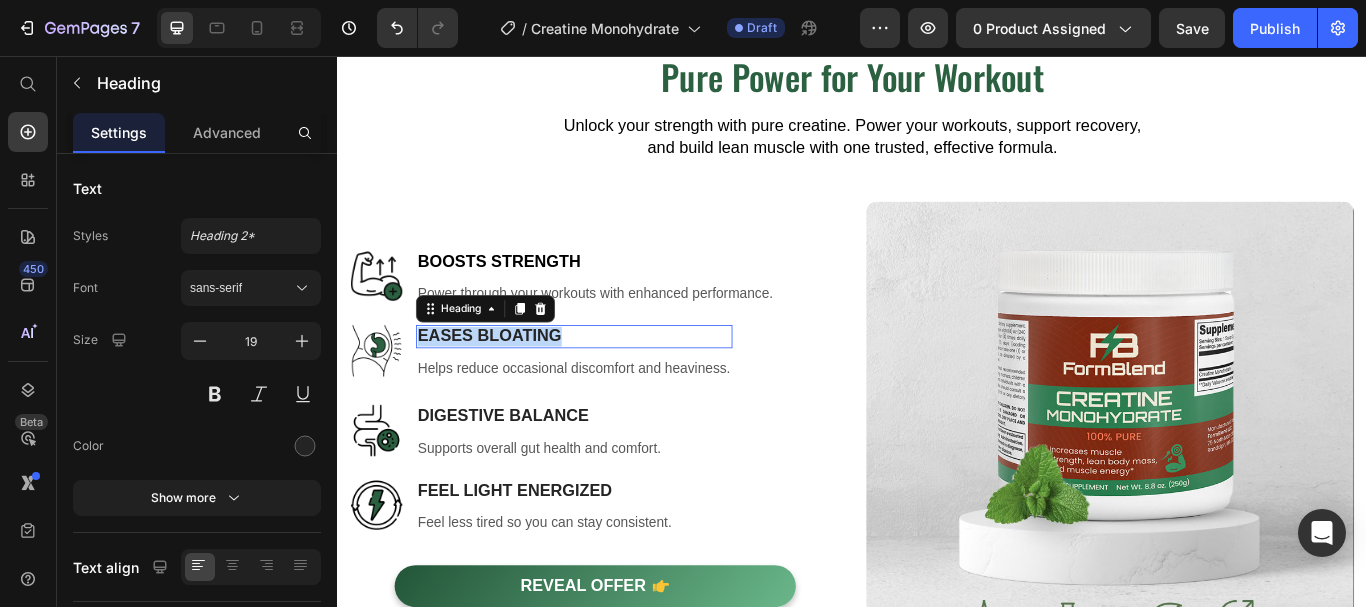 click on "Eases Bloating" at bounding box center (612, 383) 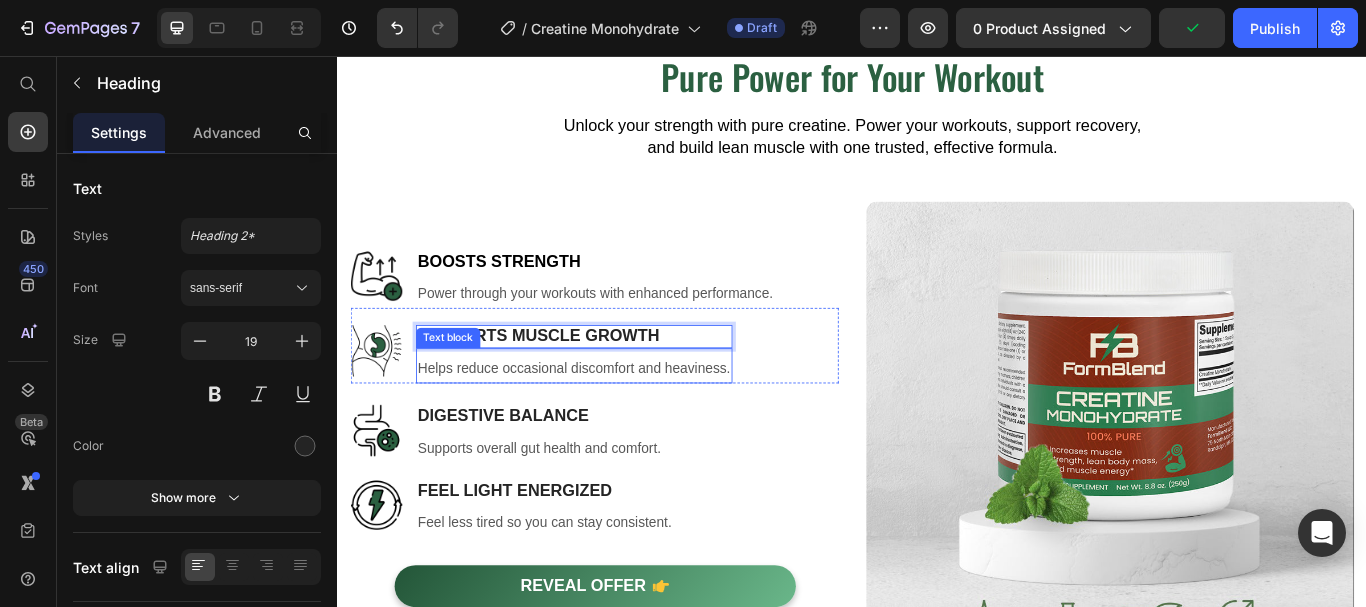 click on "Helps reduce occasional discomfort and heaviness." at bounding box center (612, 421) 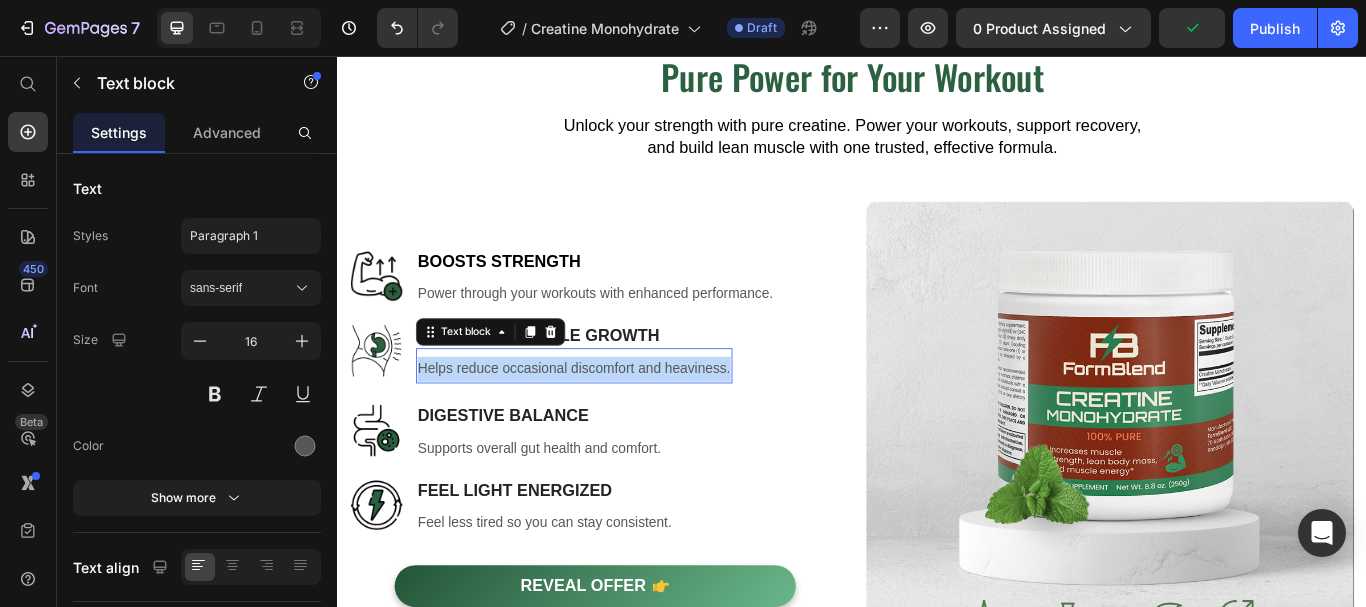 click on "Helps reduce occasional discomfort and heaviness." at bounding box center (612, 421) 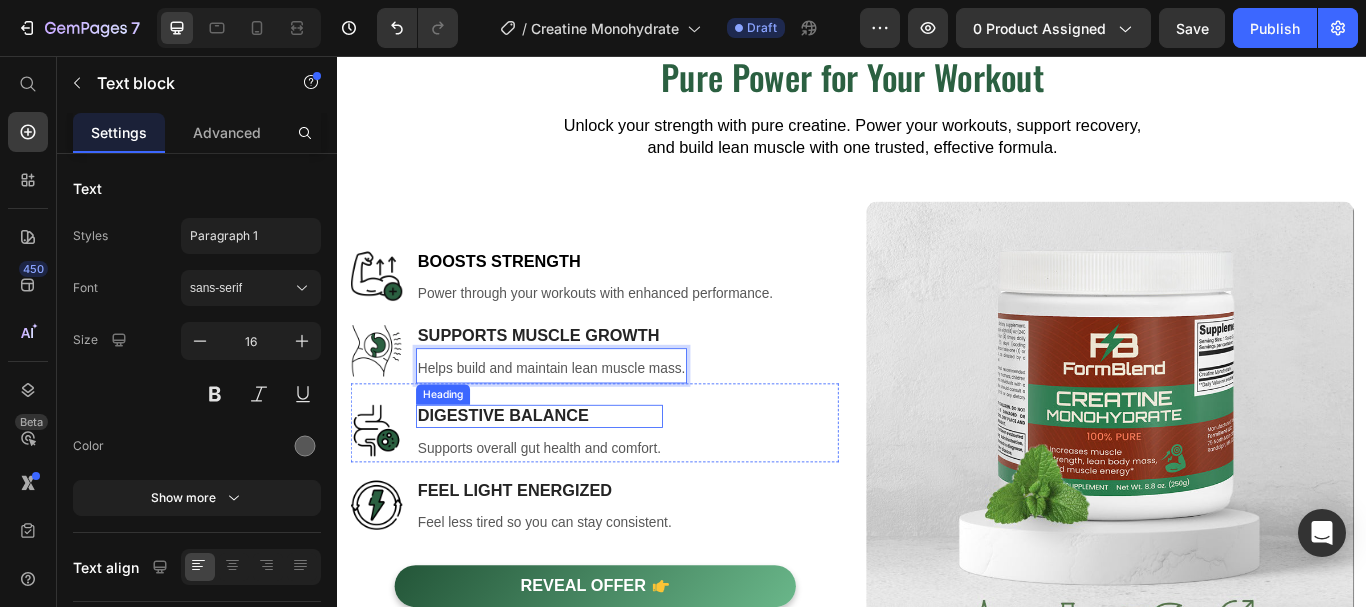 click on "Digestive Balance" at bounding box center [572, 476] 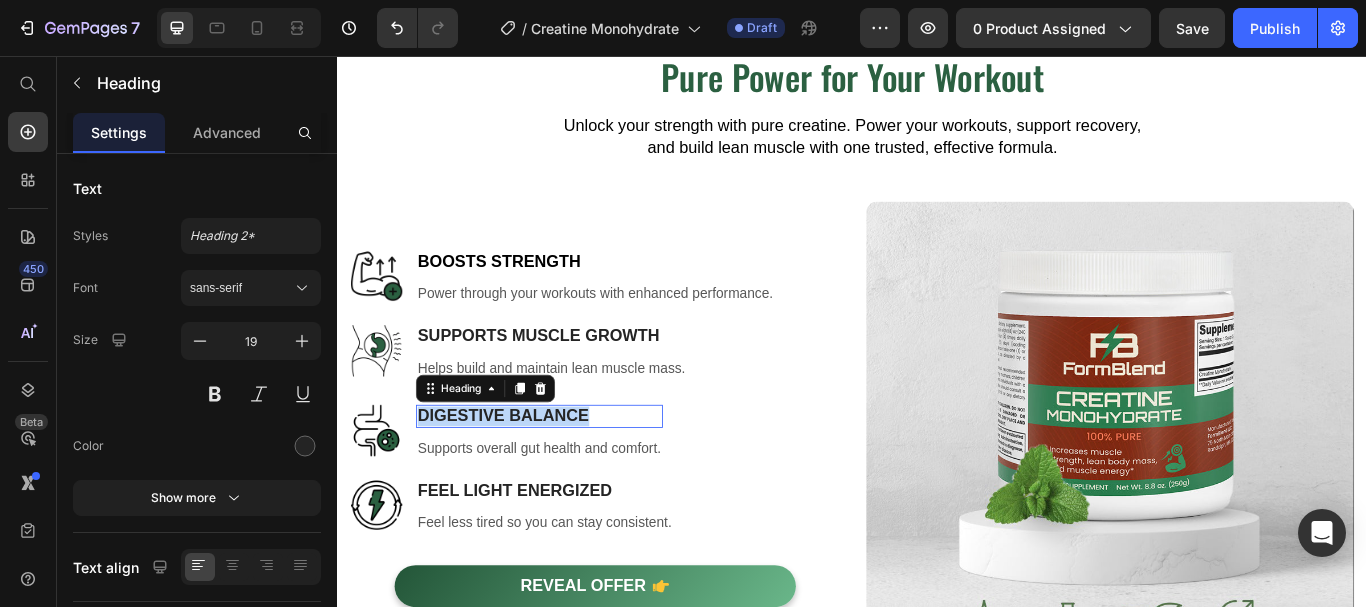 click on "Digestive Balance" at bounding box center [572, 476] 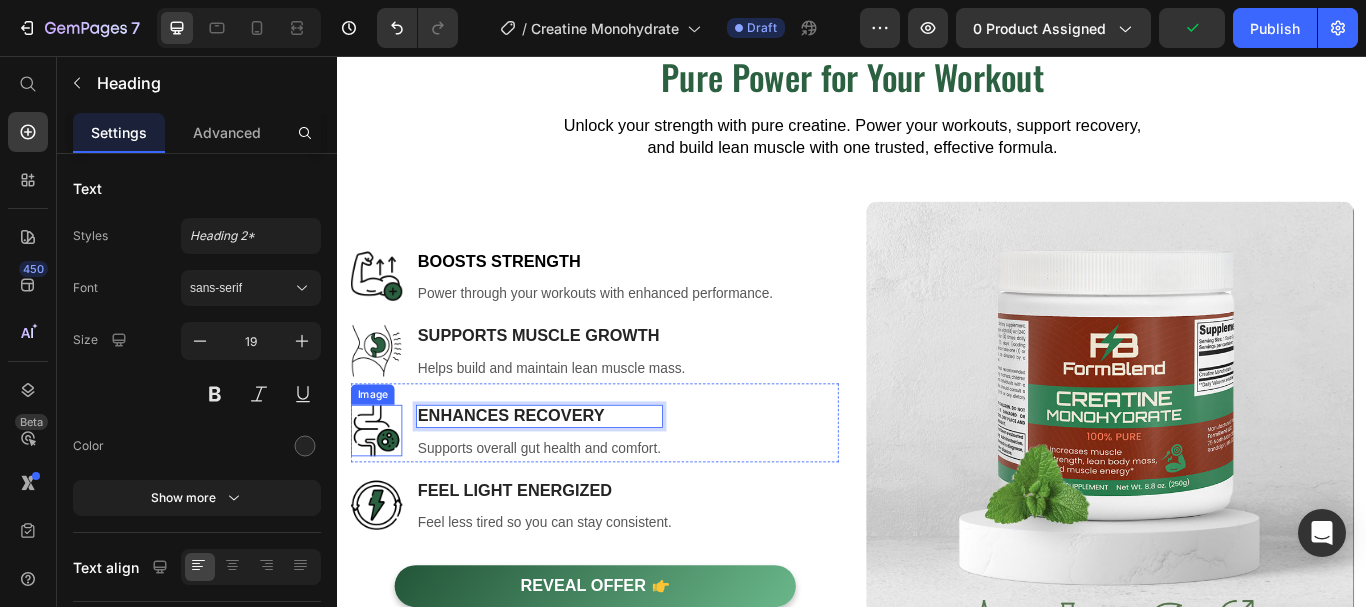 click at bounding box center (382, 493) 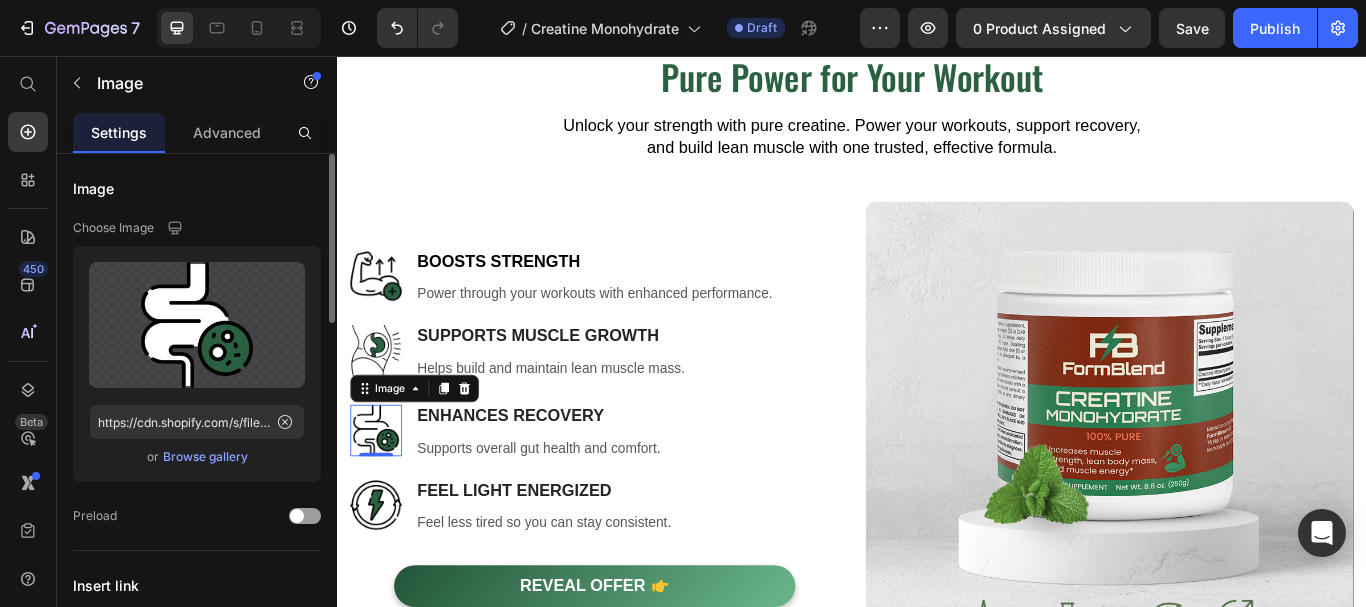click on "Browse gallery" at bounding box center [205, 457] 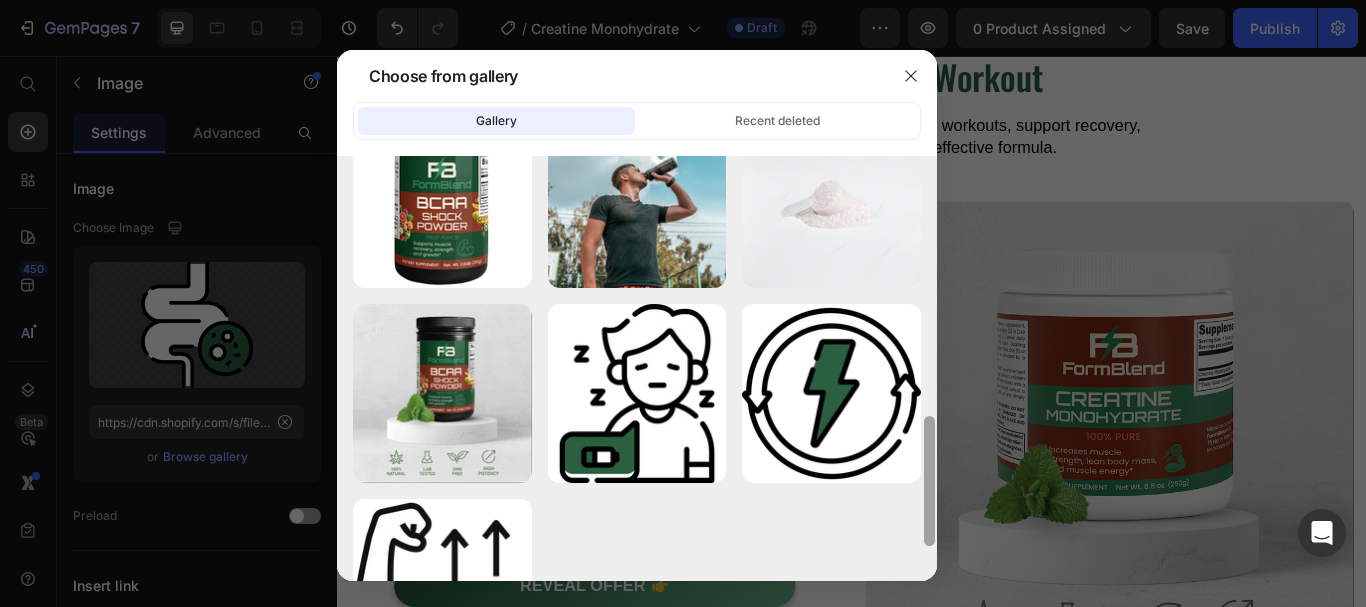 scroll, scrollTop: 918, scrollLeft: 0, axis: vertical 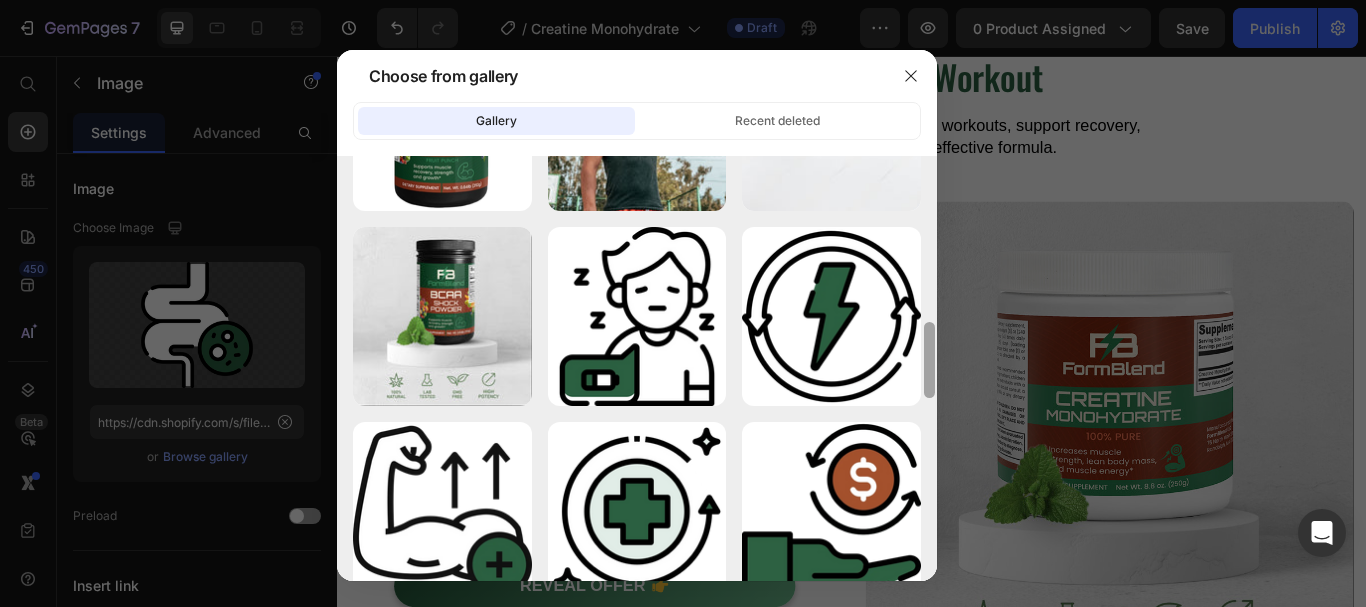 drag, startPoint x: 932, startPoint y: 196, endPoint x: 894, endPoint y: 469, distance: 275.632 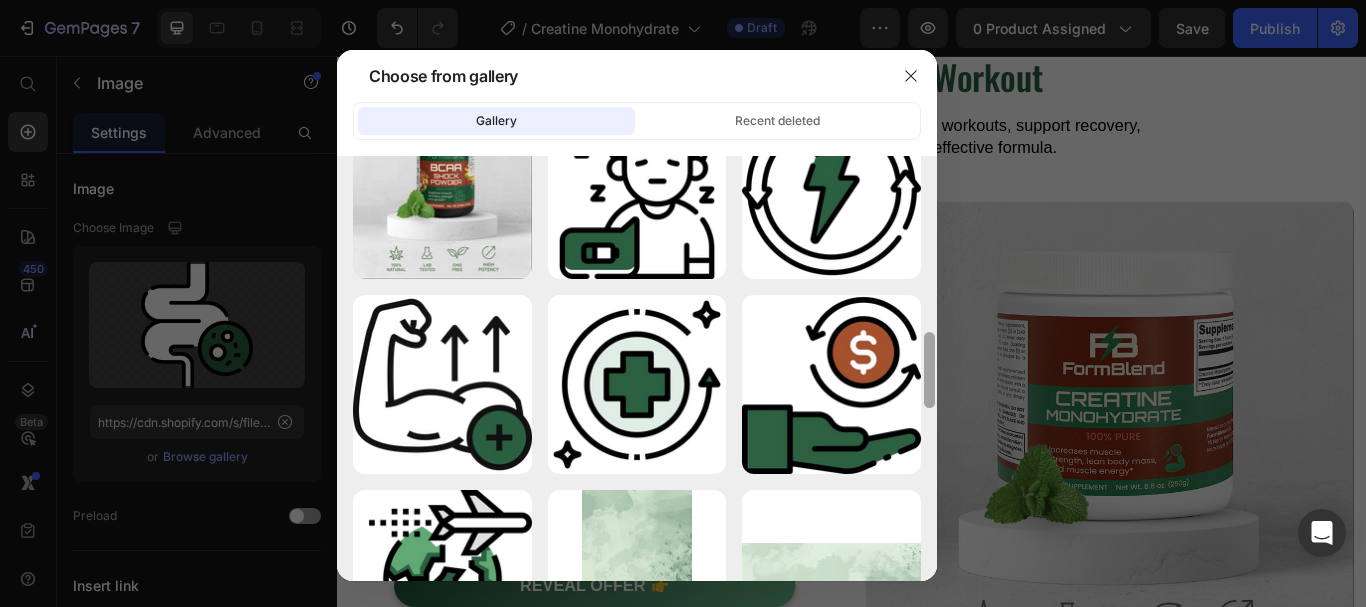 scroll, scrollTop: 1117, scrollLeft: 0, axis: vertical 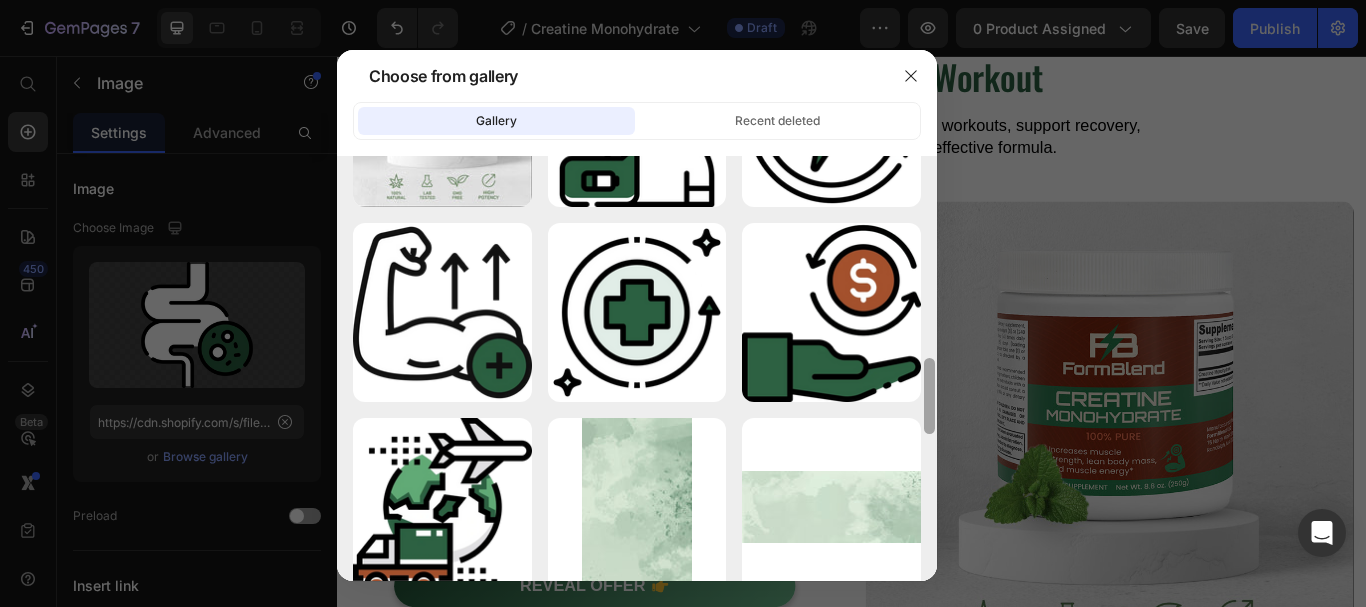 drag, startPoint x: 928, startPoint y: 365, endPoint x: 926, endPoint y: 401, distance: 36.05551 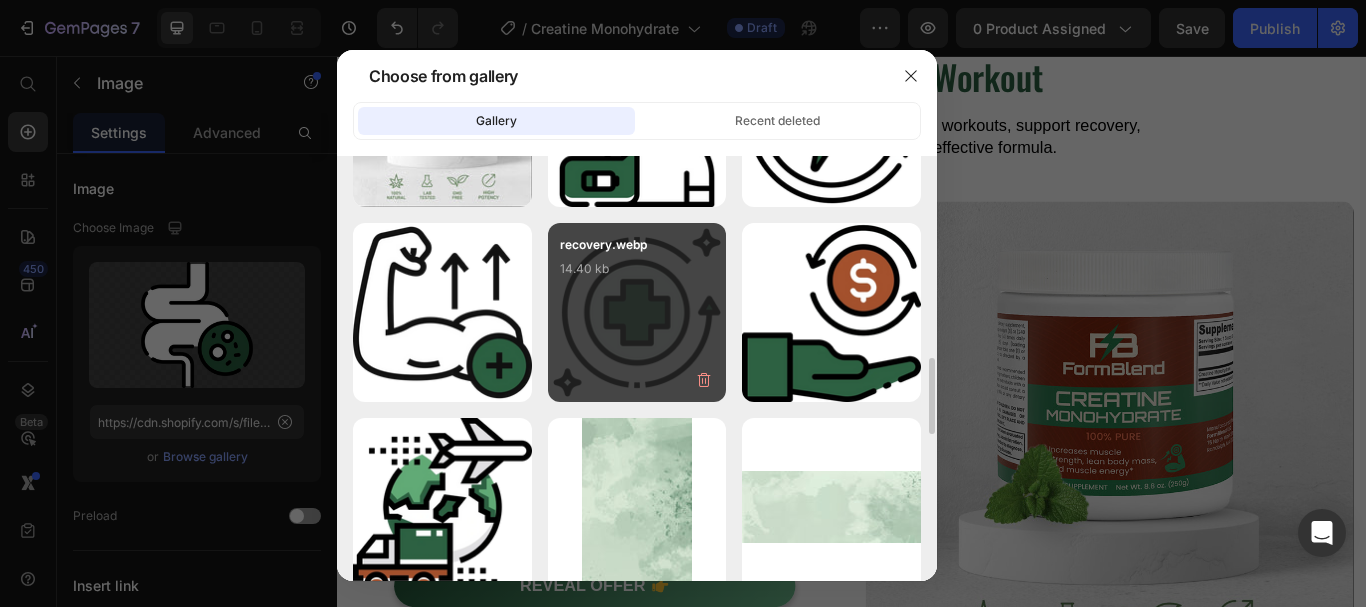 click on "recovery.webp 14.40 kb" at bounding box center [637, 312] 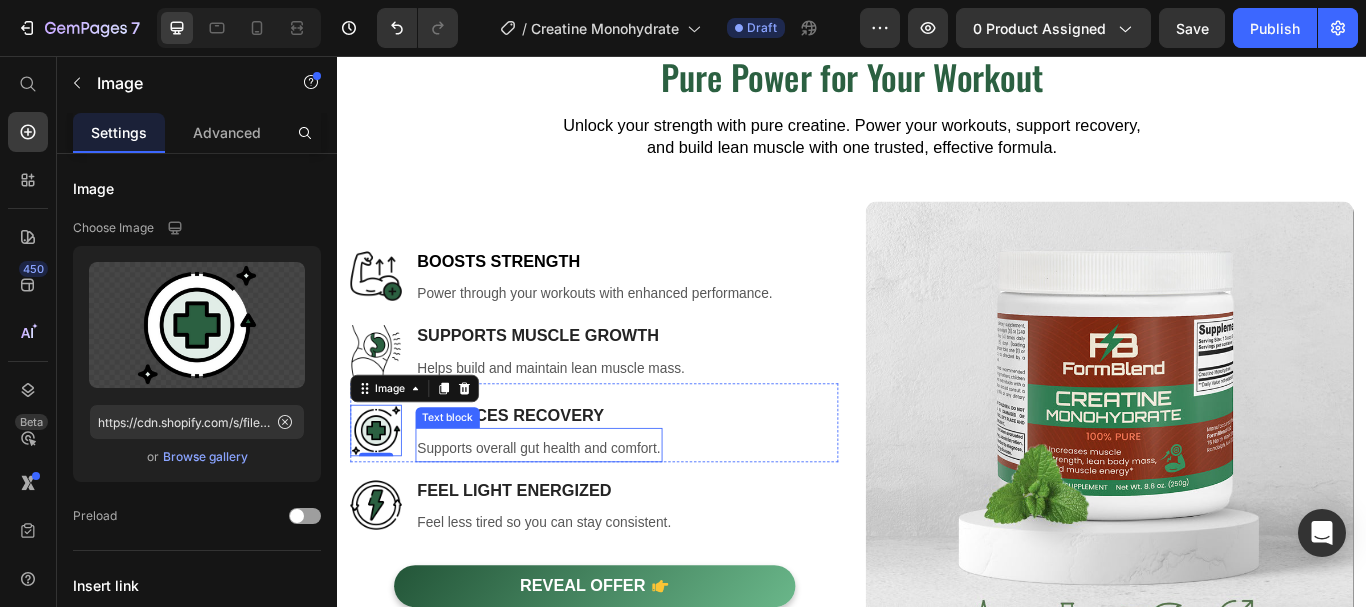 click on "Supports overall gut health and comfort." at bounding box center (572, 514) 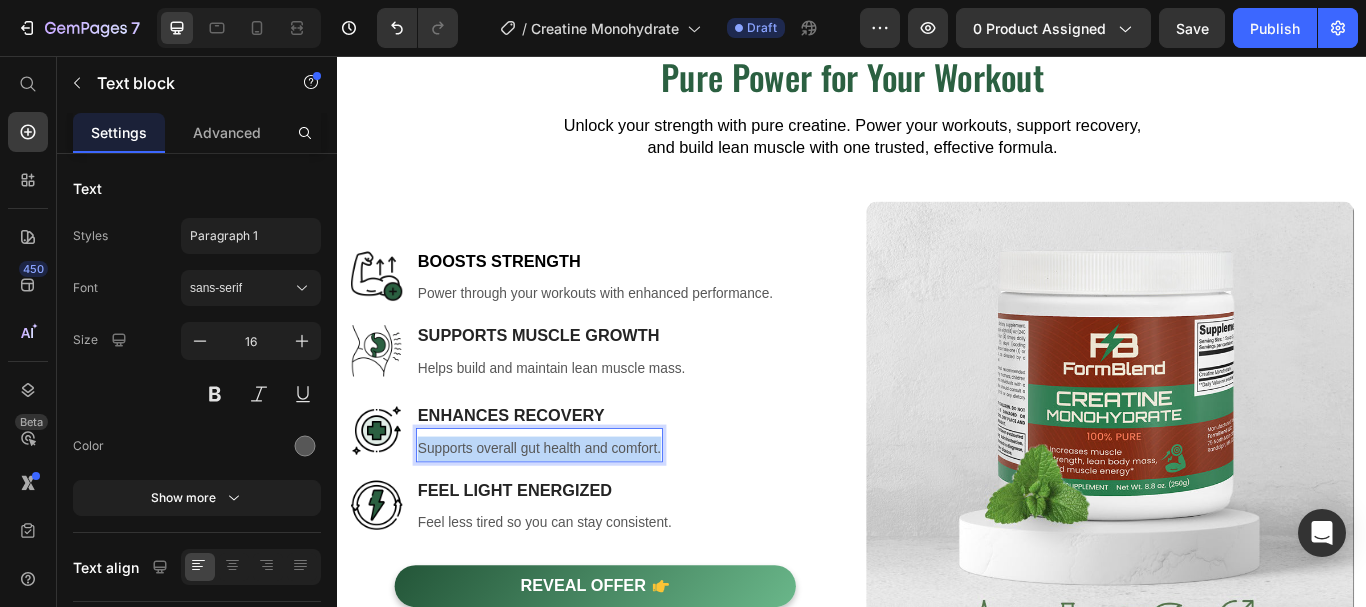 click on "Supports overall gut health and comfort." at bounding box center [572, 514] 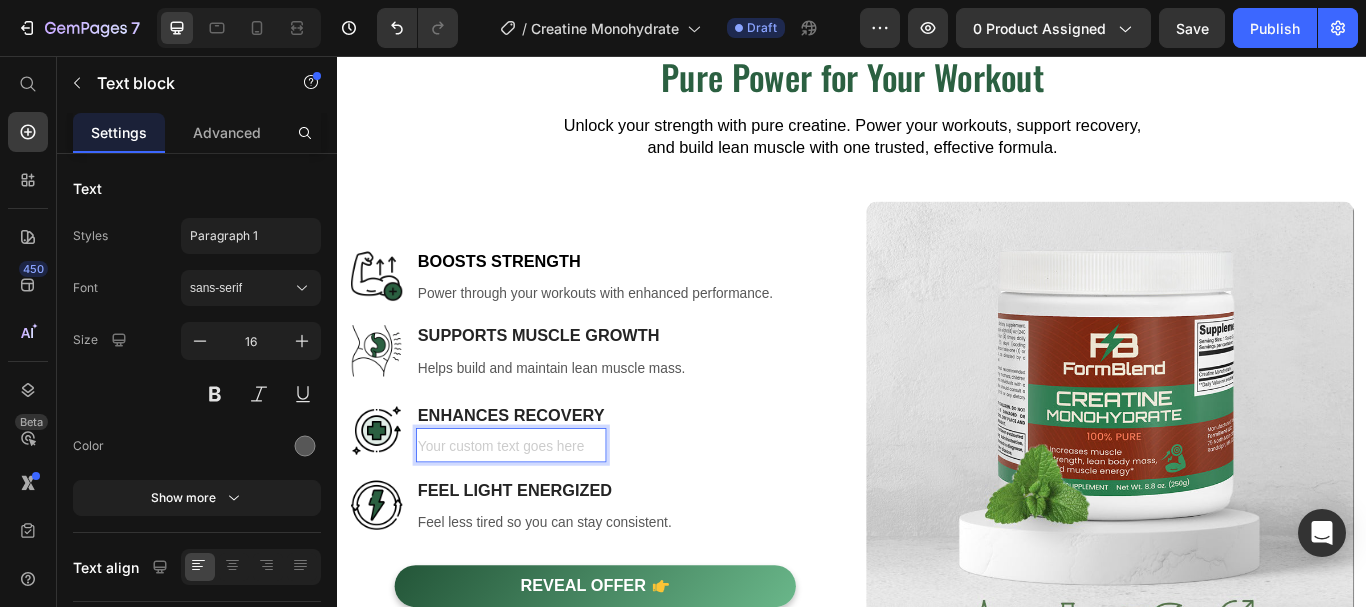 scroll, scrollTop: 1148, scrollLeft: 0, axis: vertical 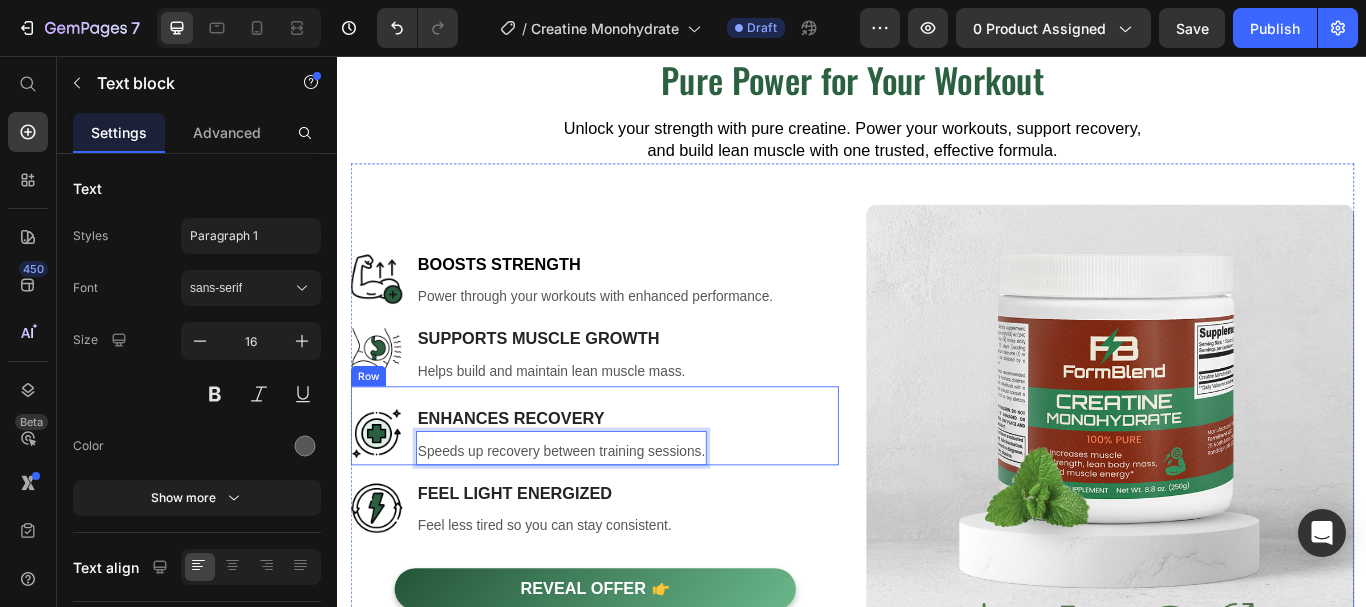 click on "Image Enhances Recovery Heading  Speeds up recovery between training sessions. Text block   0 Row" at bounding box center [636, 488] 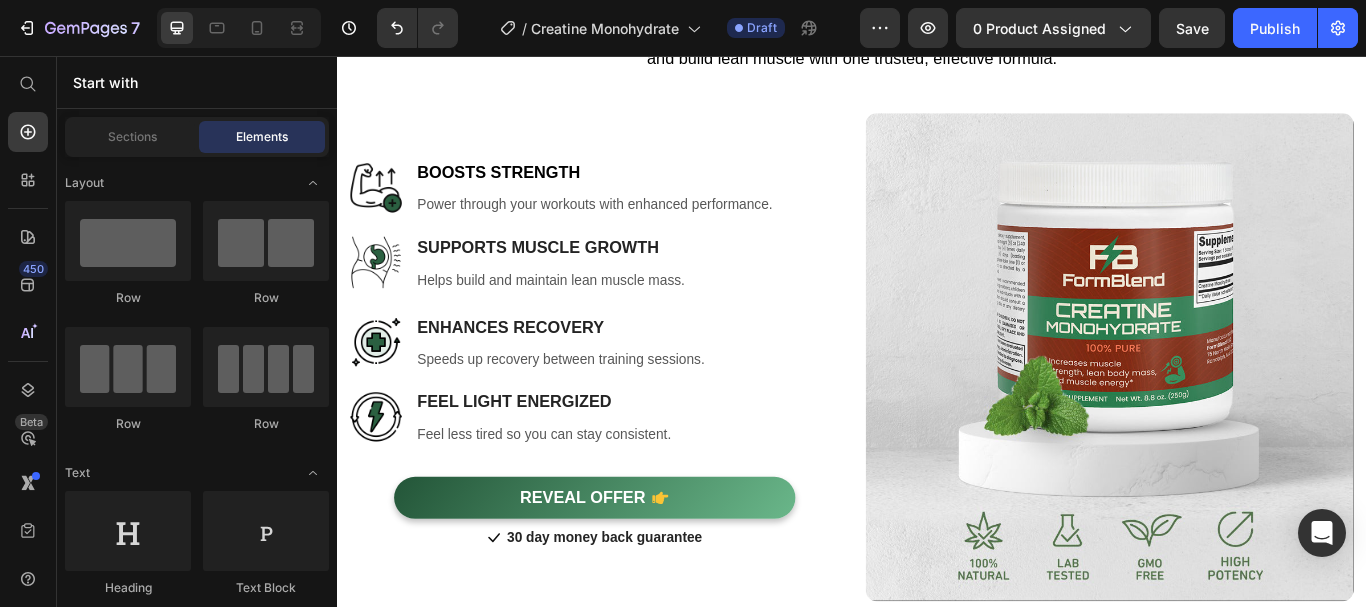 scroll, scrollTop: 1270, scrollLeft: 0, axis: vertical 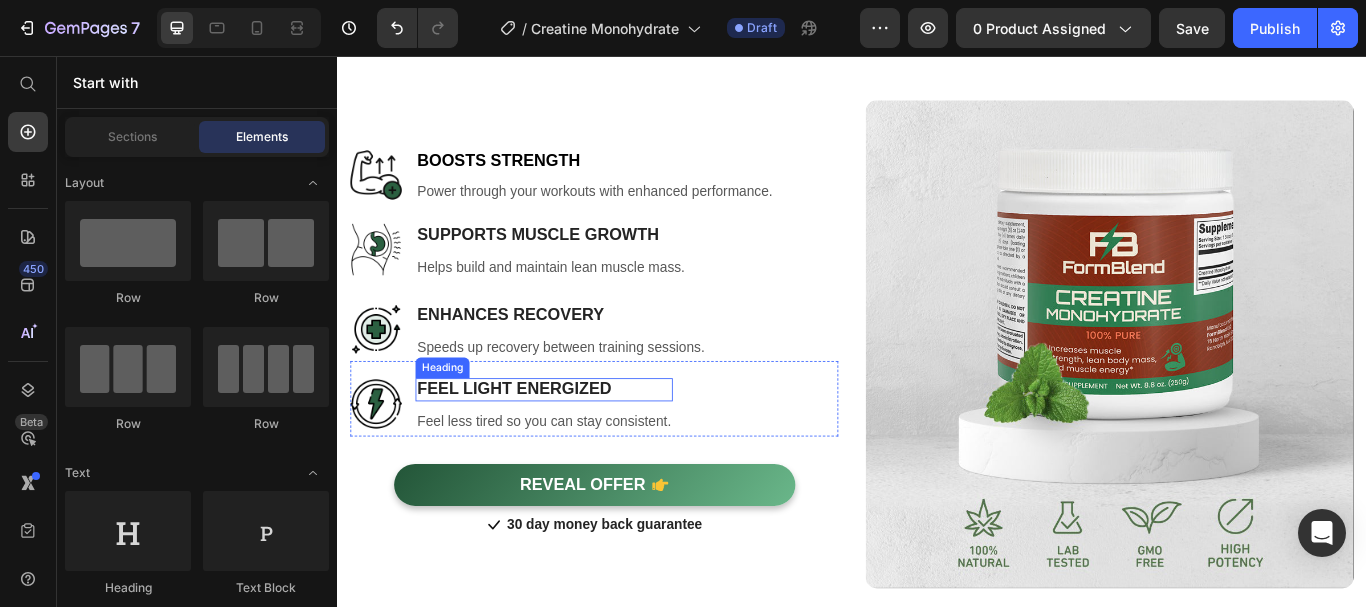 click on "Feel Light Energized" at bounding box center [578, 445] 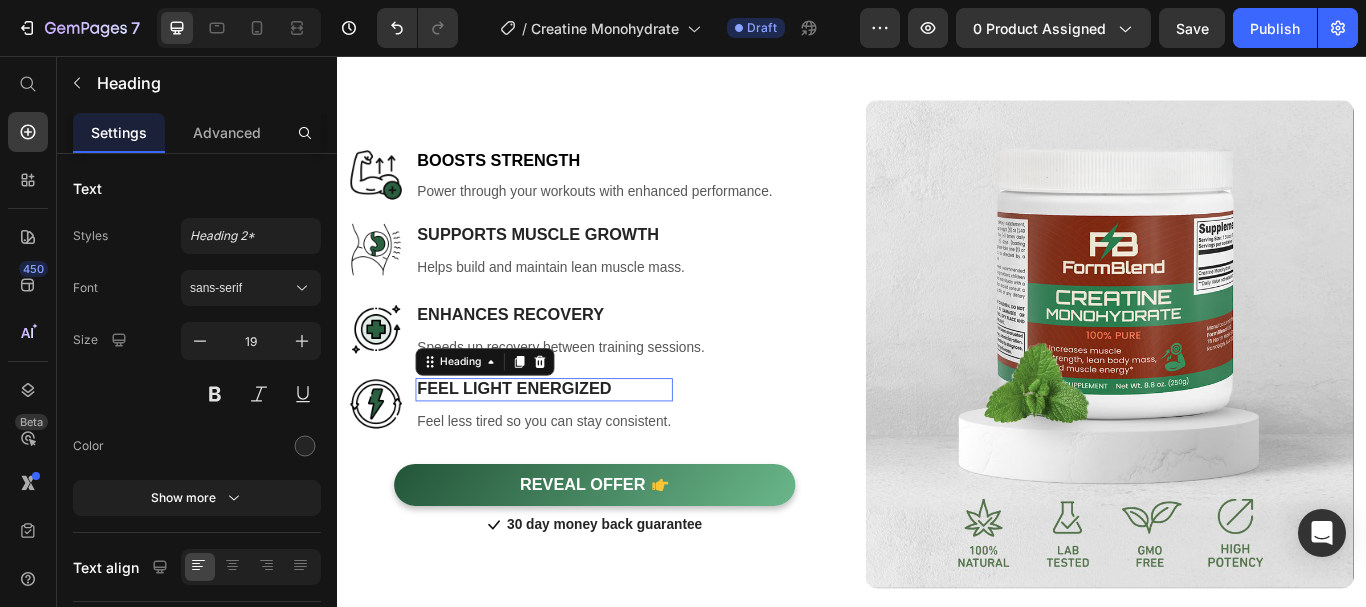 click on "Feel Light Energized" at bounding box center [578, 445] 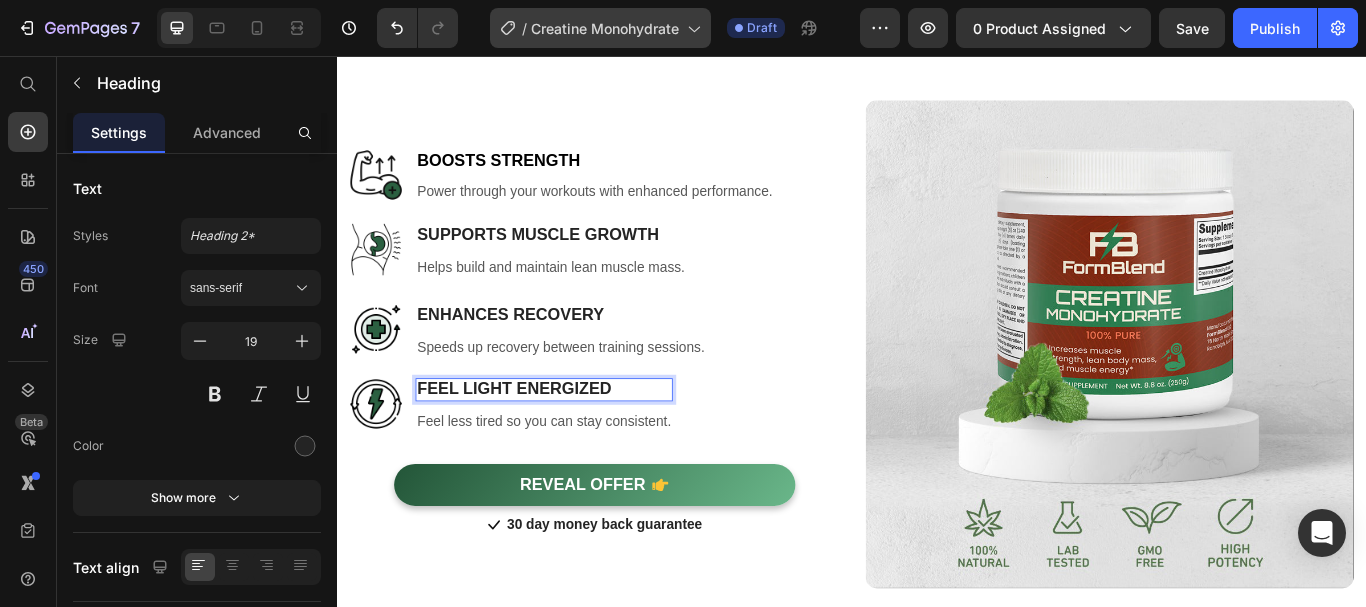 click on "/ Creatine Monohydrate" 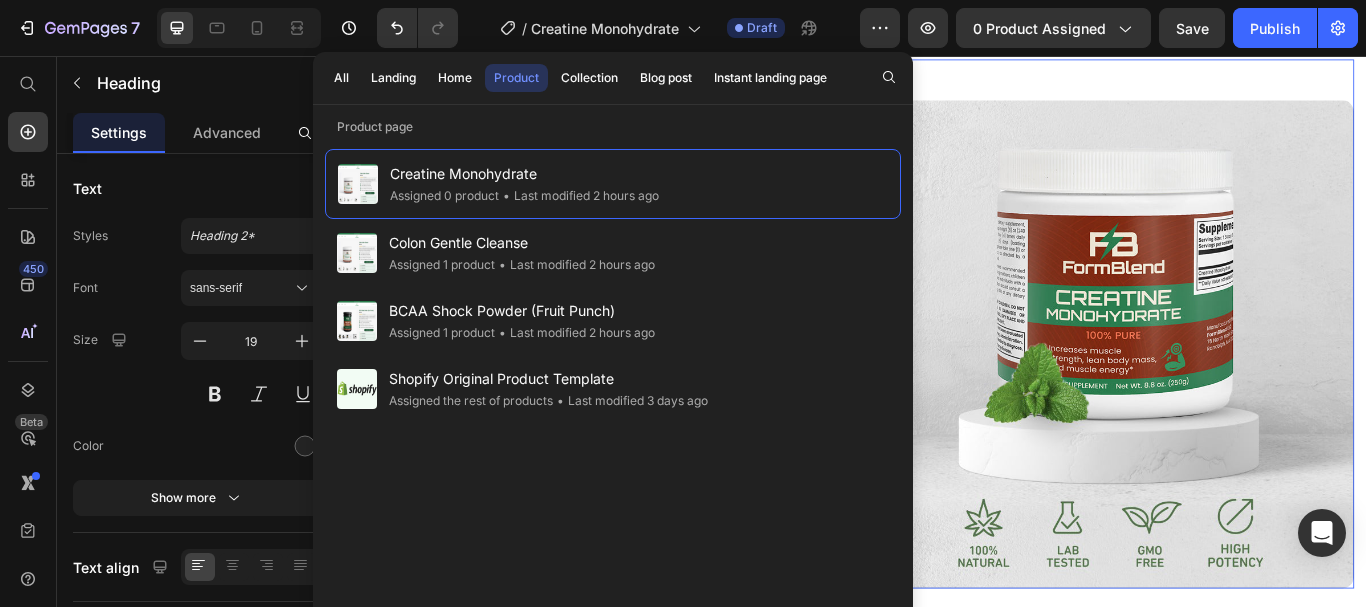 click on "Image Boosts Strength Heading Power through your workouts with enhanced performance. Text block Row Image Supports Muscle Growth Heading Helps build and maintain lean muscle mass. Text block Row Image Enhances Recovery Heading  Speeds up recovery between training sessions. Text block Row Image Pure & Tested Heading   0 Feel less tired so you can stay consistent. Text block Row       REVEAL OFFER Button                Icon 30 day money back guarantee Text block Icon List Row Image Row" at bounding box center [937, 368] 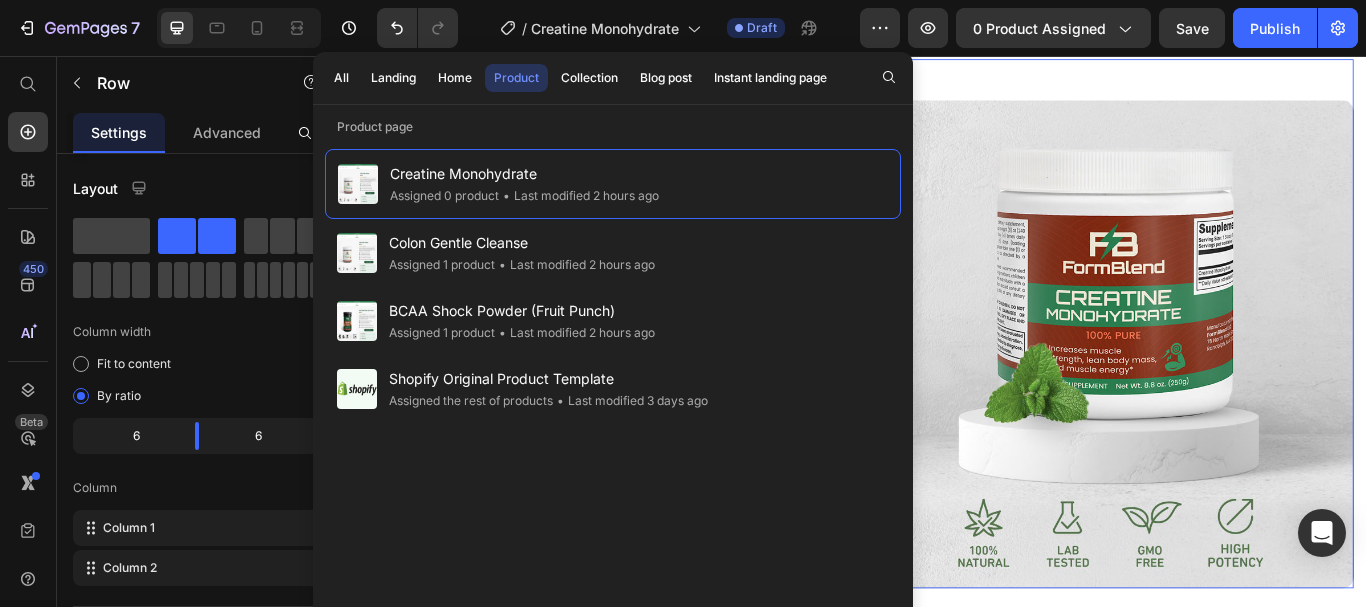 click on "Image Boosts Strength Heading Power through your workouts with enhanced performance. Text block Row Image Supports Muscle Growth Heading Helps build and maintain lean muscle mass. Text block Row Image Enhances Recovery Heading Speeds up recovery between training sessions. Text block Row Image Pure Tested Heading Feel less tired so you can stay consistent. Text block REVEAL OFFER Button Icon 30 day money back guarantee Text block Icon List Row Image Row 0" at bounding box center (937, 368) 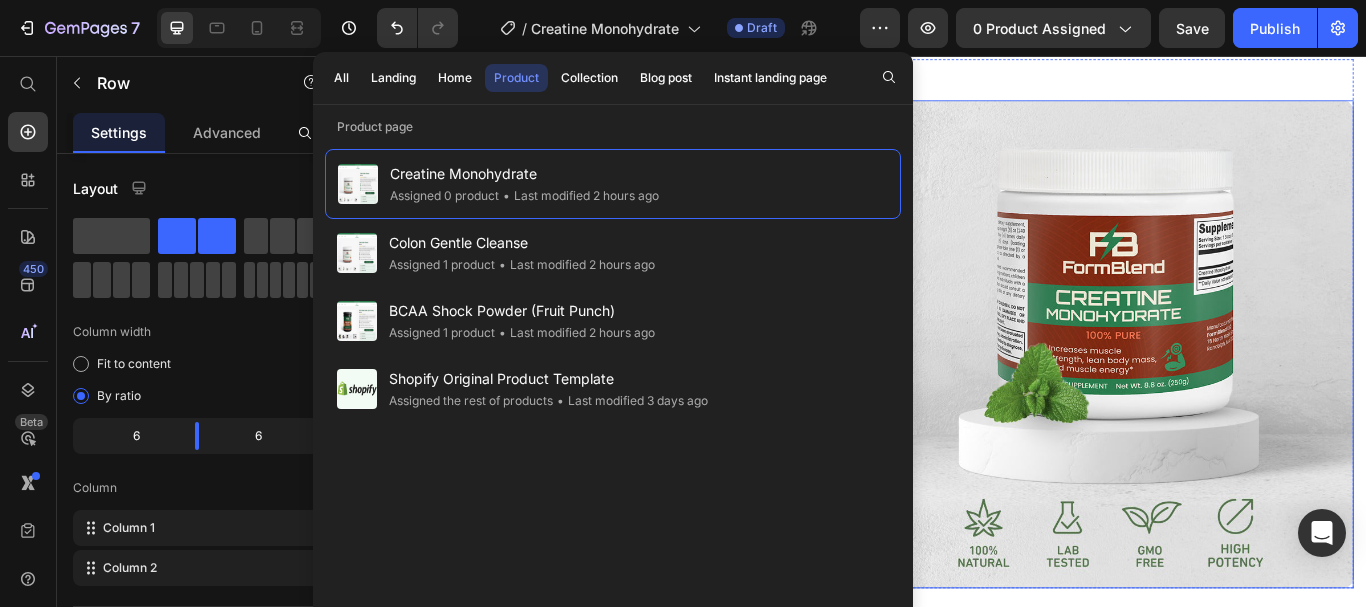 click at bounding box center (1237, 392) 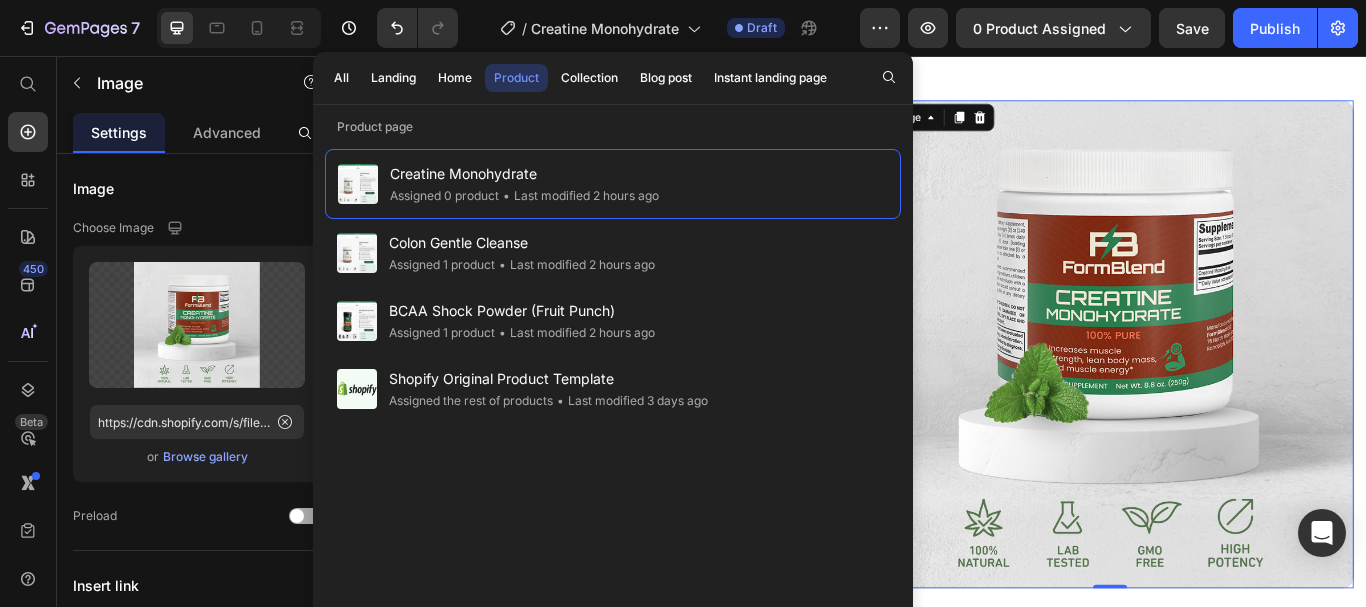 click on "Preload" 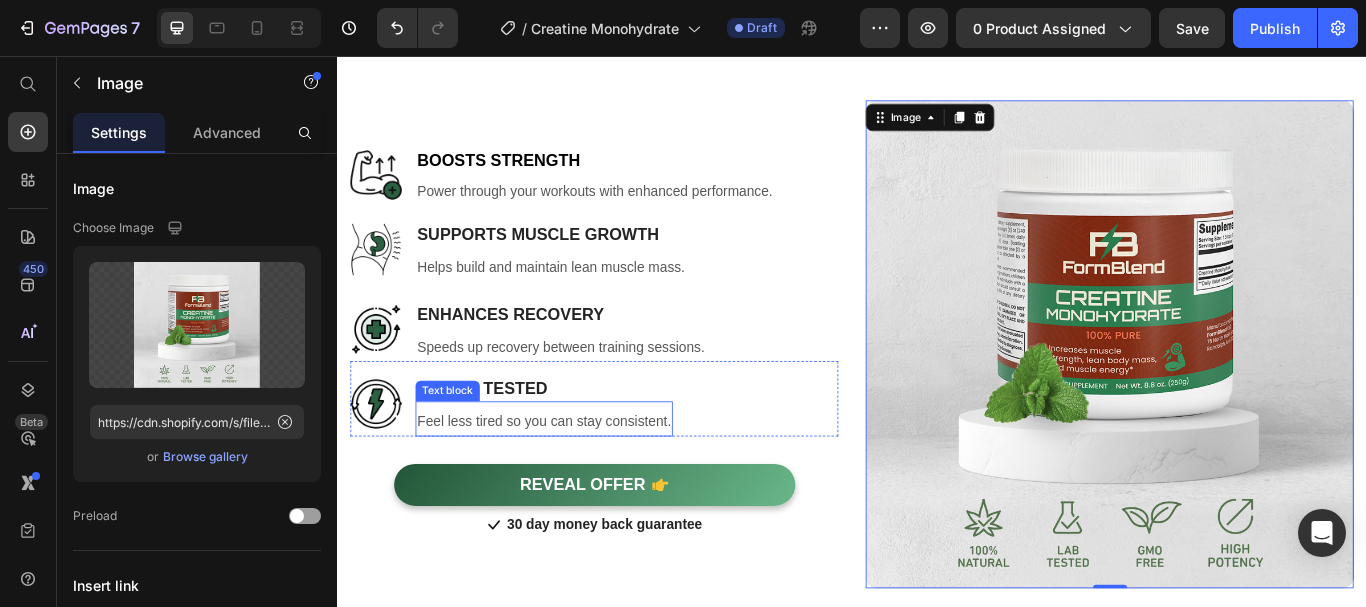 click on "Feel less tired so you can stay consistent." at bounding box center [578, 483] 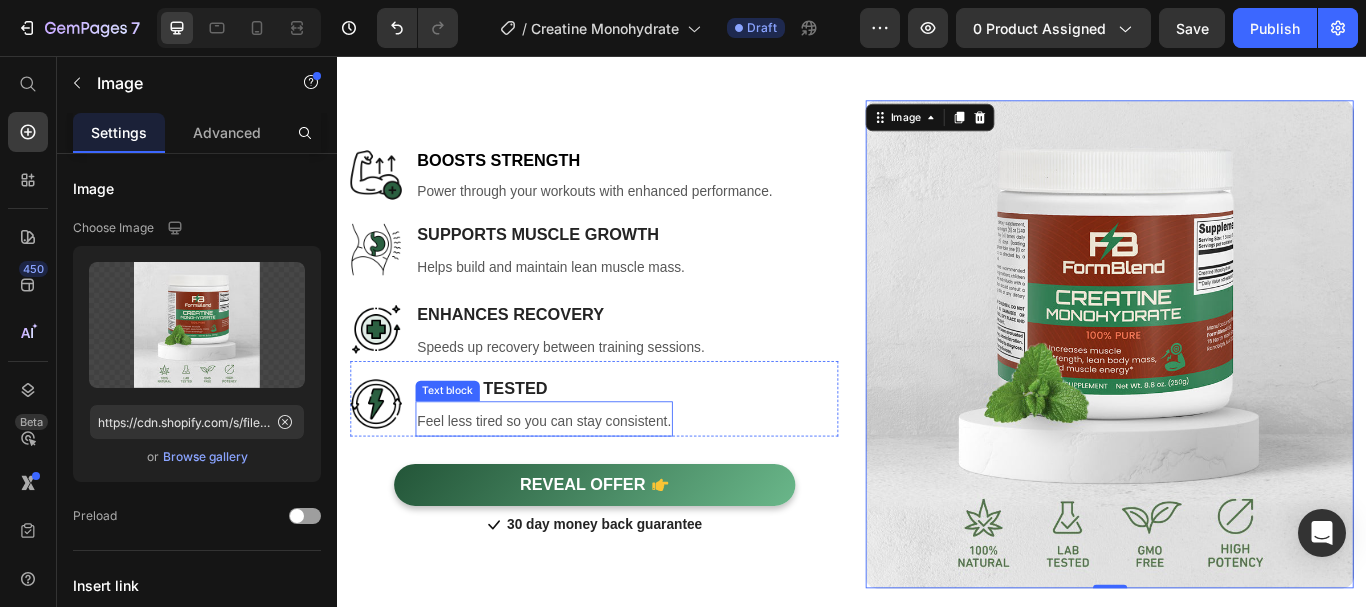 click on "Feel less tired so you can stay consistent." at bounding box center (578, 483) 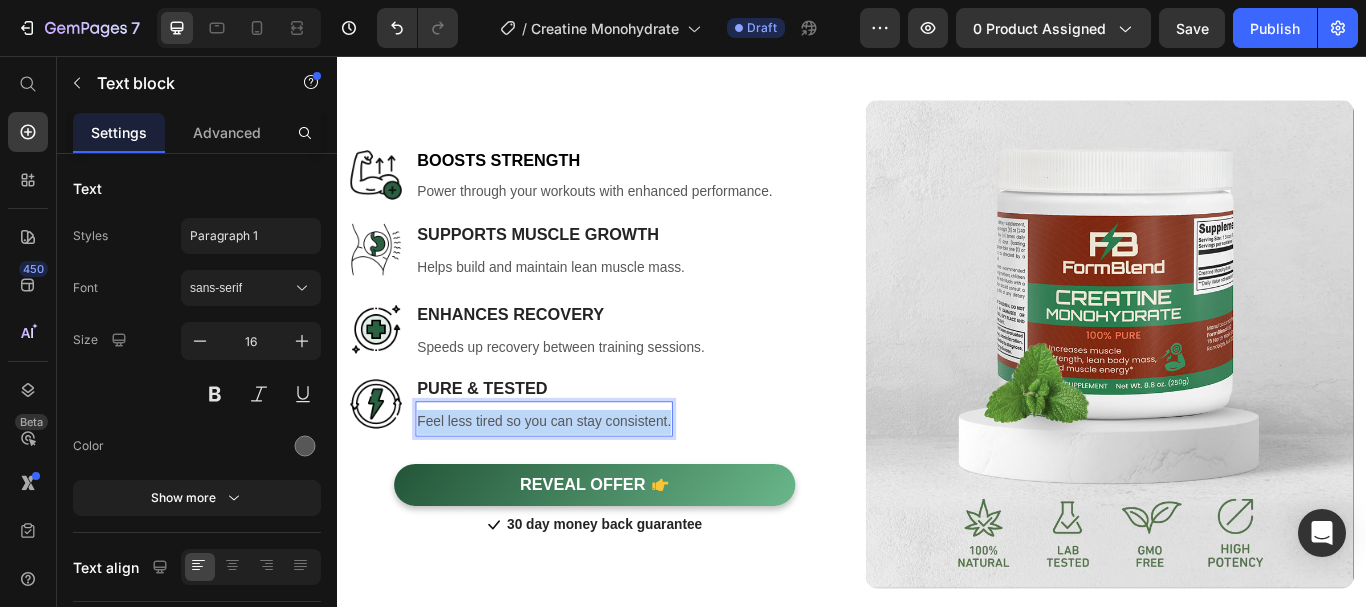 click on "Feel less tired so you can stay consistent." at bounding box center (578, 483) 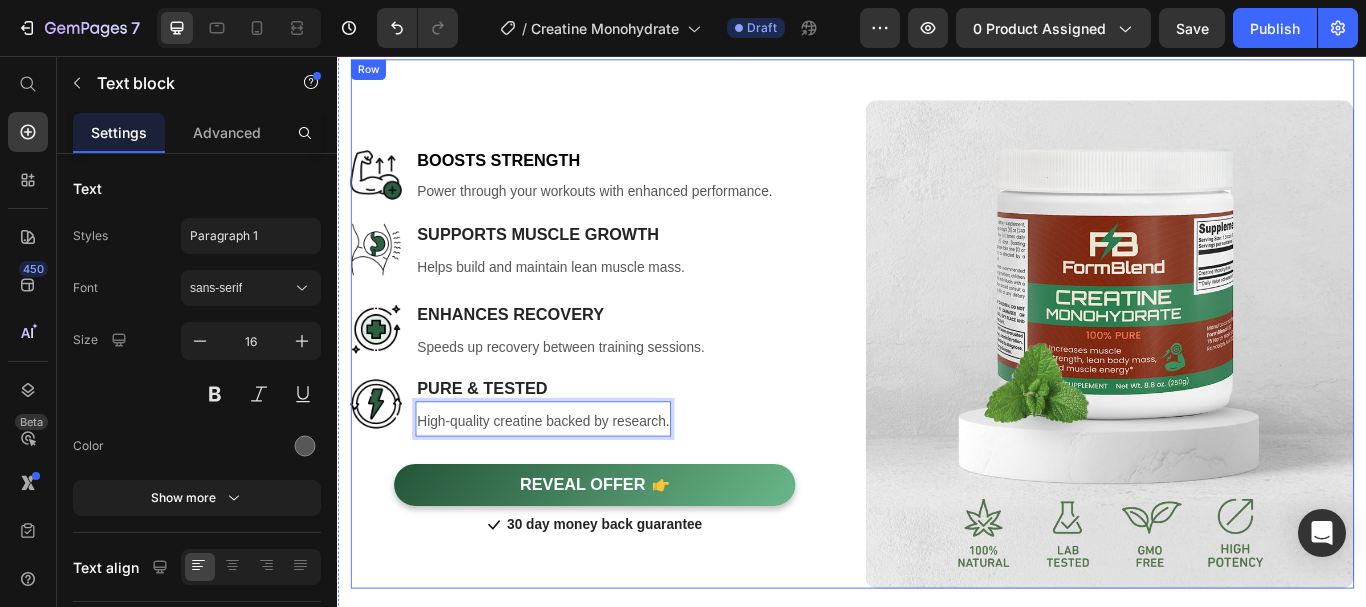 click on "Image Boosts Strength Heading Power through your workouts with enhanced performance. Text block Row Image Supports Muscle Growth Heading Helps build and maintain lean muscle mass. Text block Row Image Enhances Recovery Heading Speeds up recovery between training sessions. Text block Row Image Pure Tested Heading High-quality creatine backed by research. Text block 0 Row REVEAL OFFER Button Icon 30 day money back guarantee Text block Icon List Row" at bounding box center (636, 392) 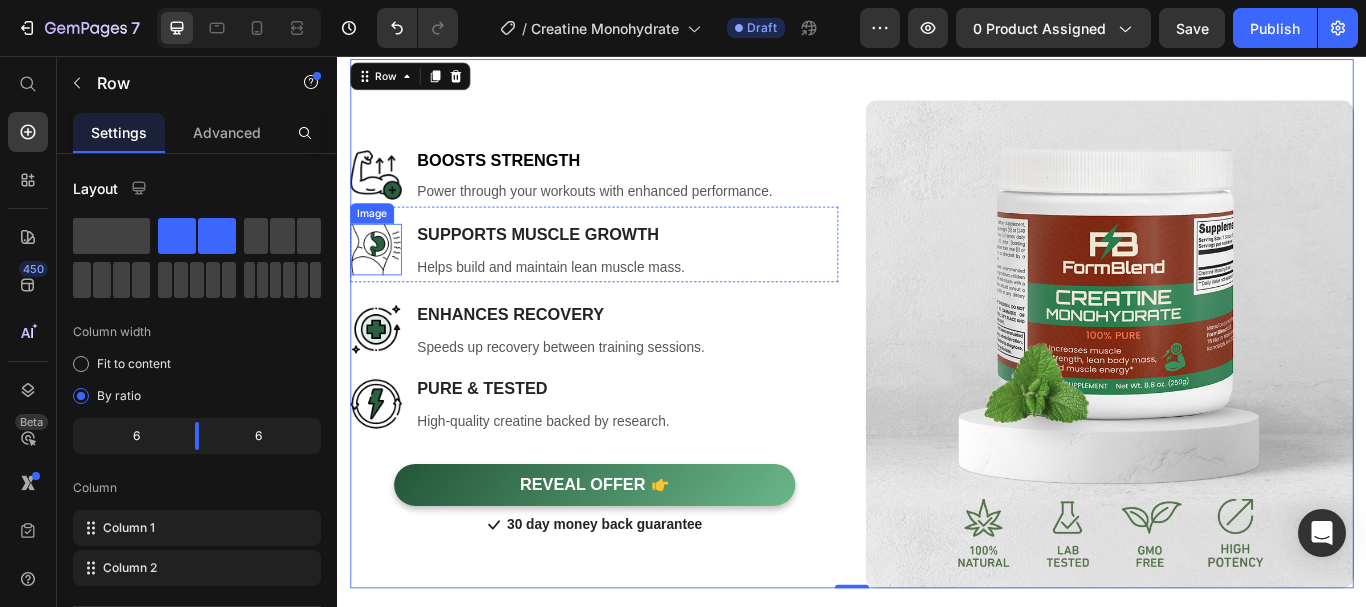 click at bounding box center (382, 282) 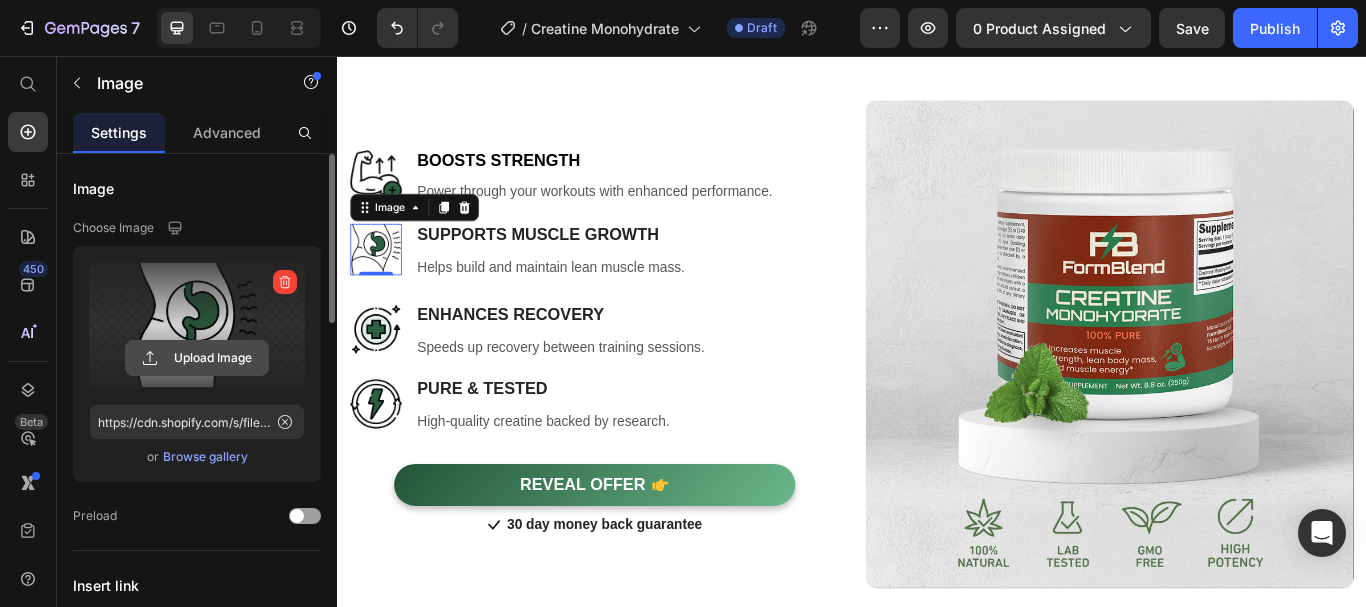 click 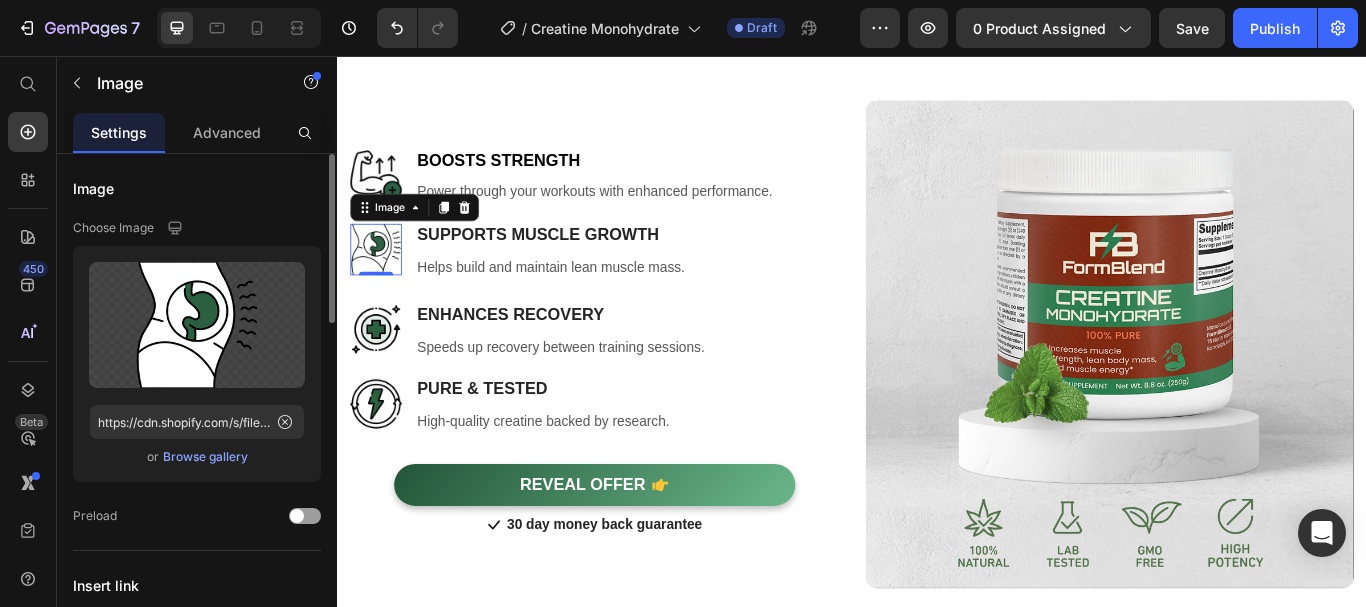 click on "Browse gallery" at bounding box center [205, 457] 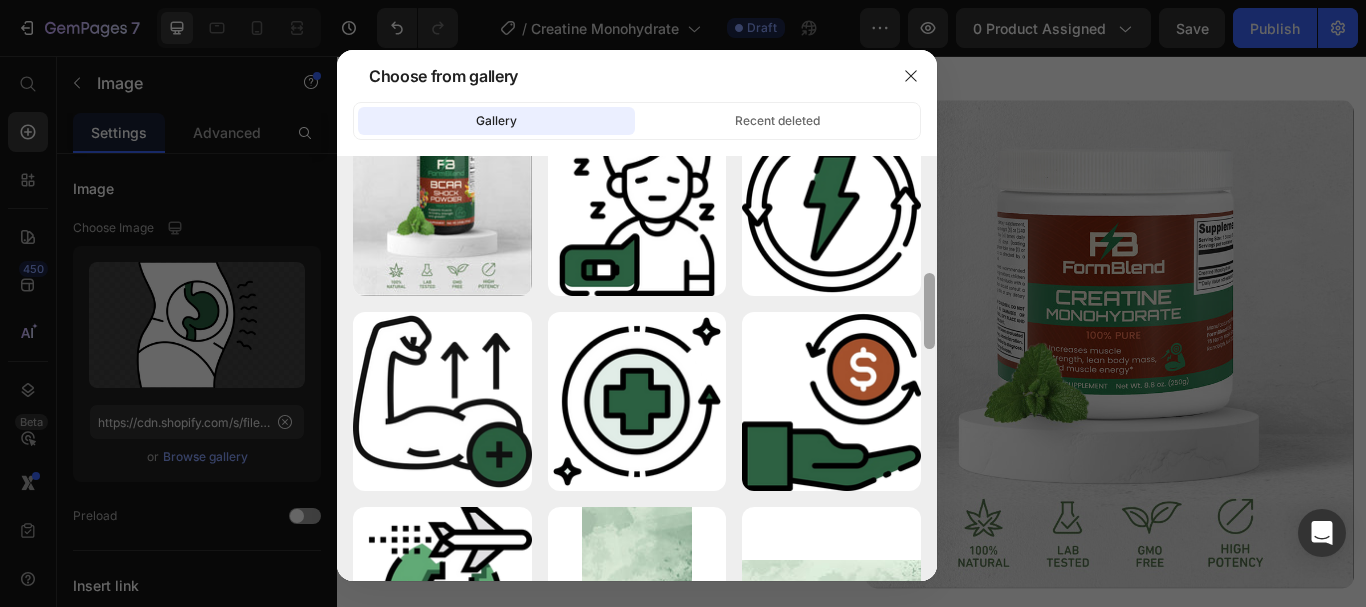 drag, startPoint x: 930, startPoint y: 187, endPoint x: 878, endPoint y: 495, distance: 312.35876 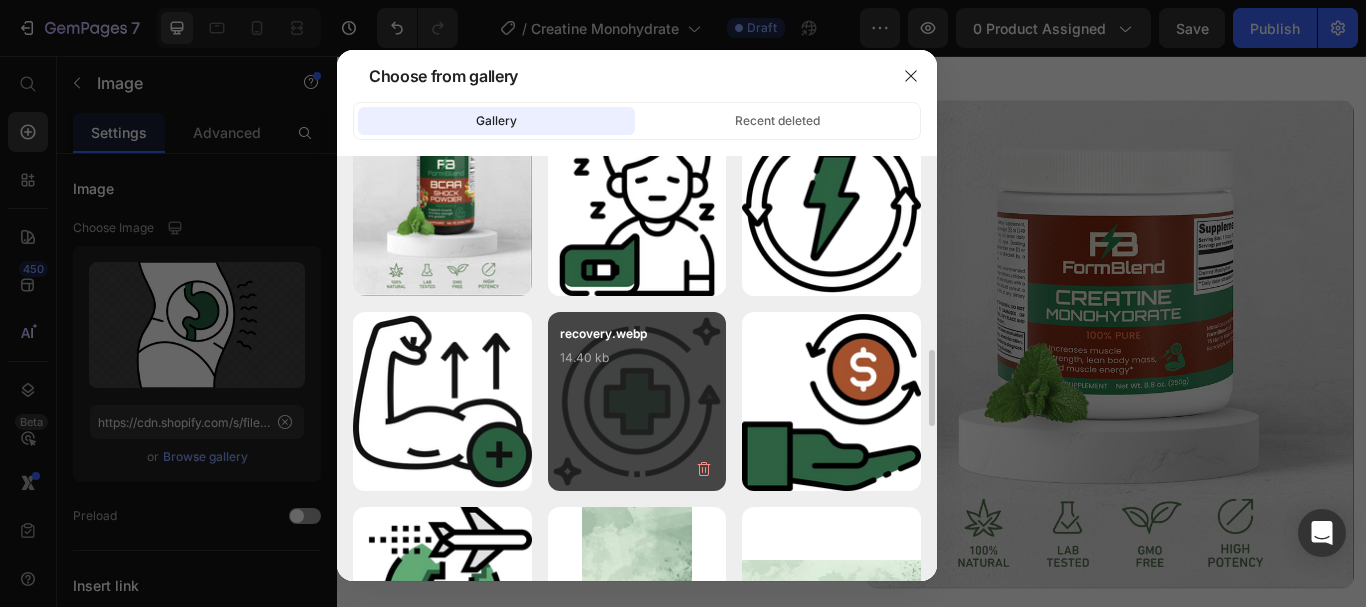 scroll, scrollTop: 1035, scrollLeft: 0, axis: vertical 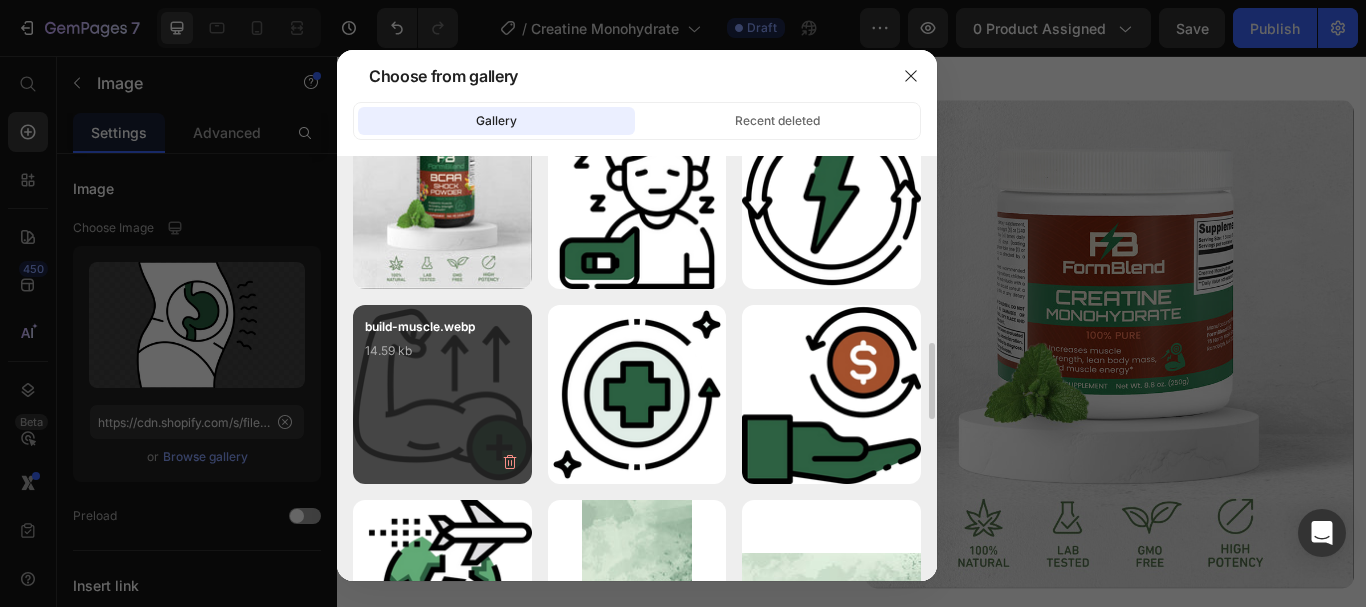 click on "build-muscle.webp 14.59 kb" at bounding box center (442, 357) 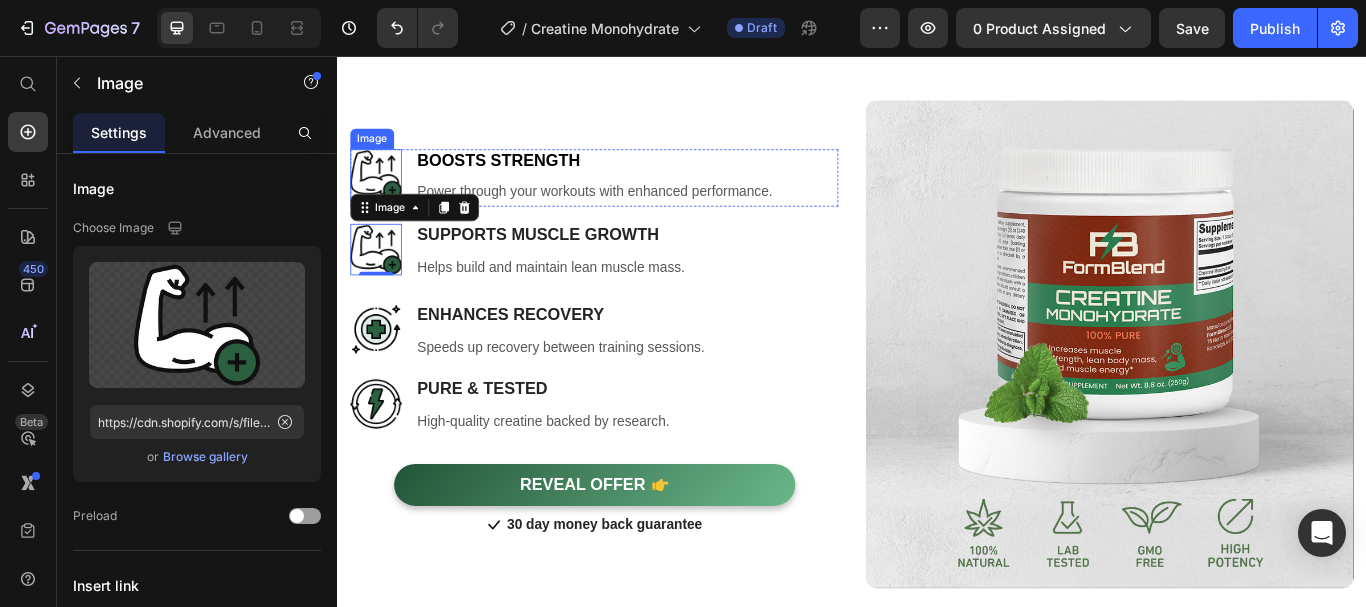 click at bounding box center [382, 195] 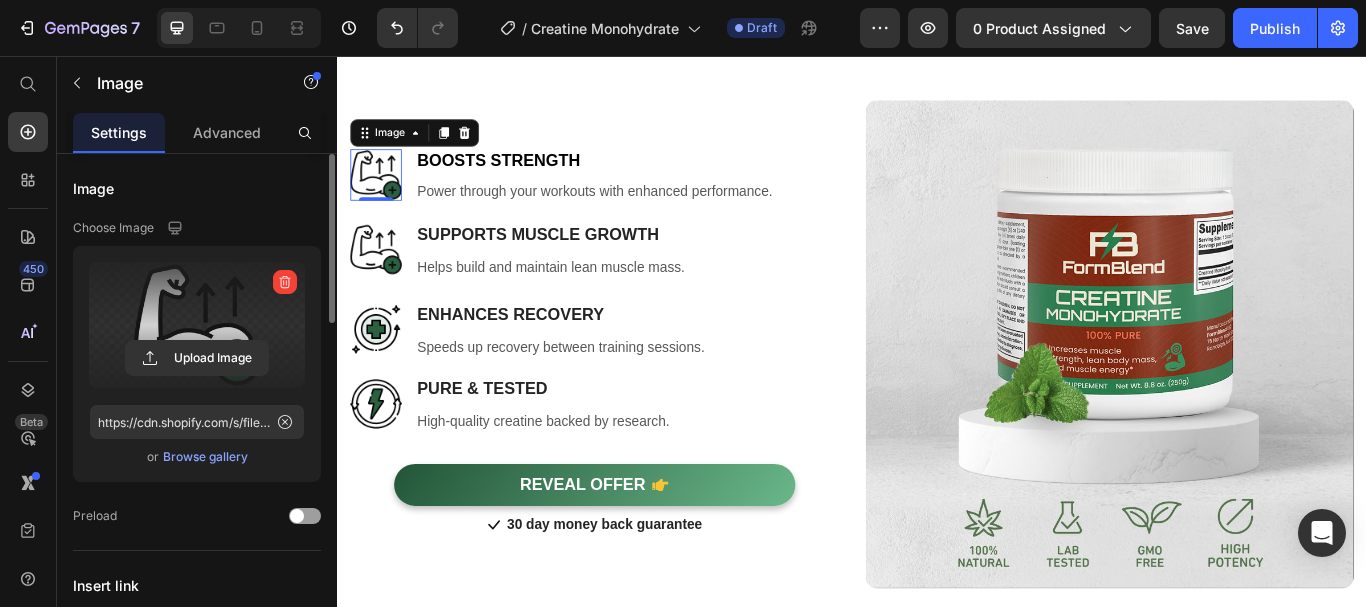 click at bounding box center (197, 325) 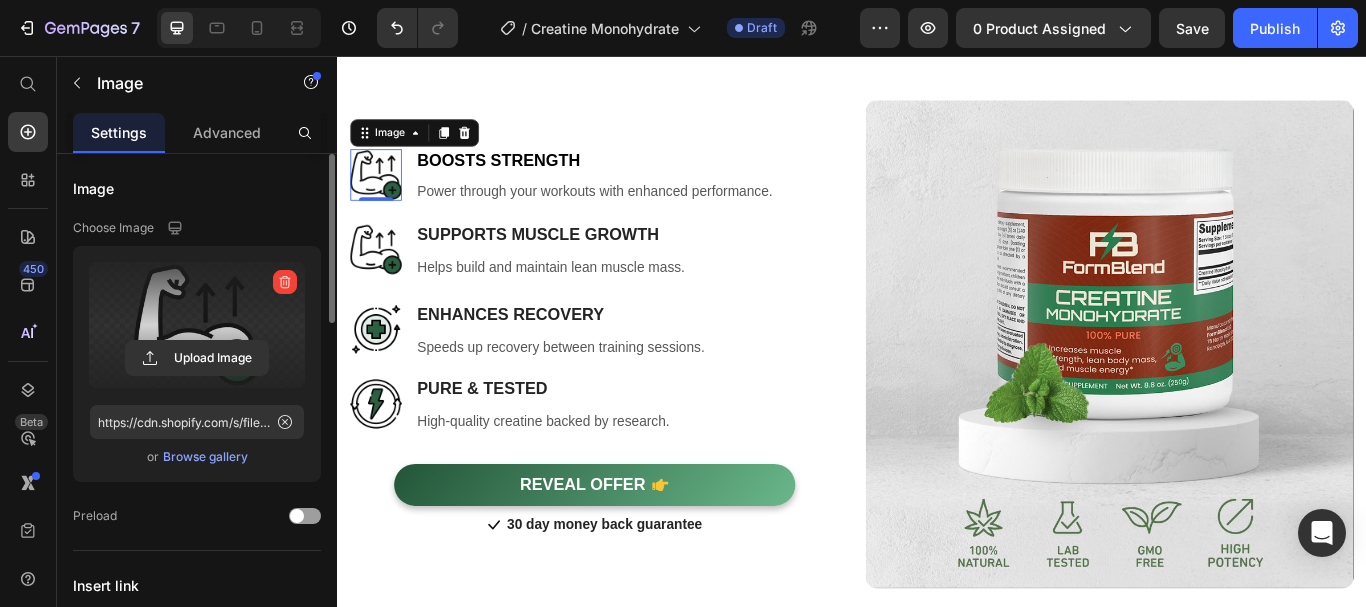 click 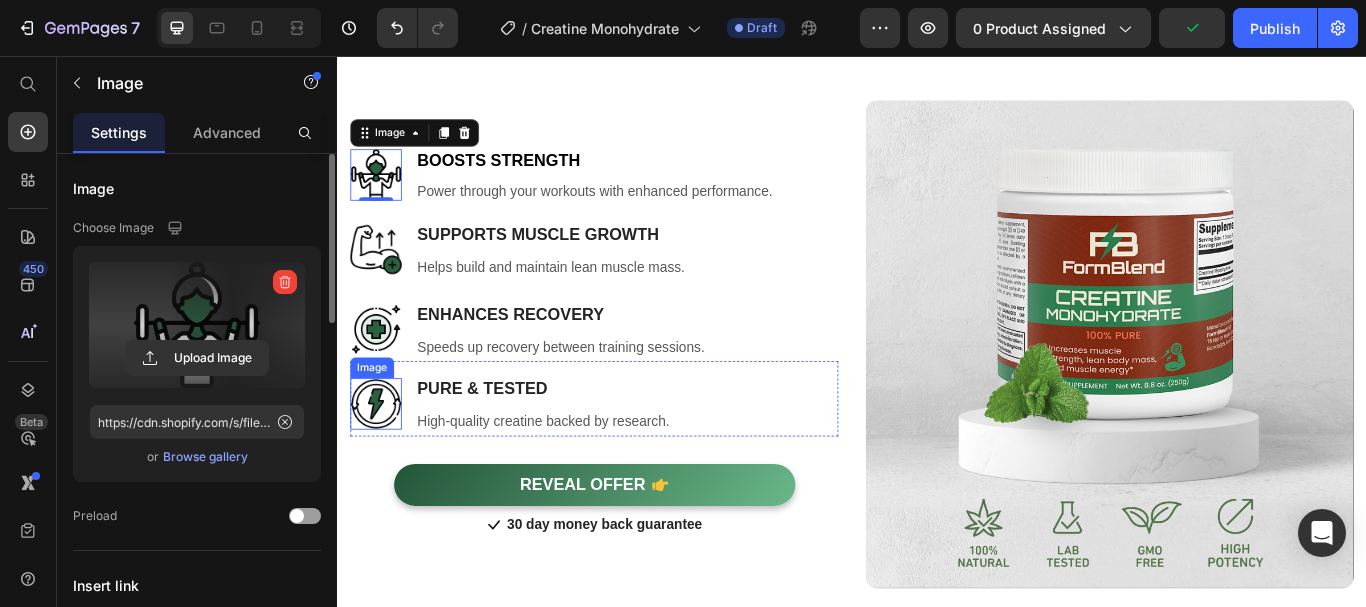 type on "https://cdn.shopify.com/s/files/1/0615/8181/9975/files/gempages_574911106628191076-fa51dab5-7031-4f6f-a90f-ed45616fe348.png" 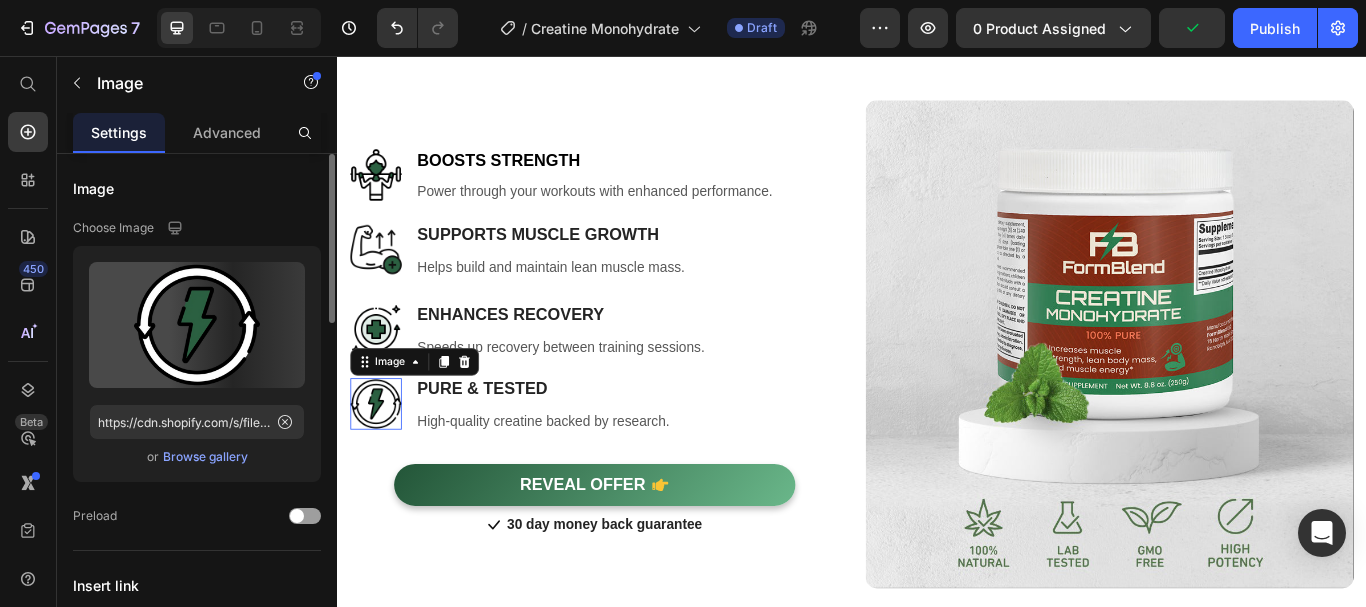 click at bounding box center [382, 462] 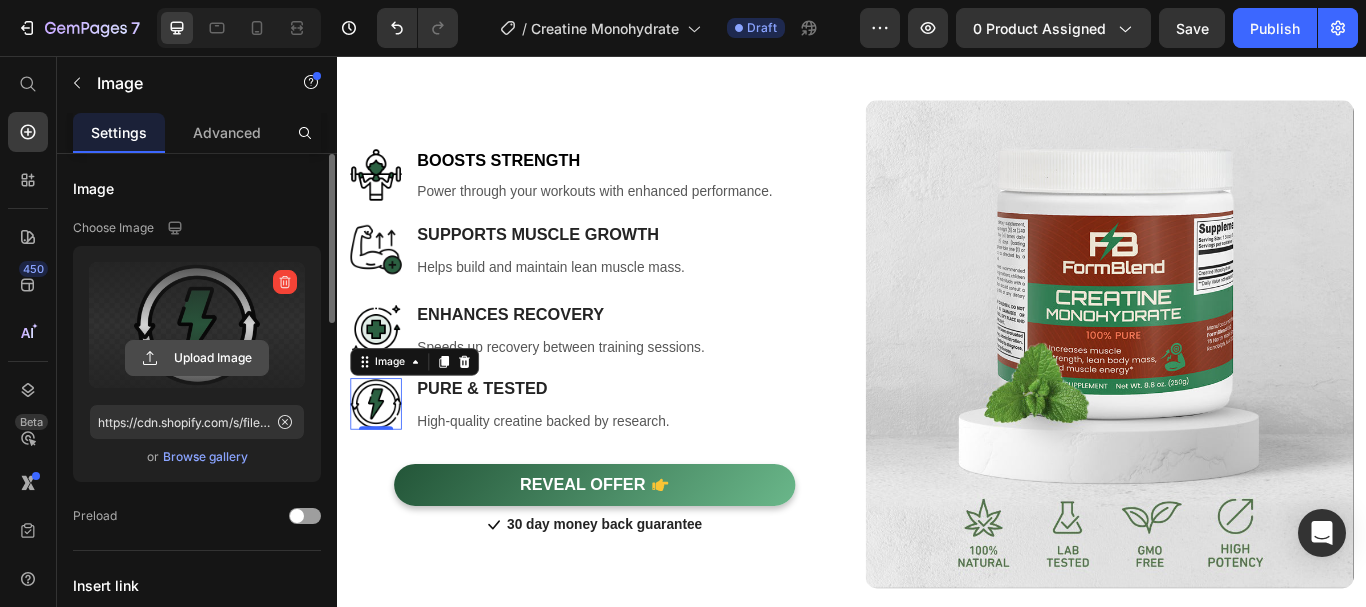 click 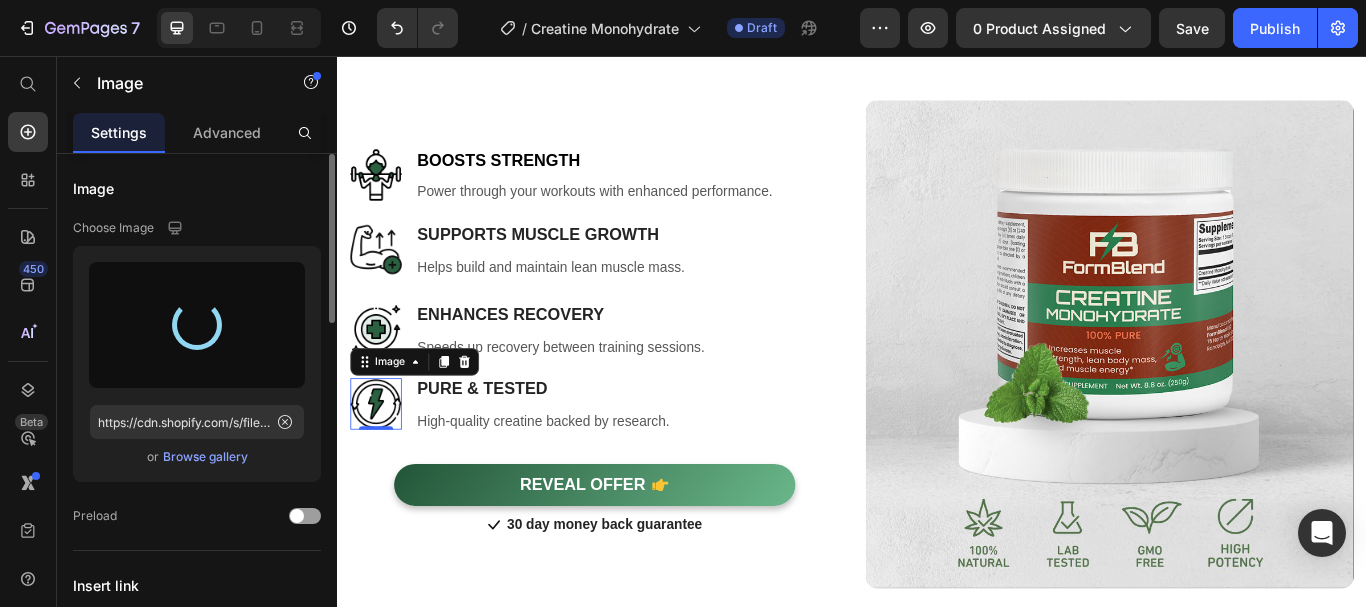 type on "https://cdn.shopify.com/s/files/1/0615/8181/9975/files/gempages_574911106628191076-491ce38a-c9af-4932-9fae-e8015eeea318.png" 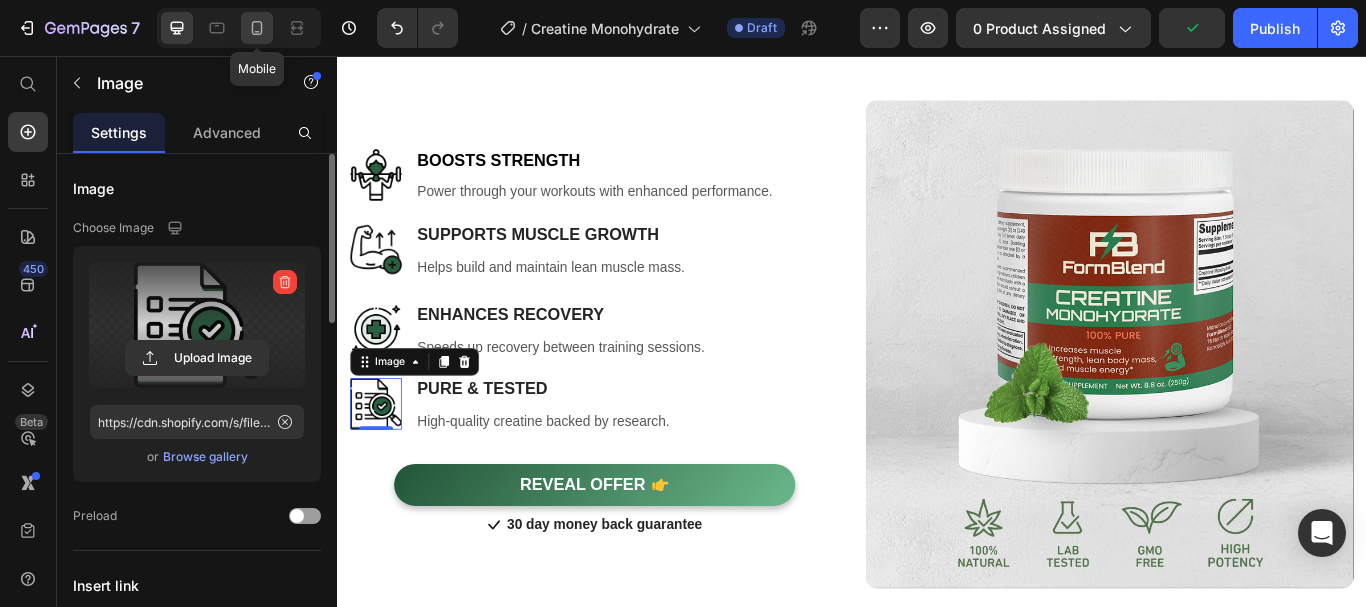 click 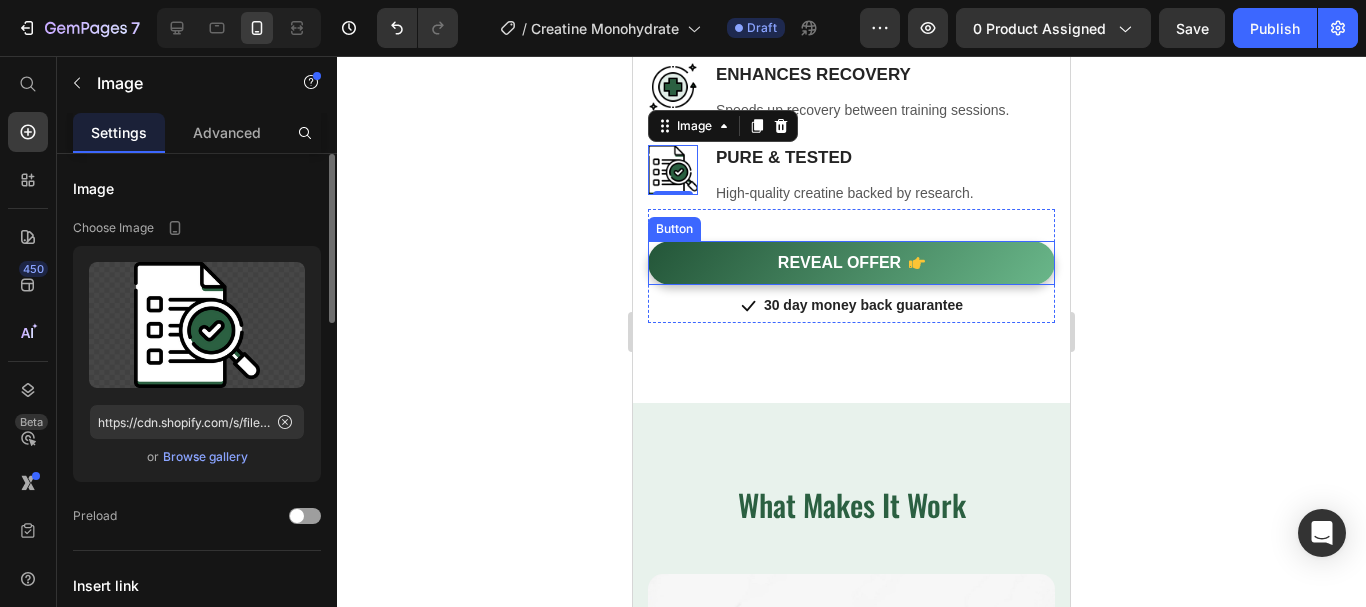 scroll, scrollTop: 2449, scrollLeft: 0, axis: vertical 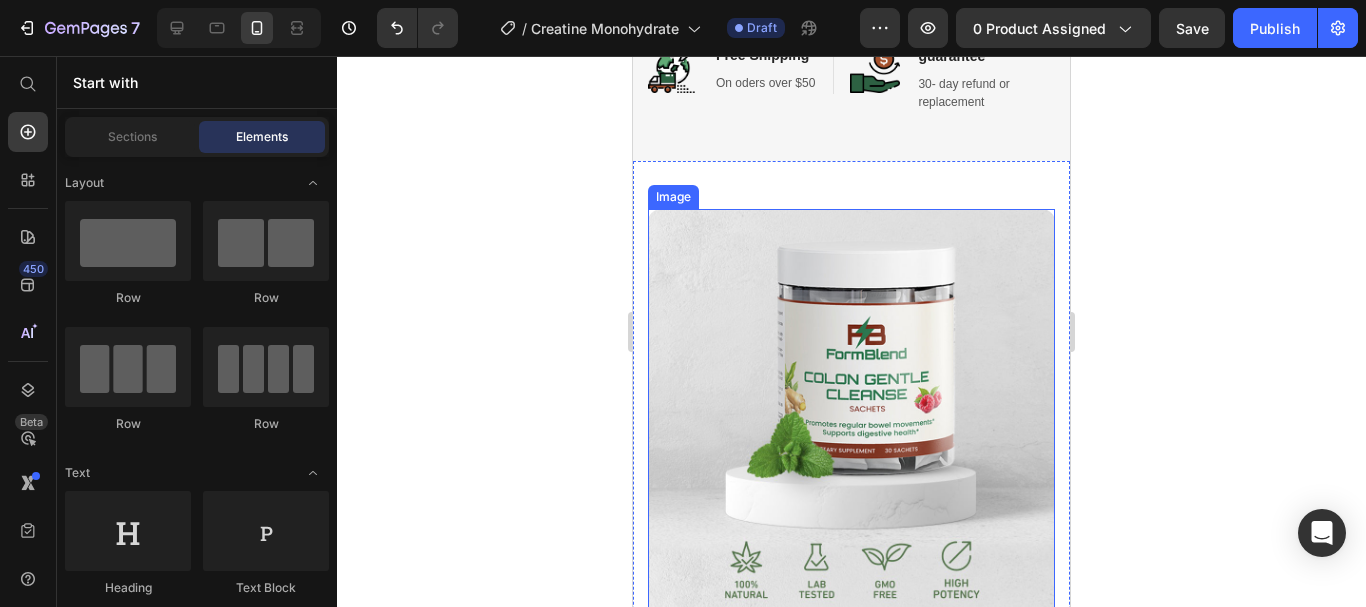 click at bounding box center (851, 412) 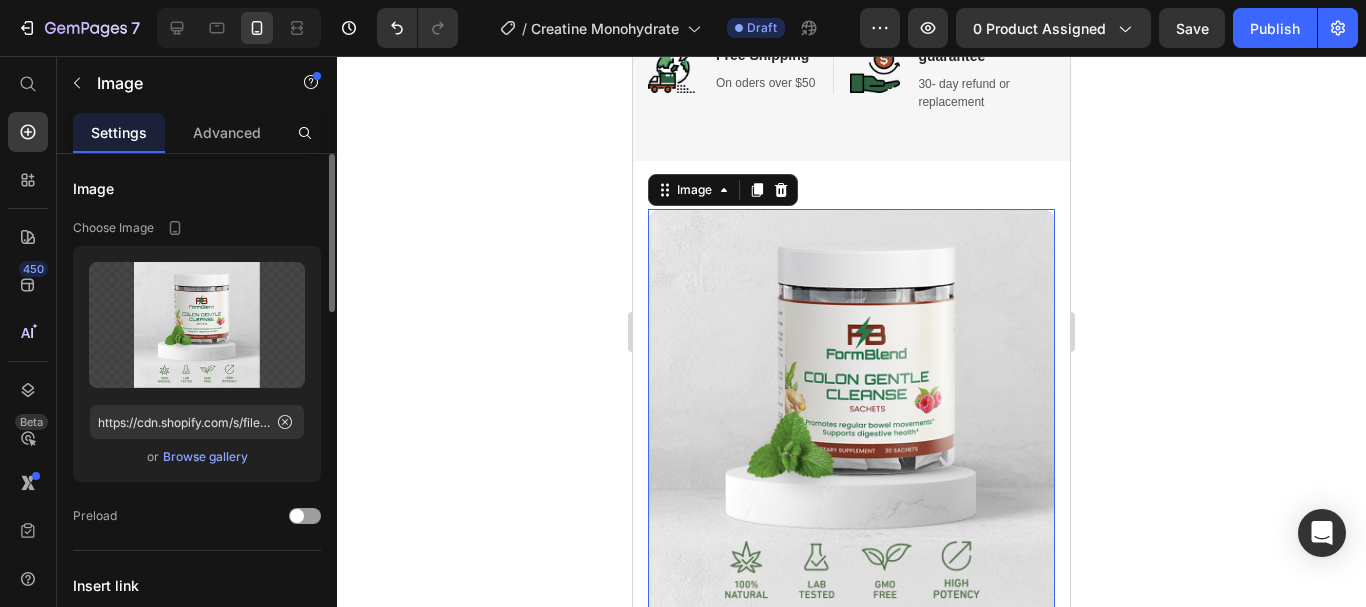 click on "Browse gallery" at bounding box center [205, 457] 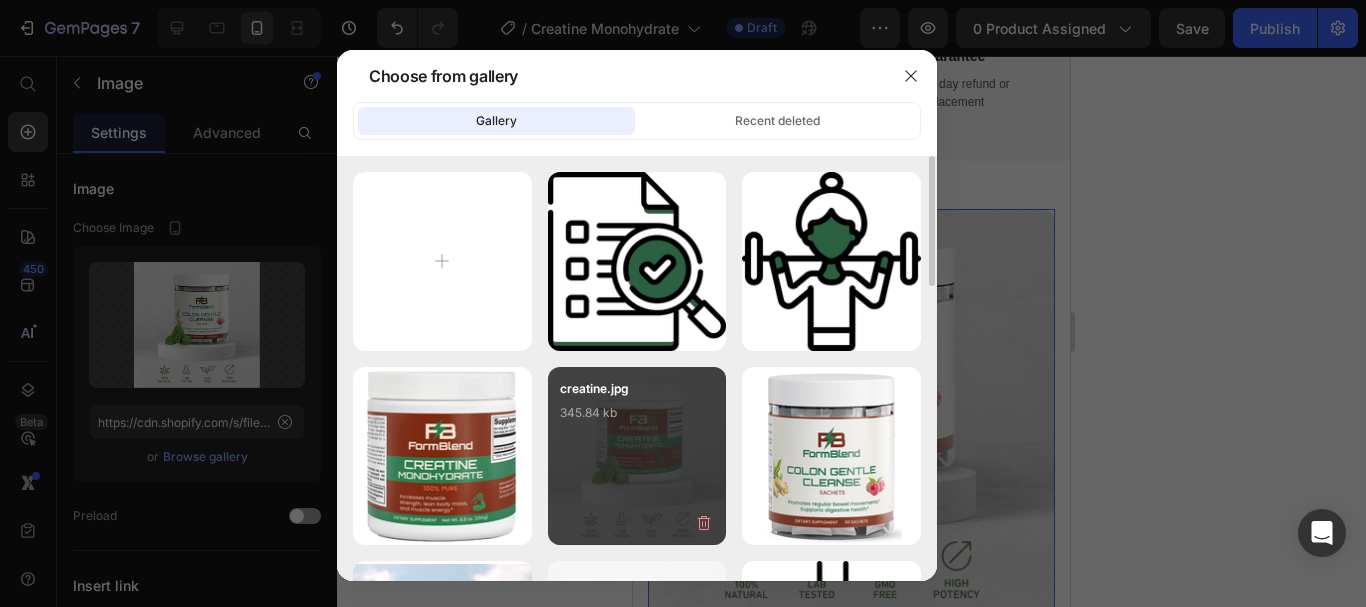 click on "creatine.jpg [NUMBER] kb" at bounding box center [637, 419] 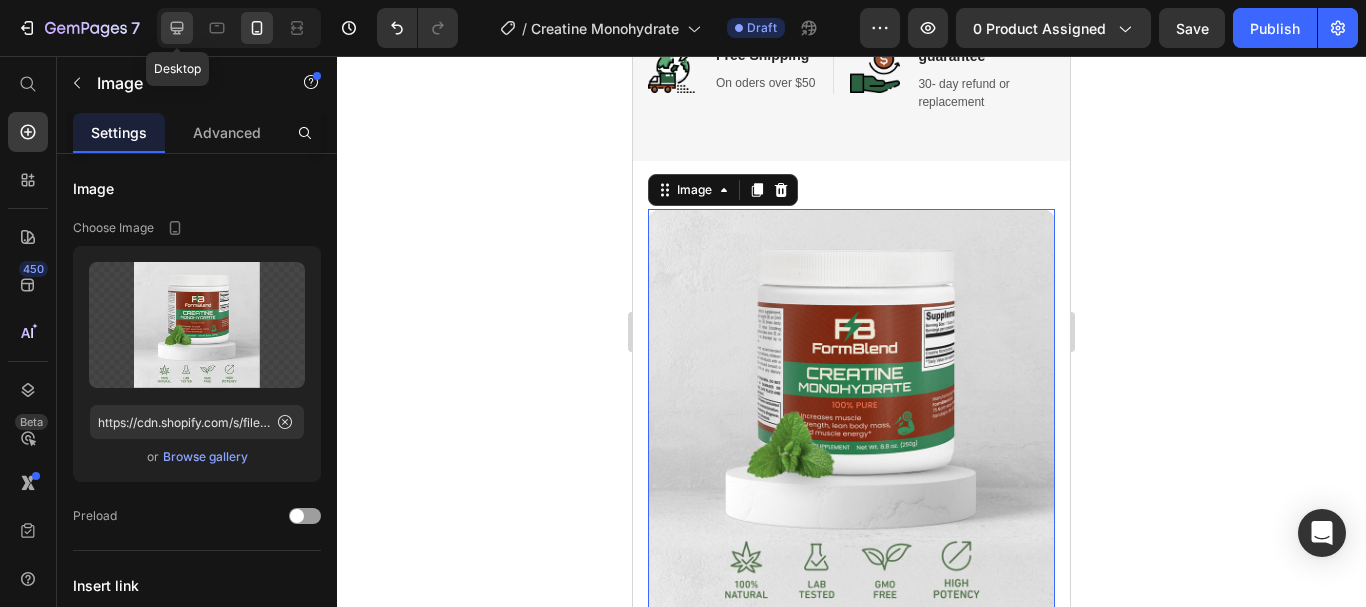 click 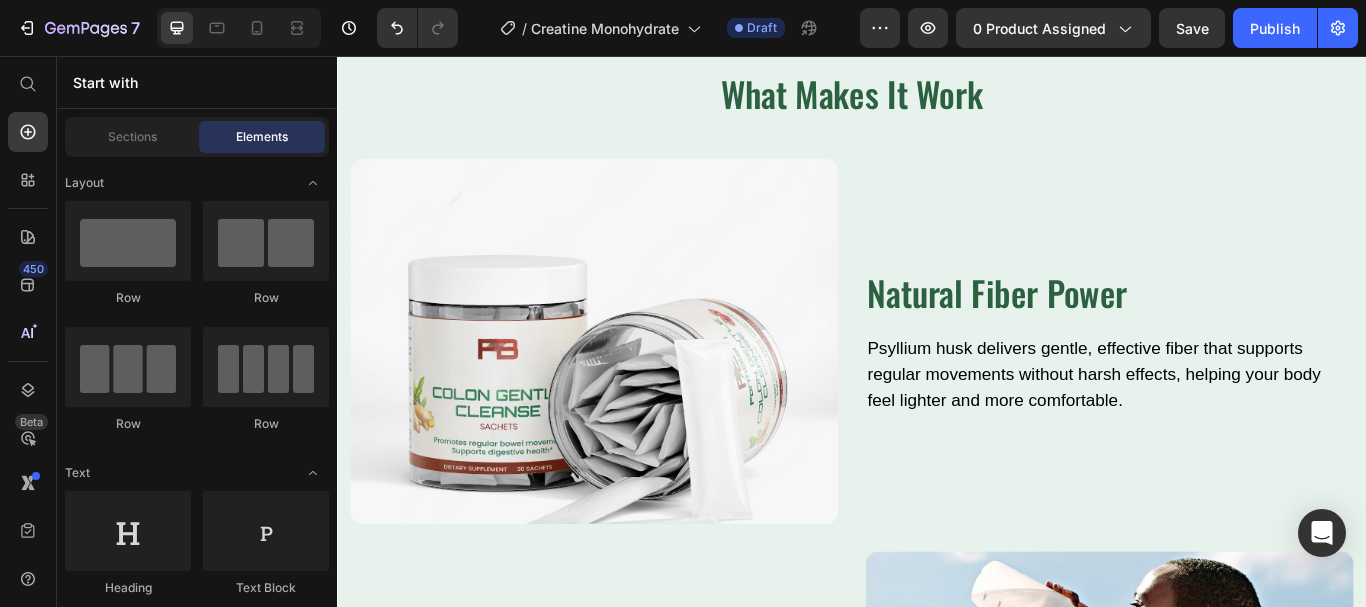 scroll, scrollTop: 2050, scrollLeft: 0, axis: vertical 